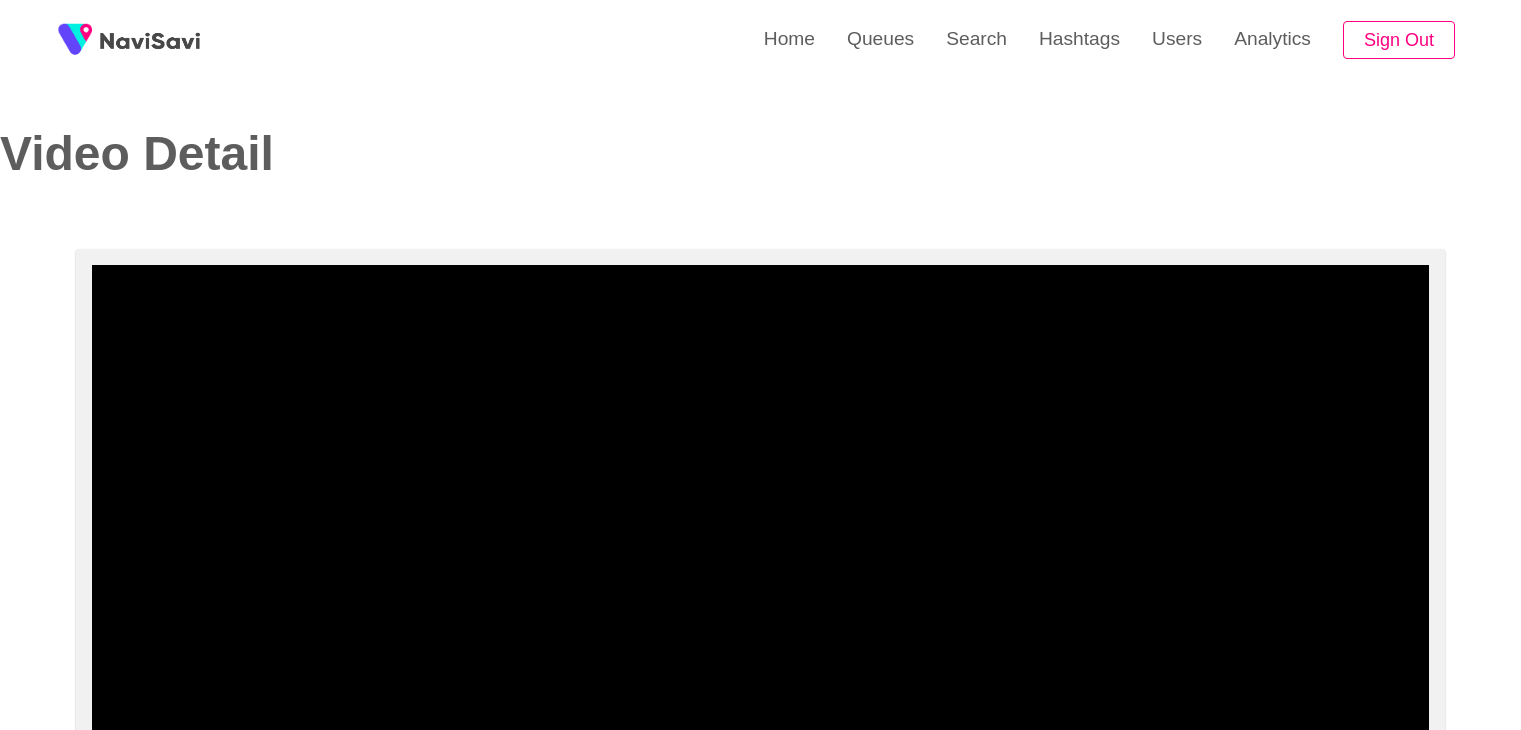select on "**********" 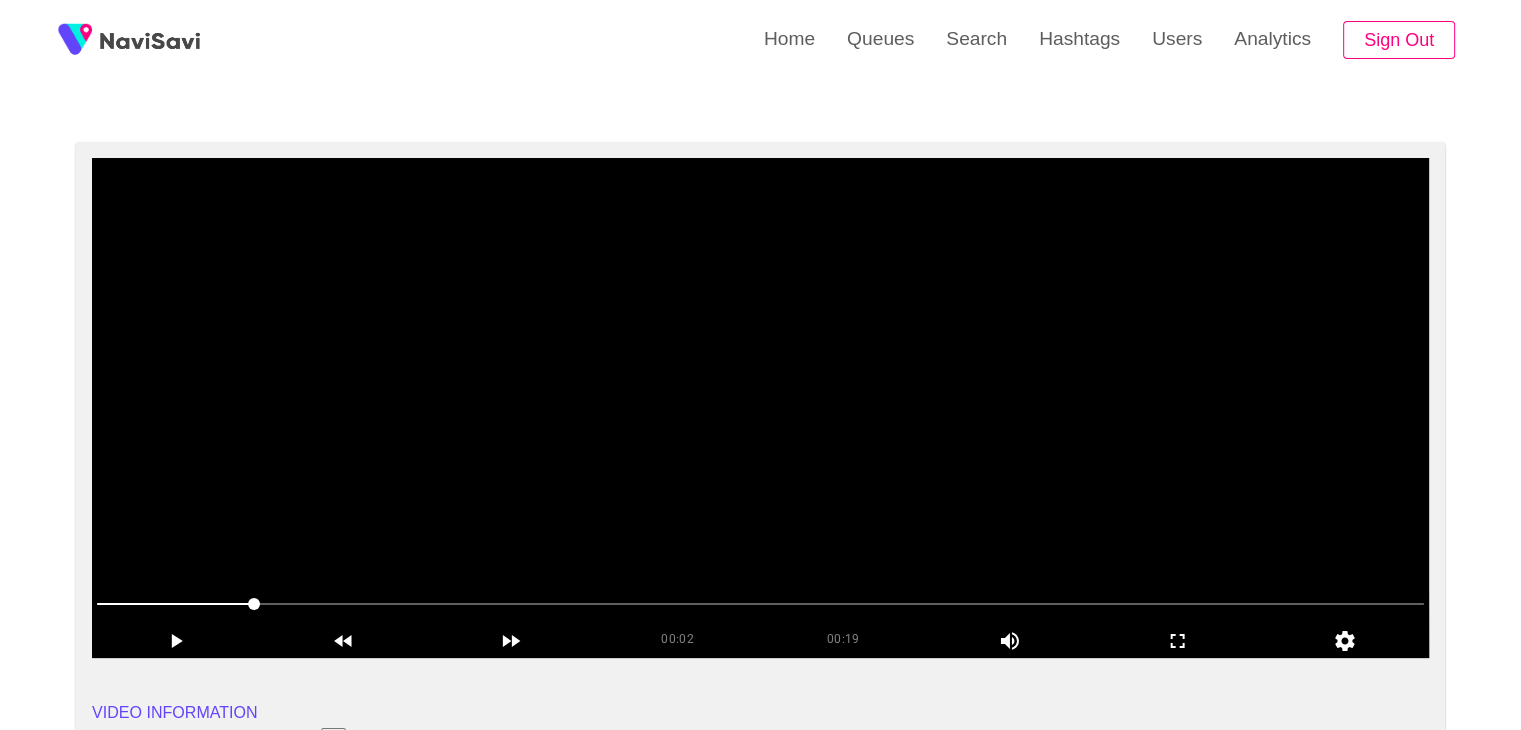 scroll, scrollTop: 108, scrollLeft: 0, axis: vertical 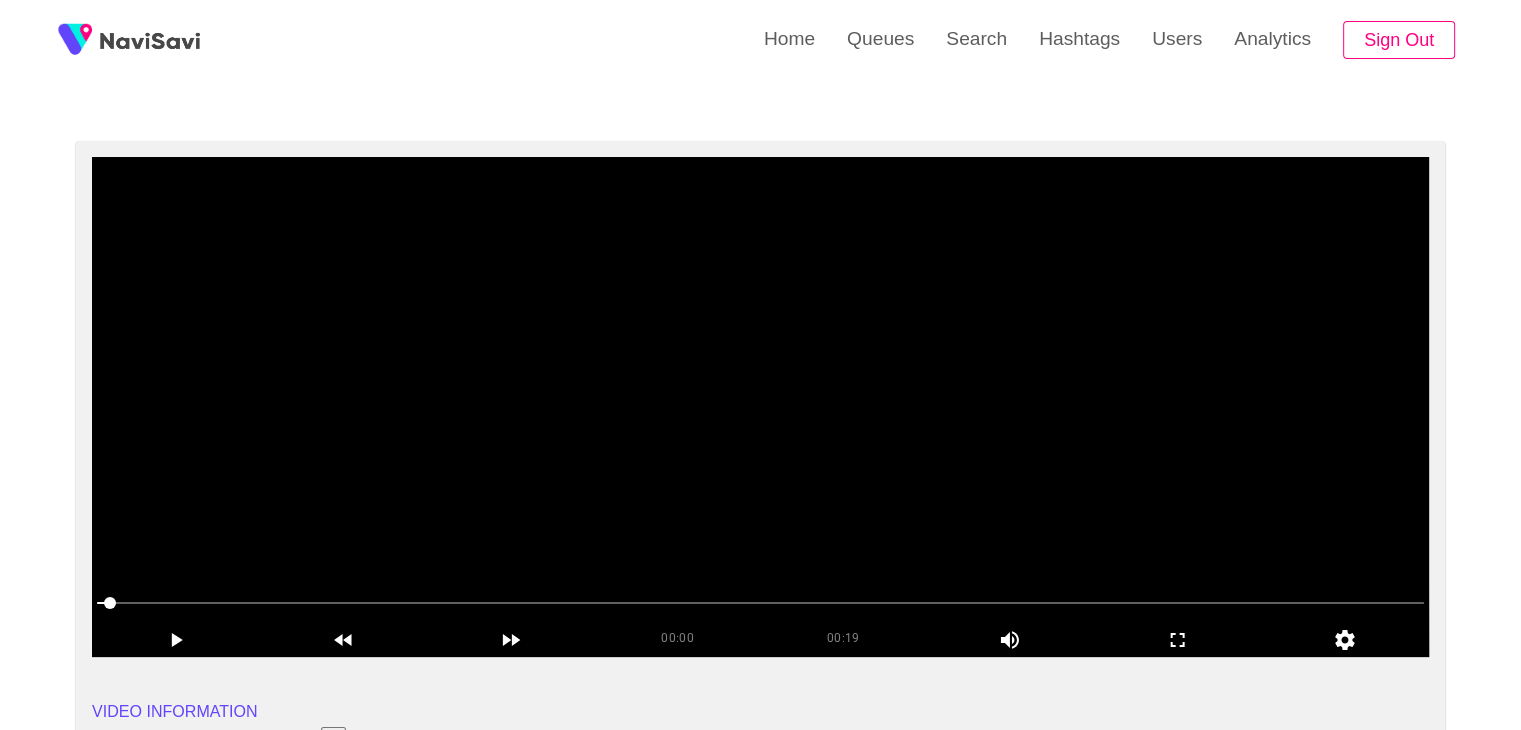 click at bounding box center (760, 407) 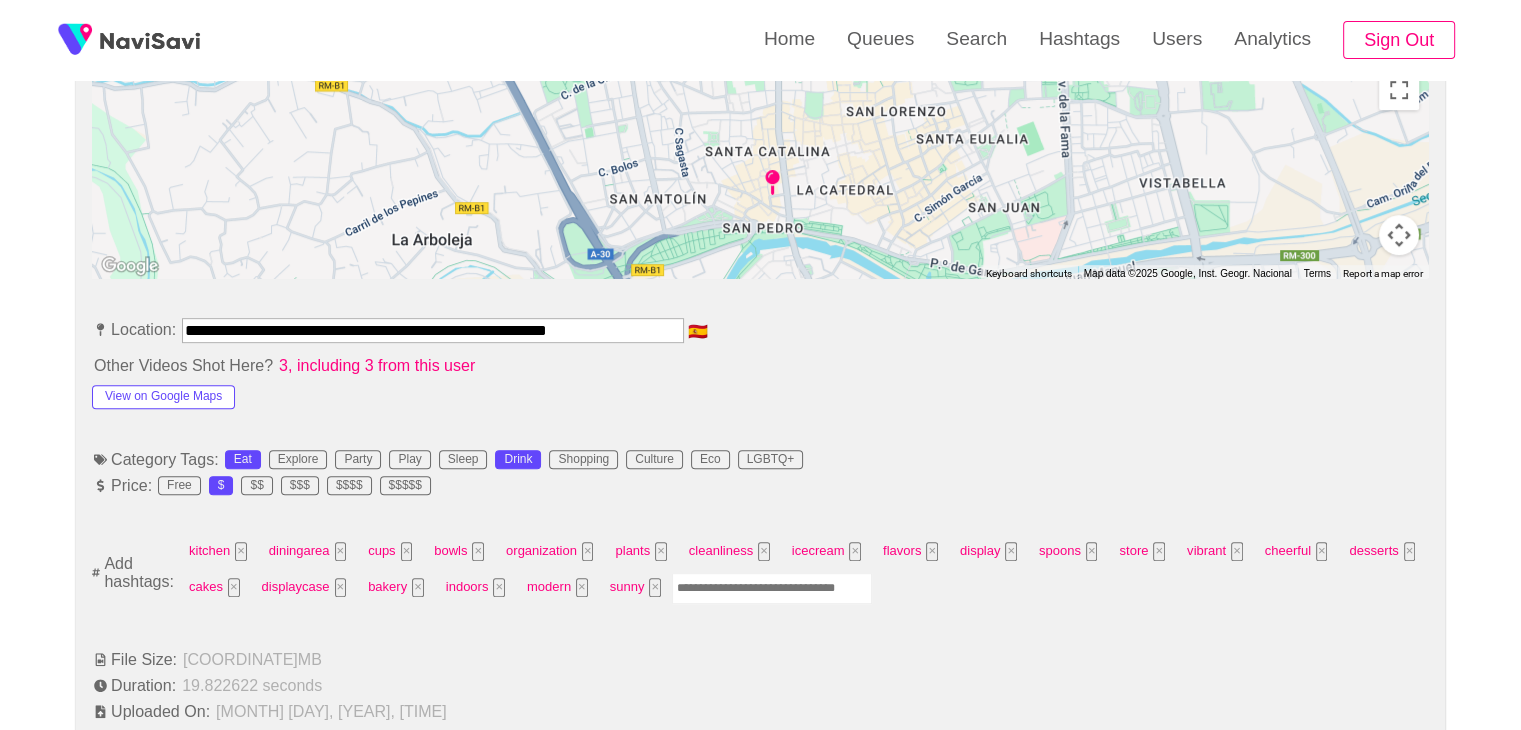 scroll, scrollTop: 930, scrollLeft: 0, axis: vertical 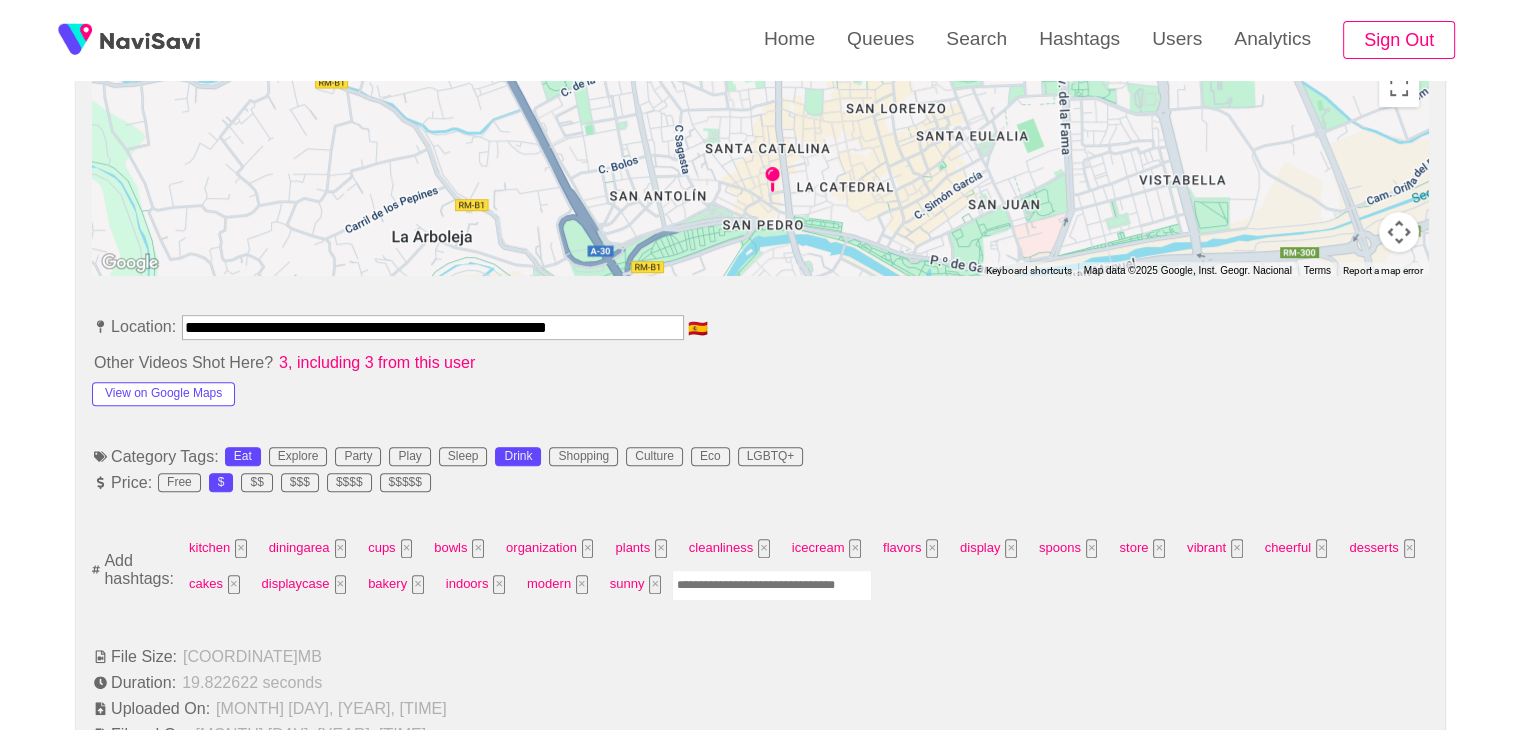 click at bounding box center [772, 585] 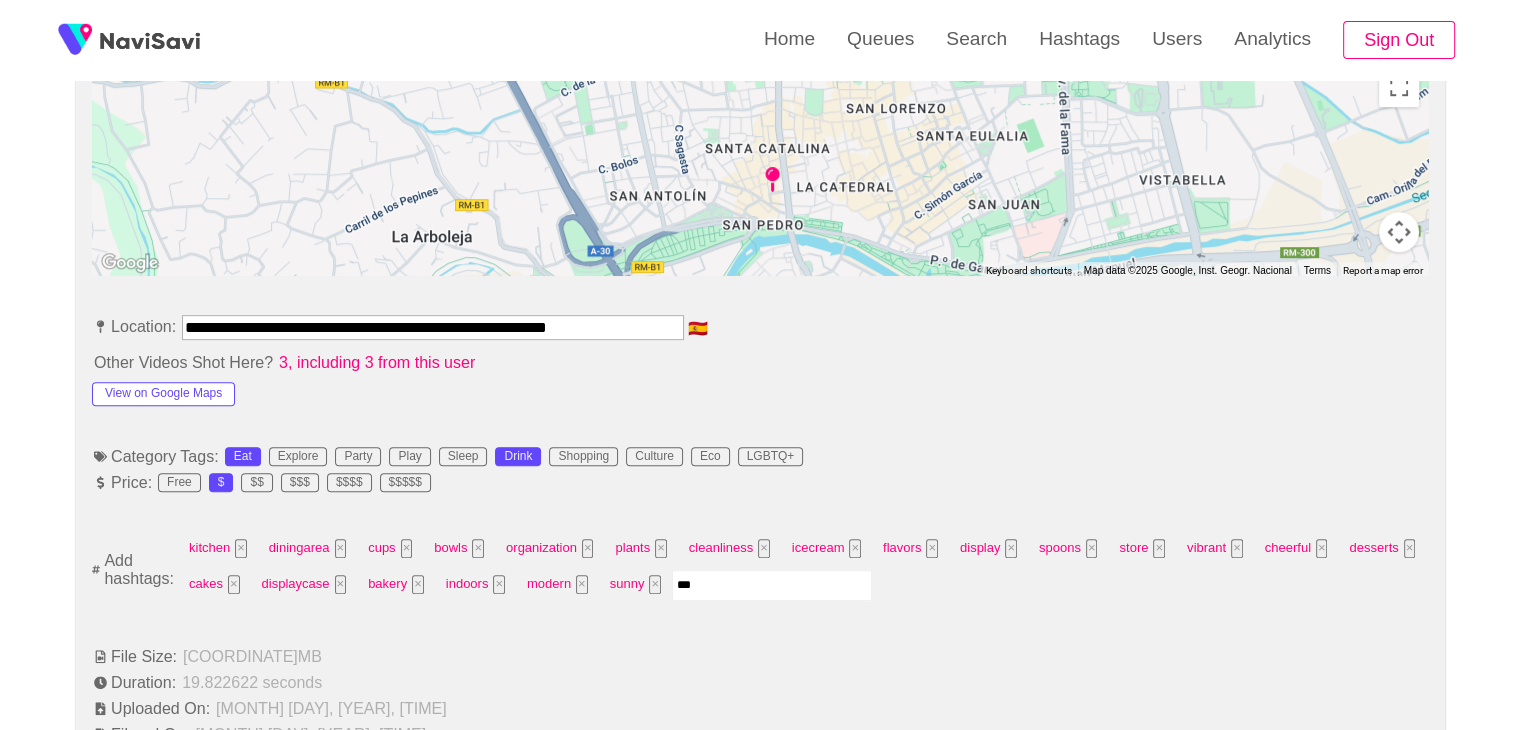 type on "****" 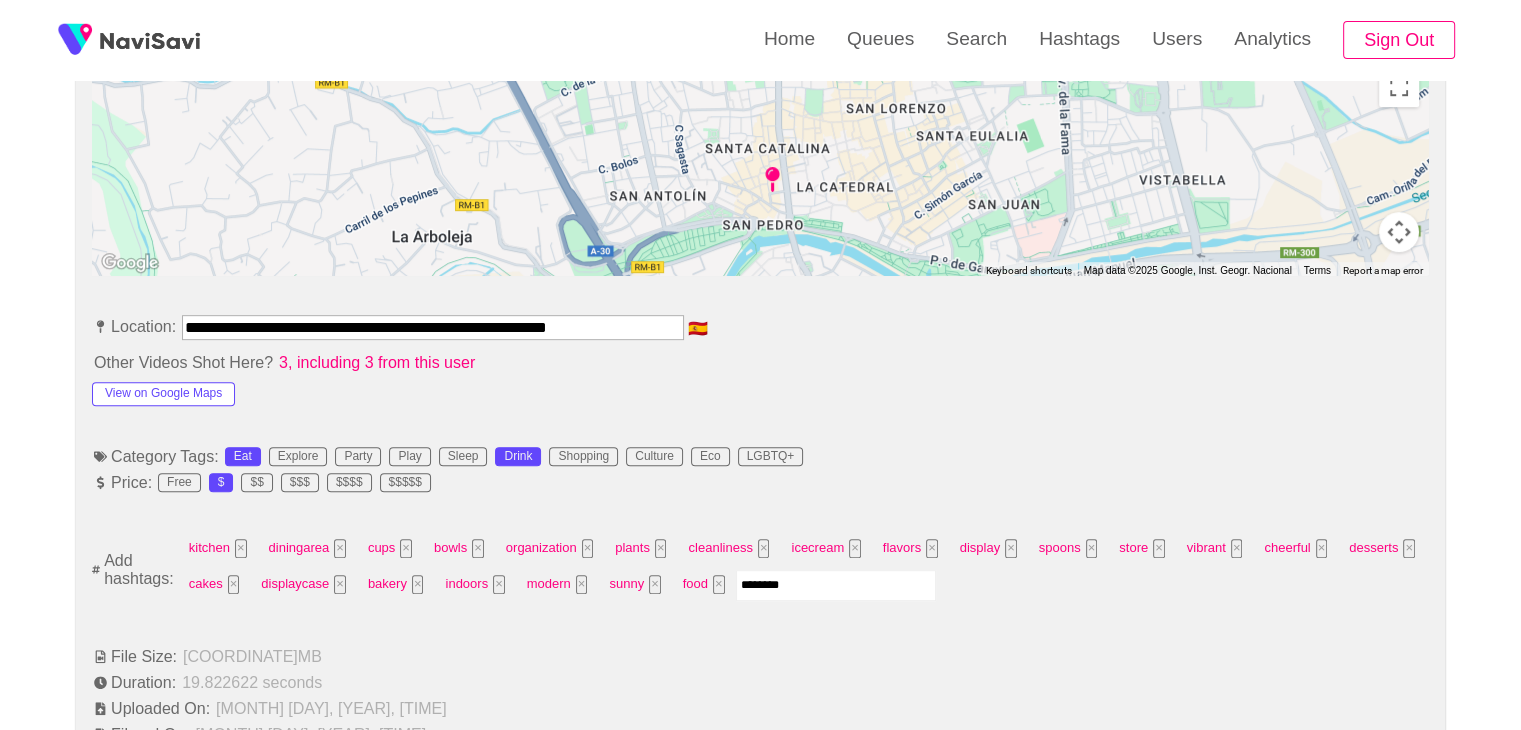 type on "*********" 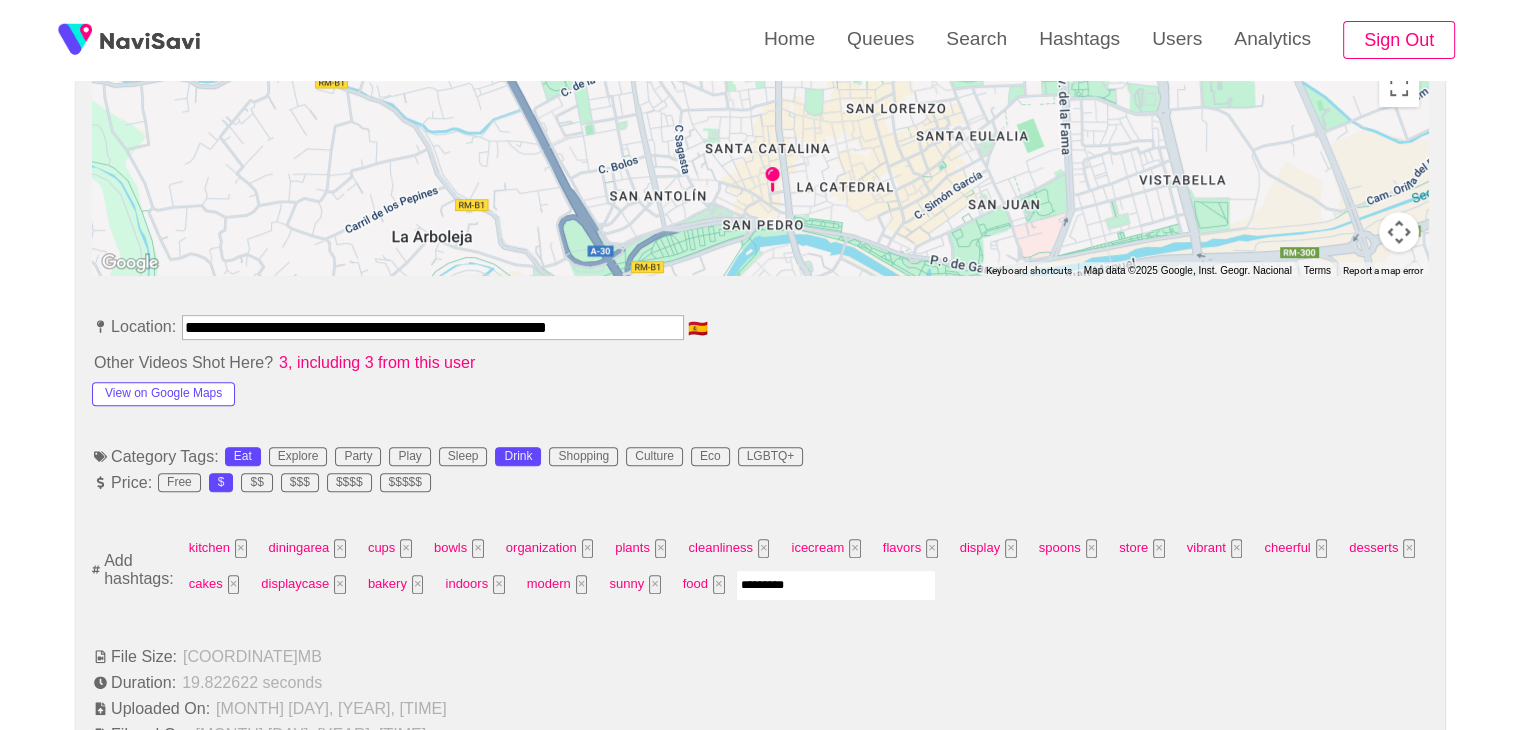 type 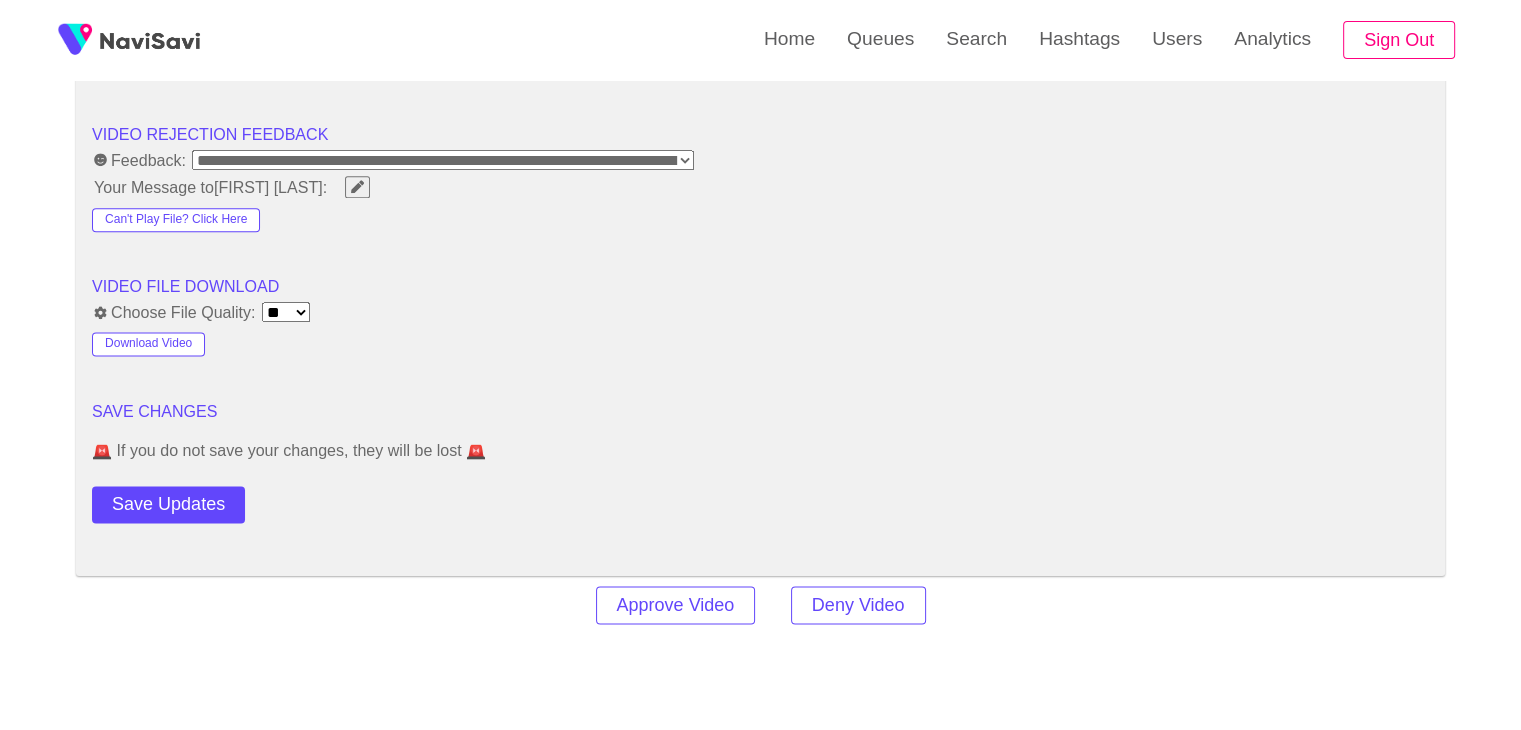 scroll, scrollTop: 2556, scrollLeft: 0, axis: vertical 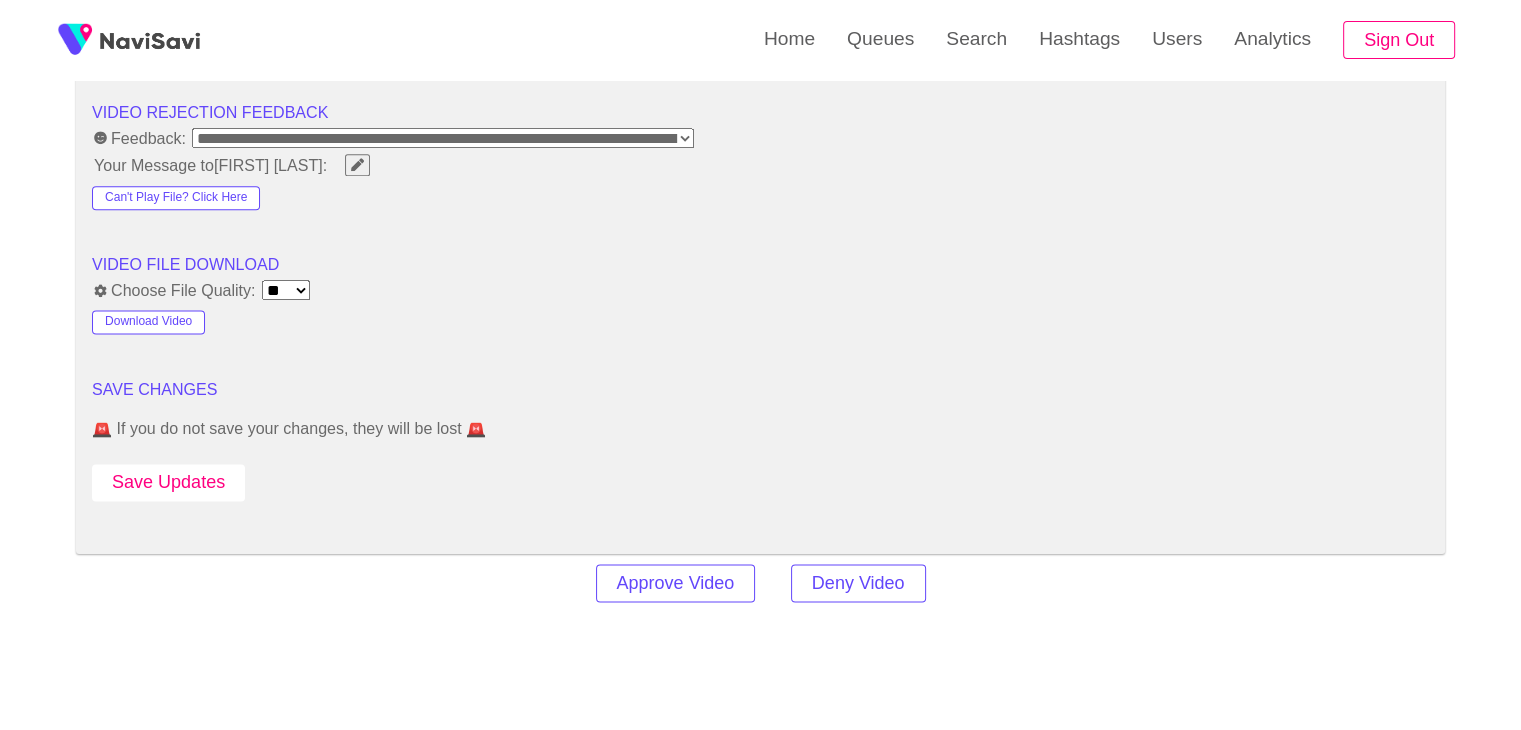 click on "Save Updates" at bounding box center (168, 482) 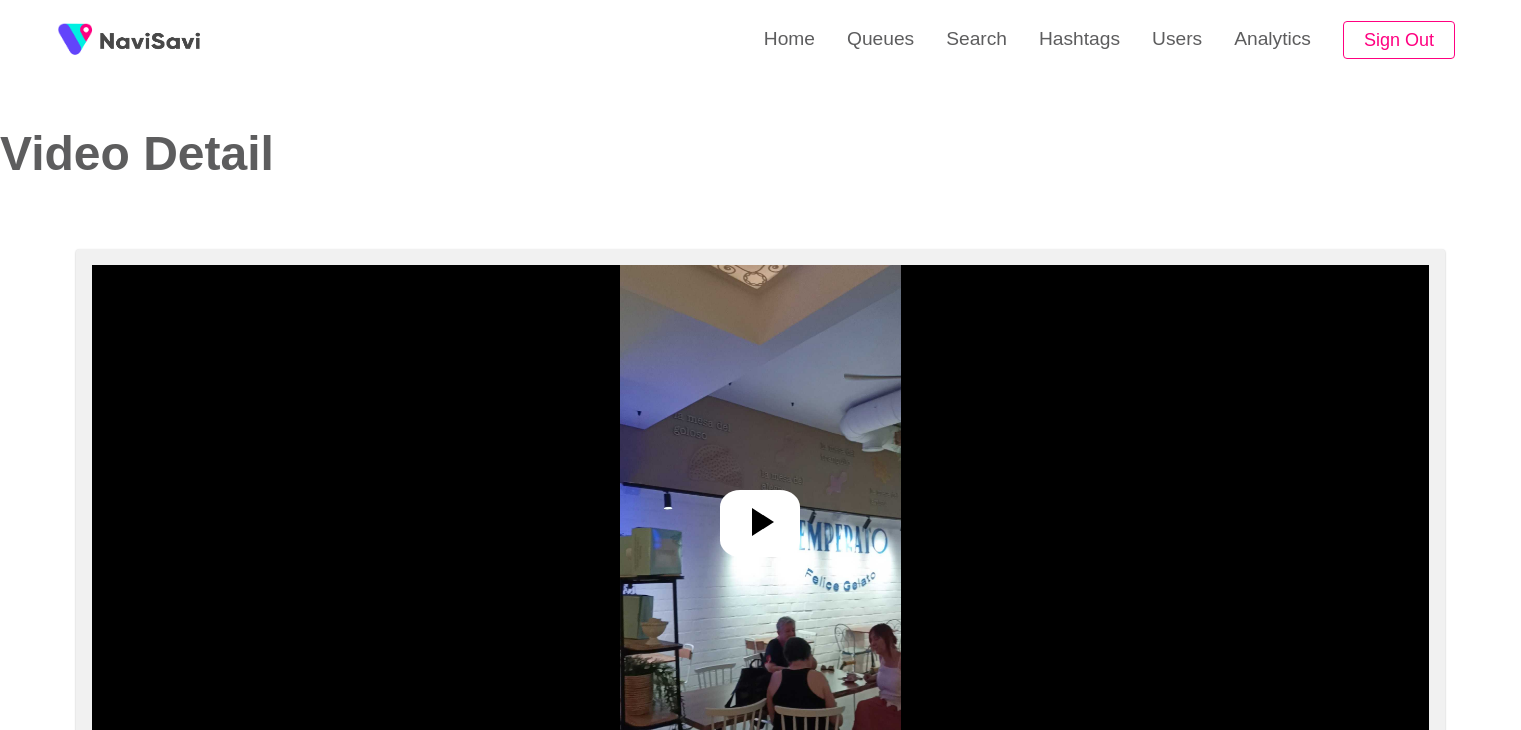 select on "**********" 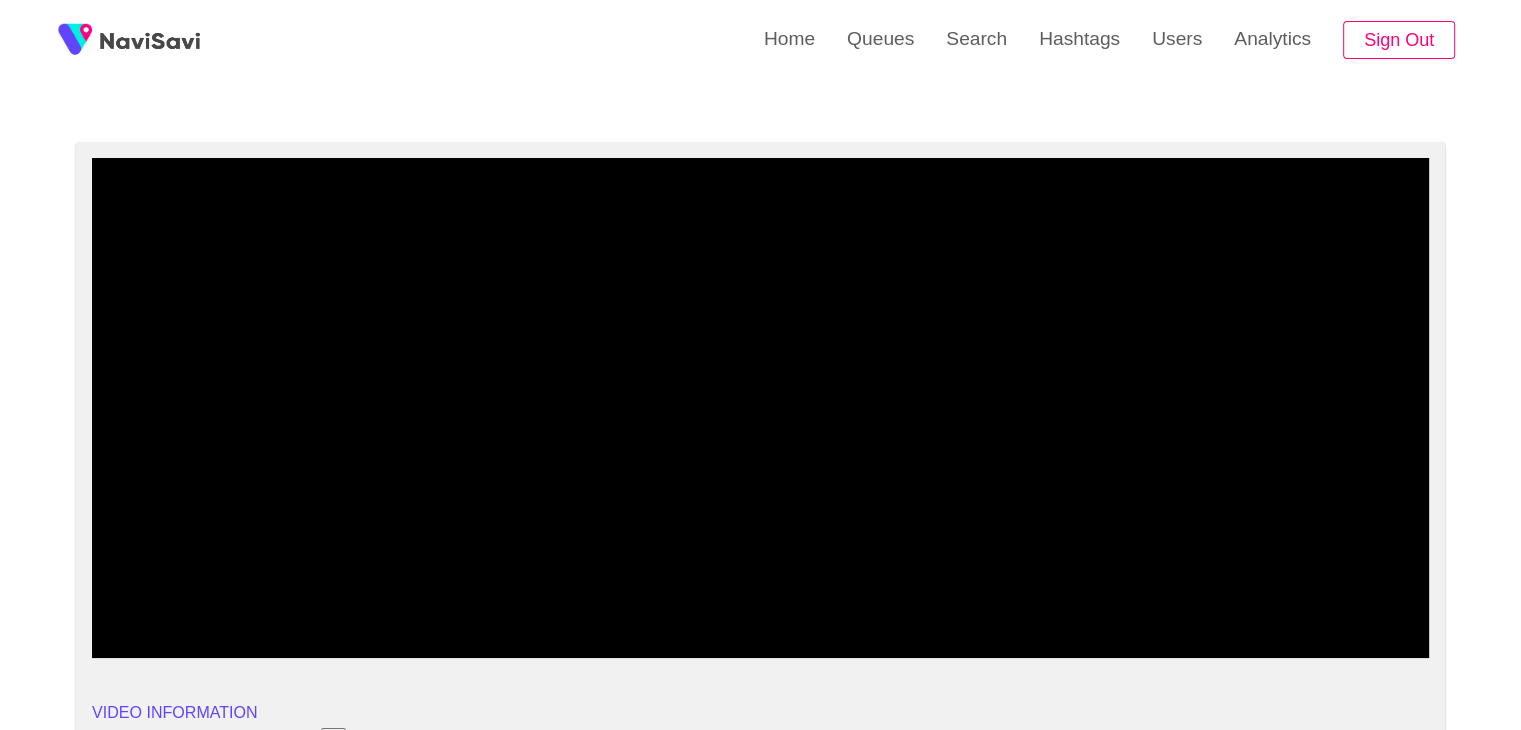 scroll, scrollTop: 106, scrollLeft: 0, axis: vertical 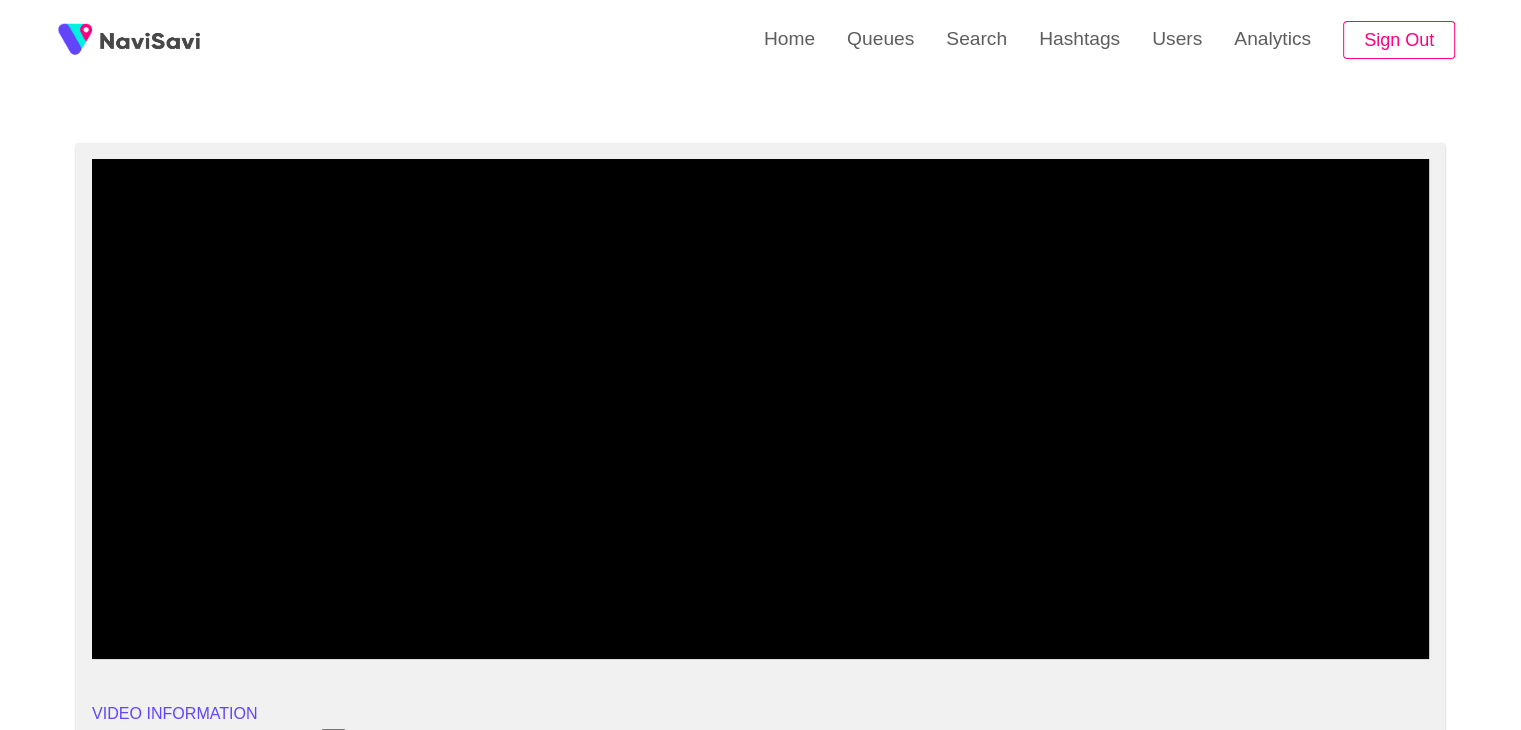 click at bounding box center [760, 409] 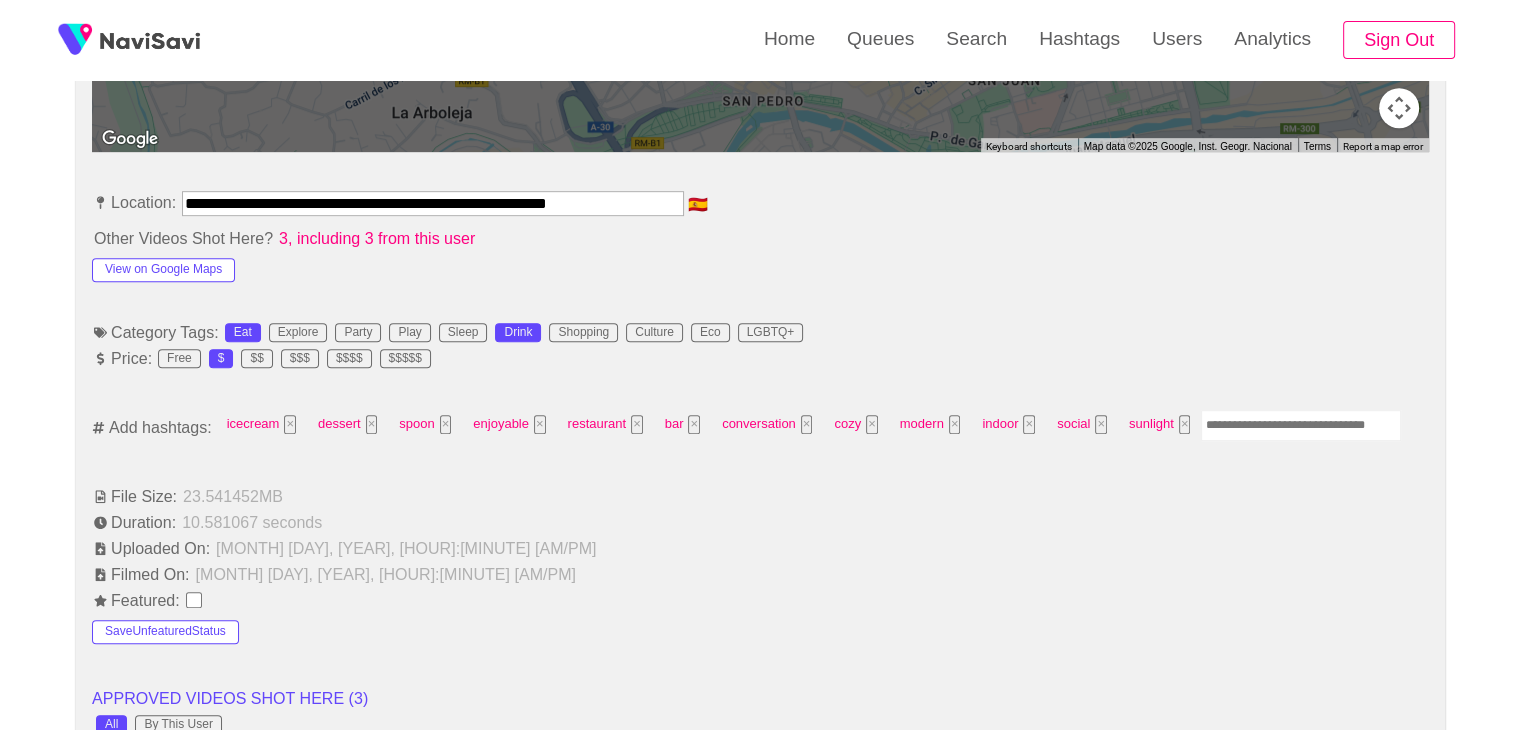 scroll, scrollTop: 1060, scrollLeft: 0, axis: vertical 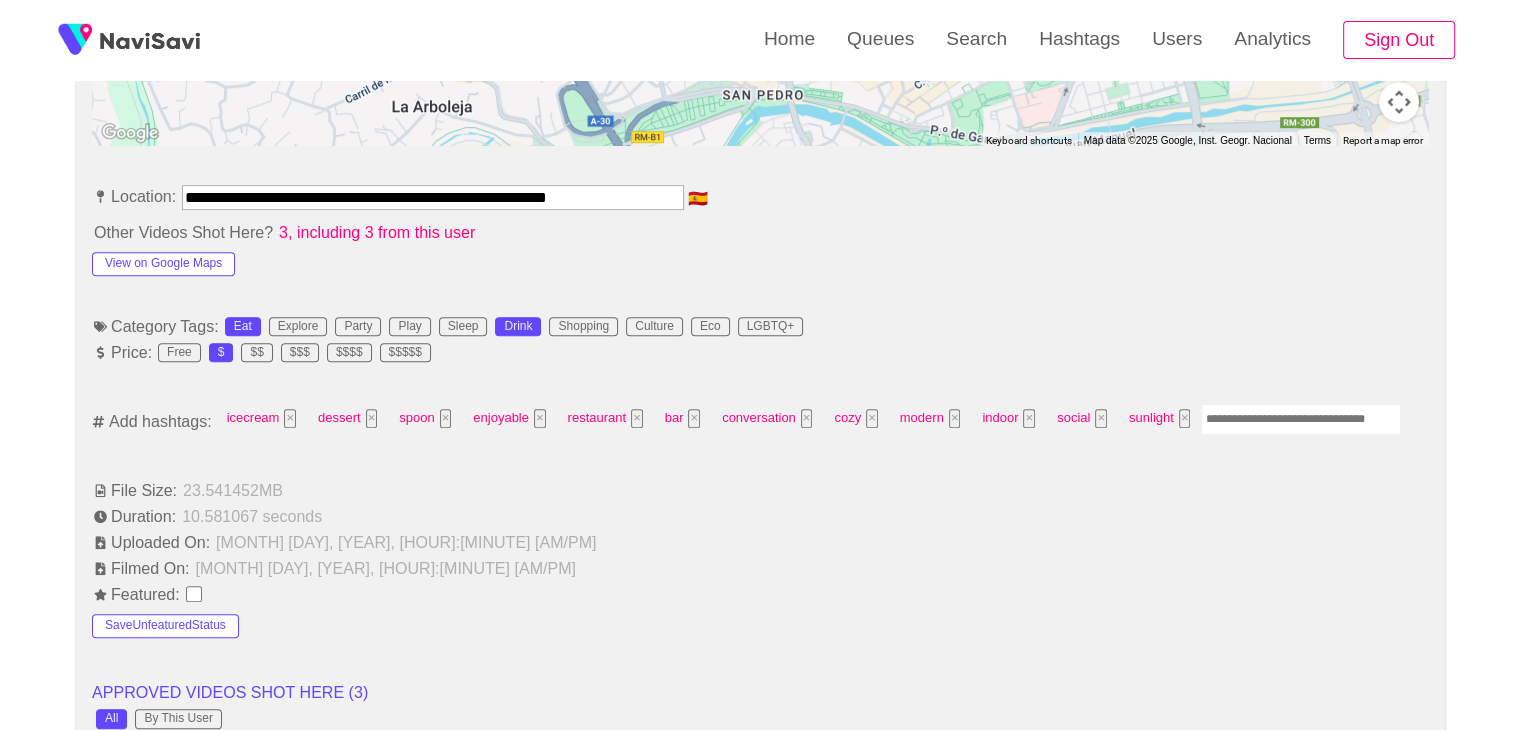 click at bounding box center (1301, 419) 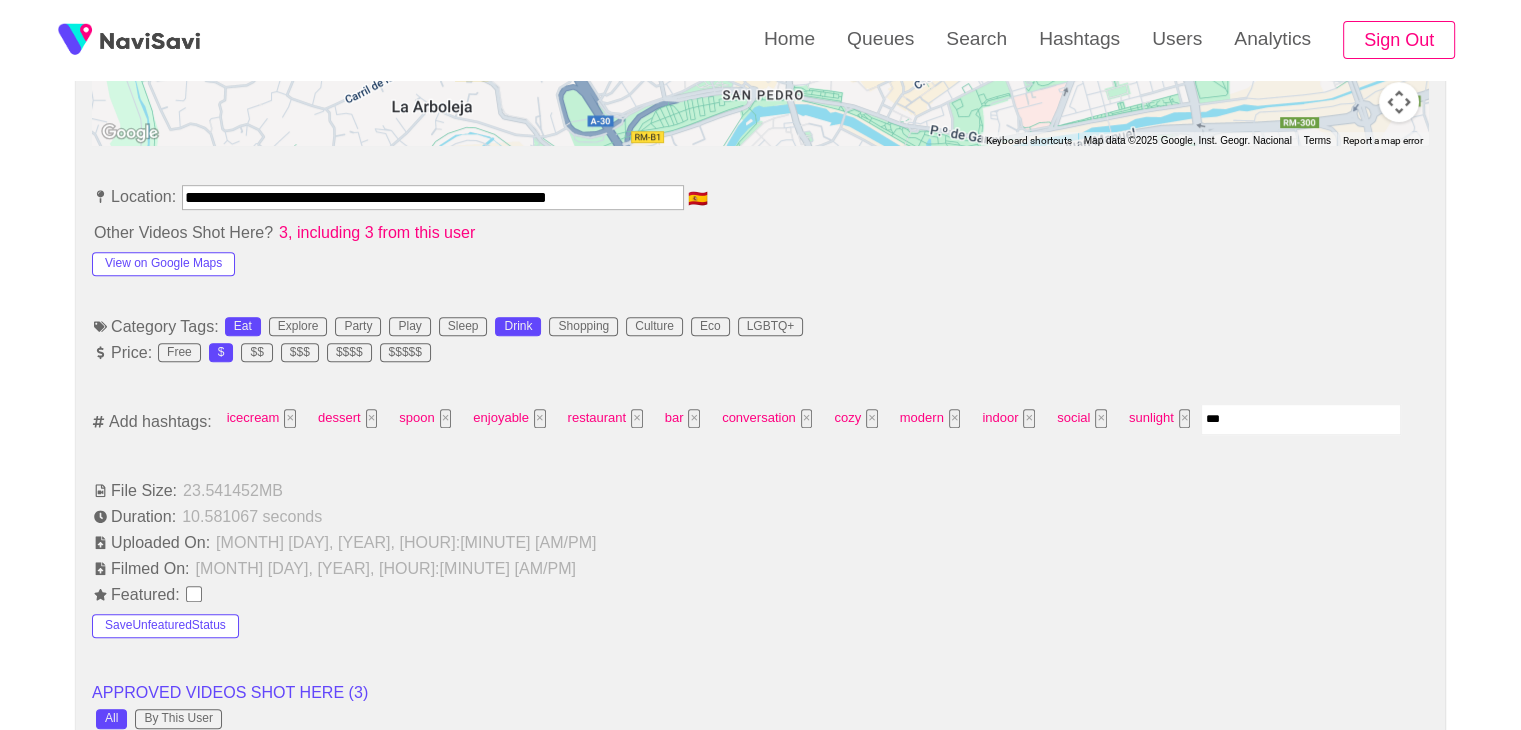 type on "****" 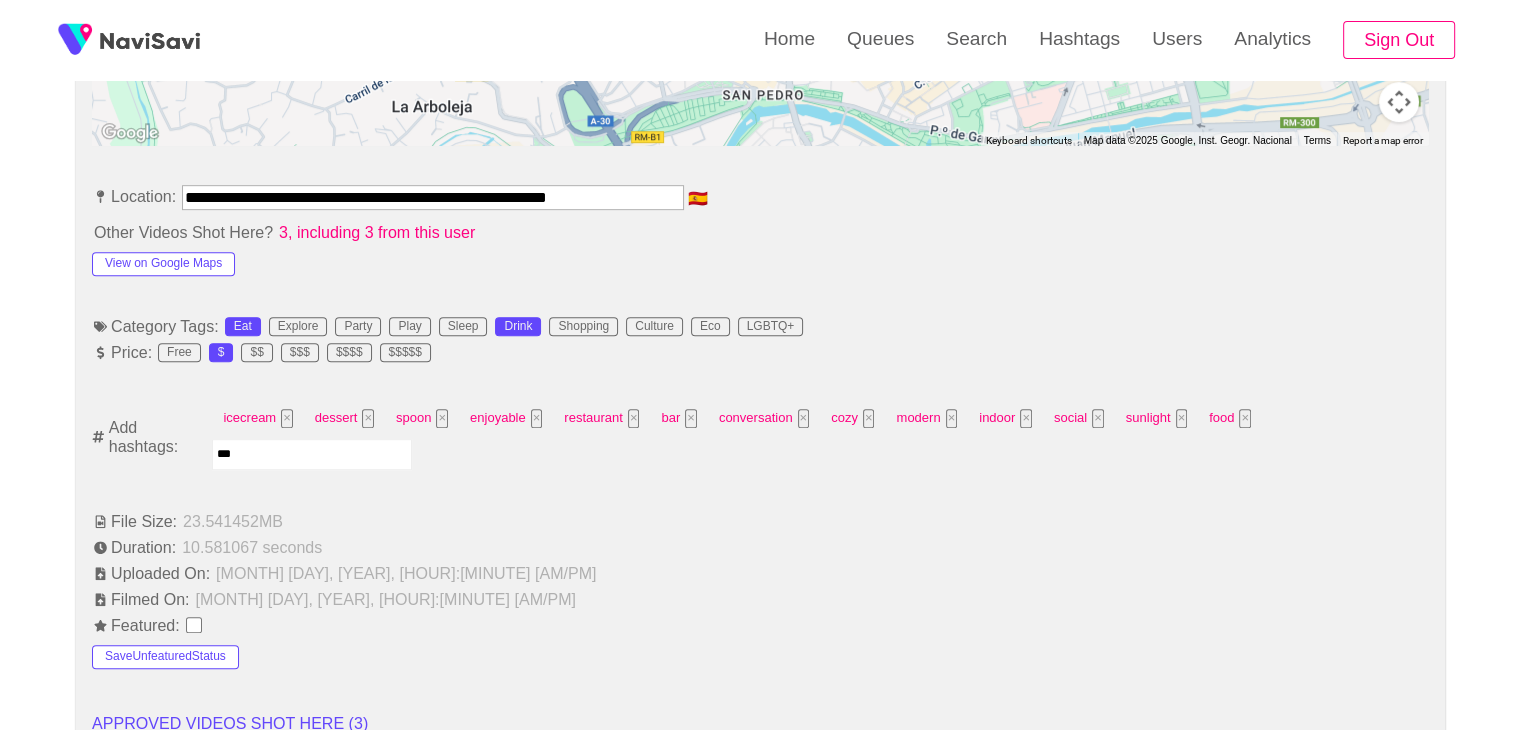 type on "****" 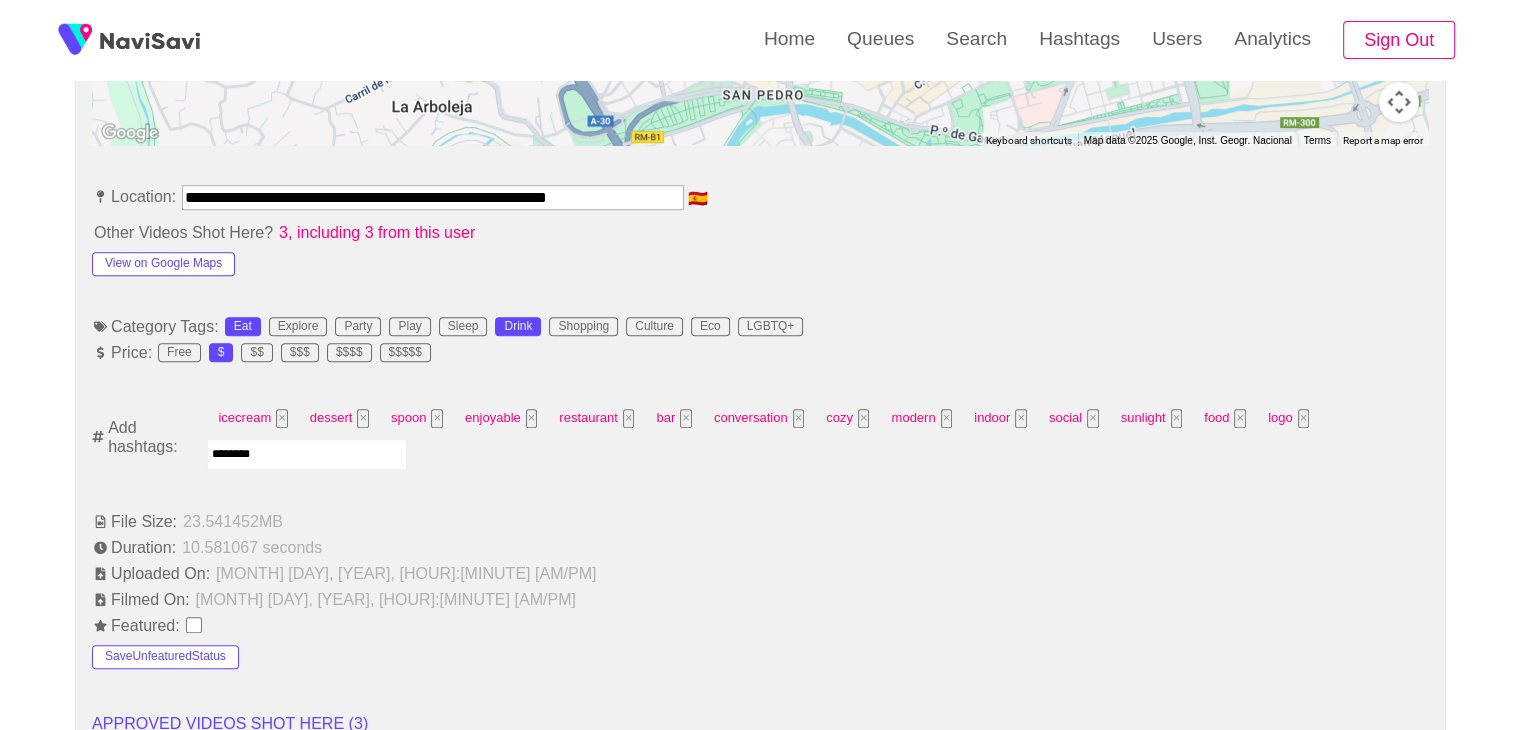 type on "*********" 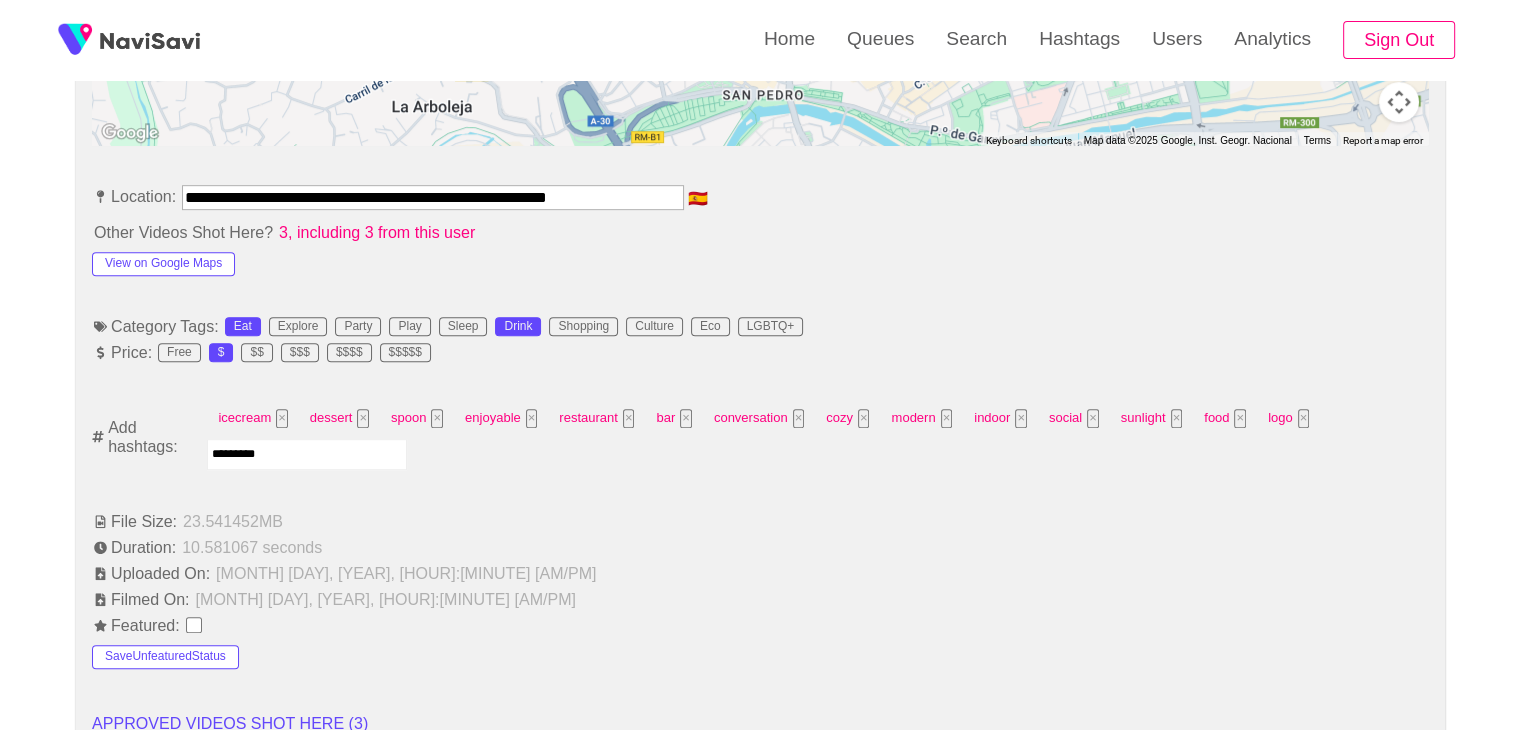 type 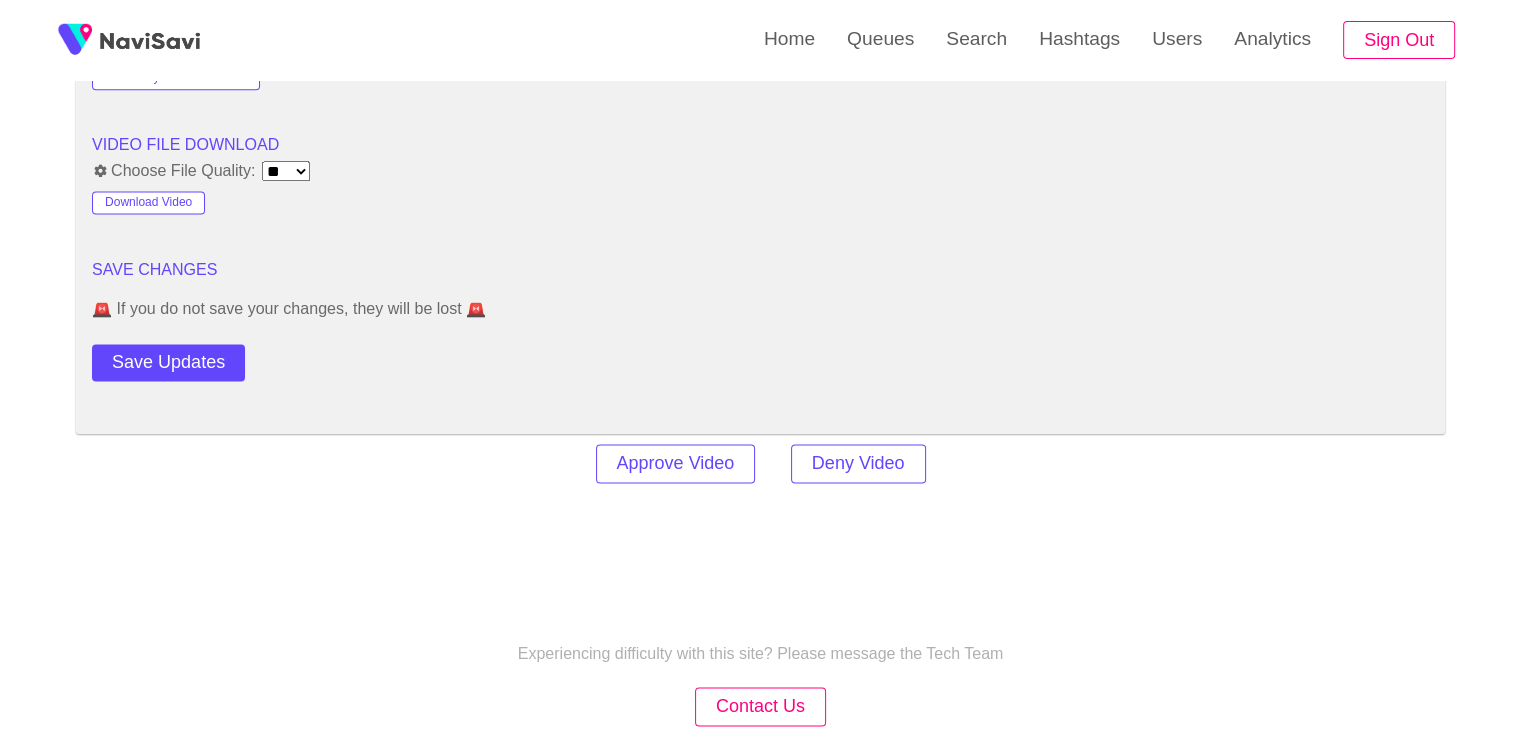 scroll, scrollTop: 2691, scrollLeft: 0, axis: vertical 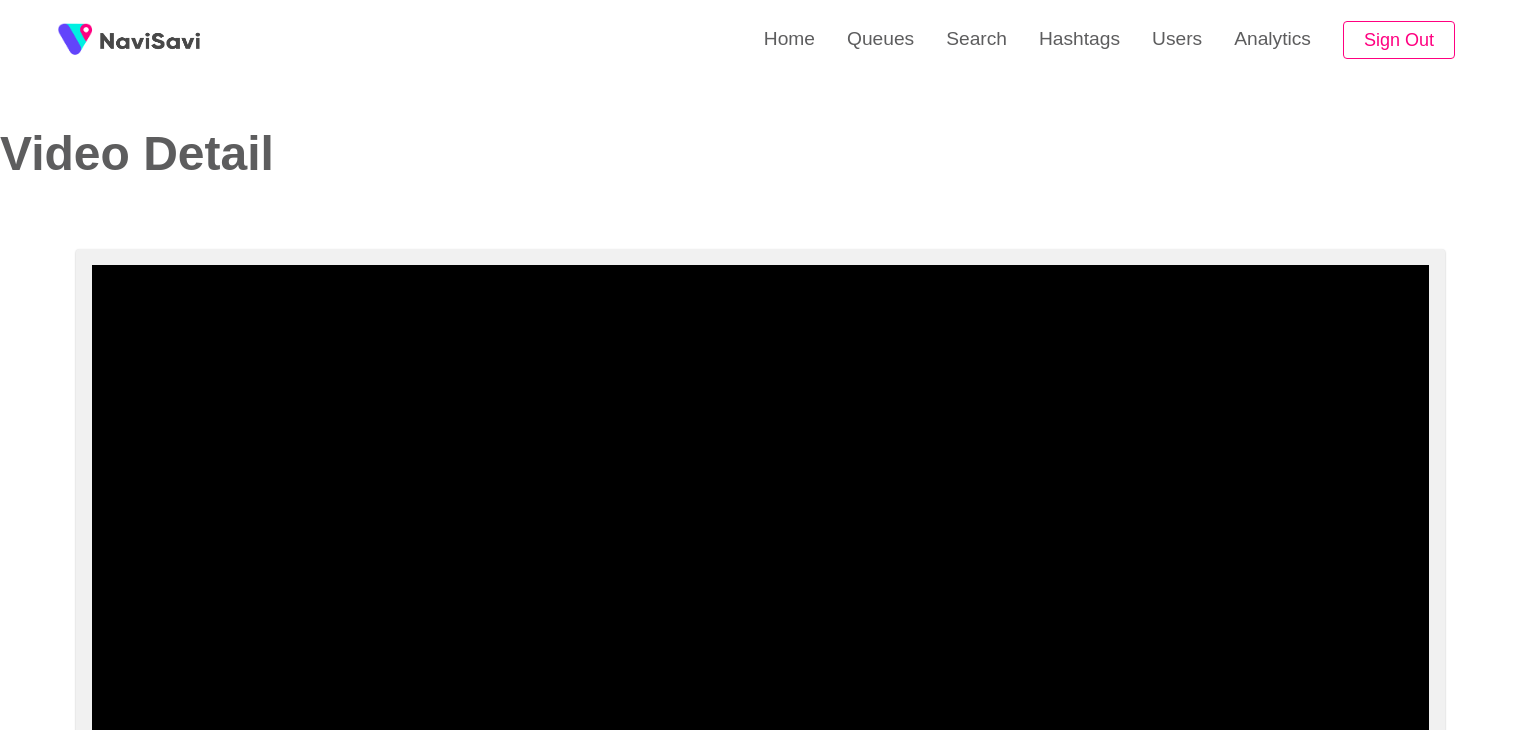 select on "**********" 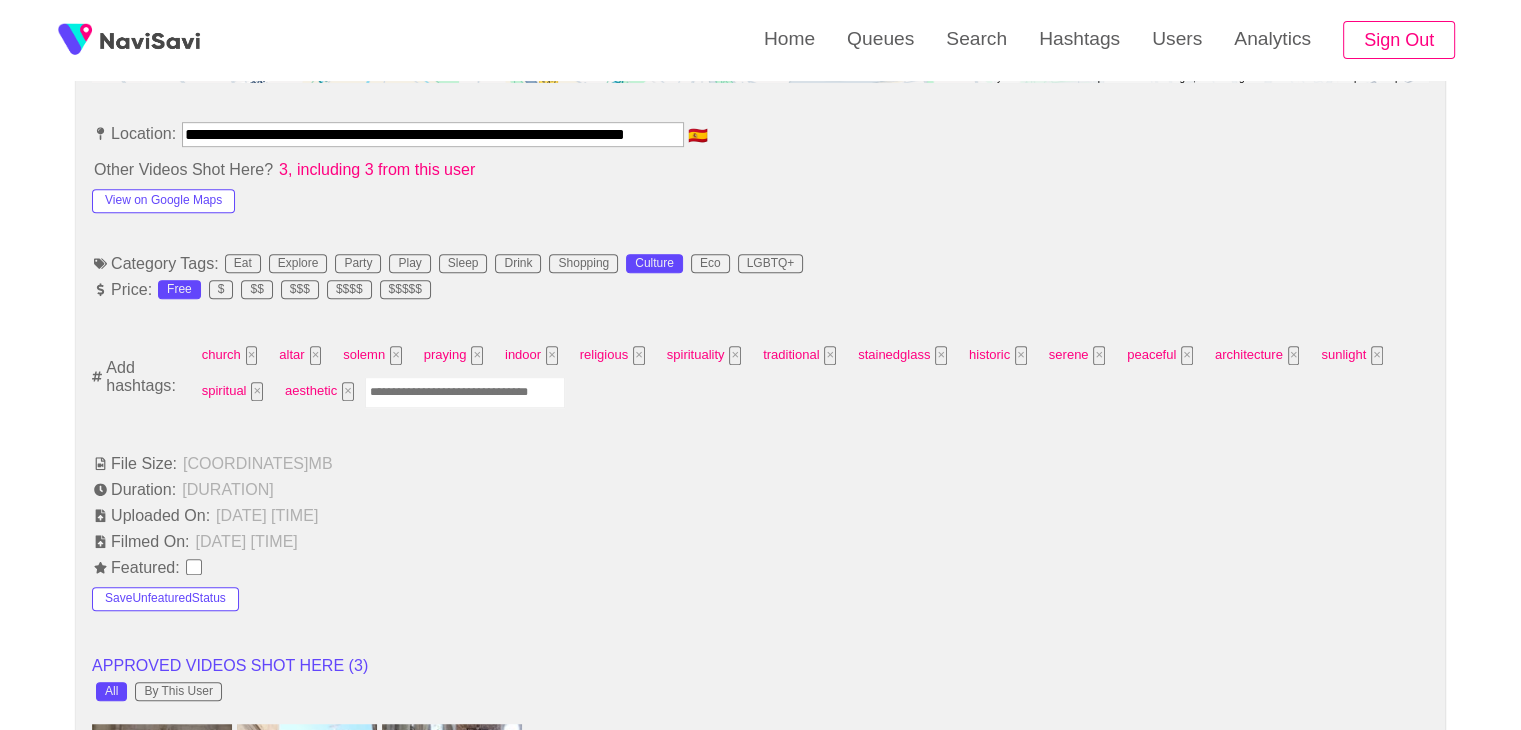 scroll, scrollTop: 1126, scrollLeft: 0, axis: vertical 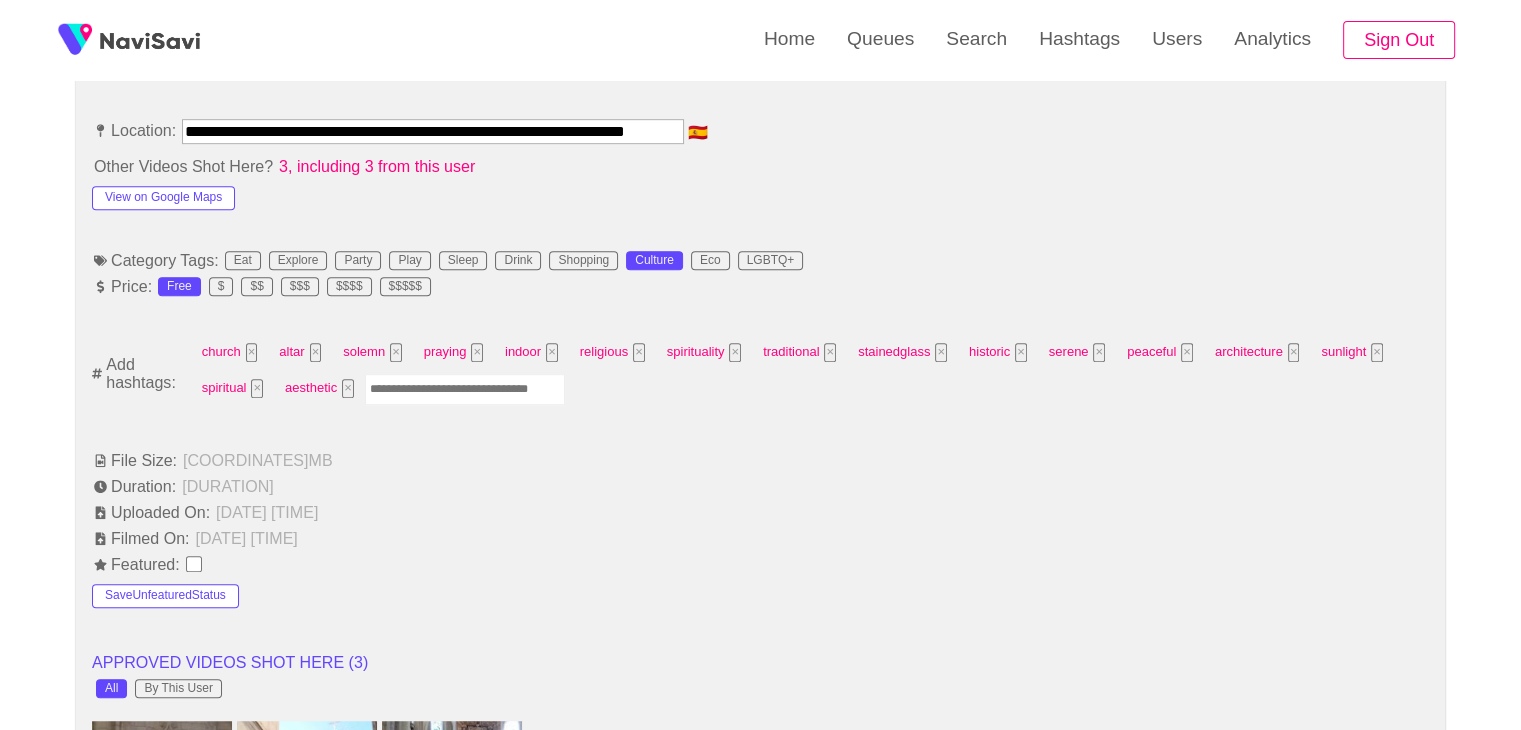 click at bounding box center (465, 389) 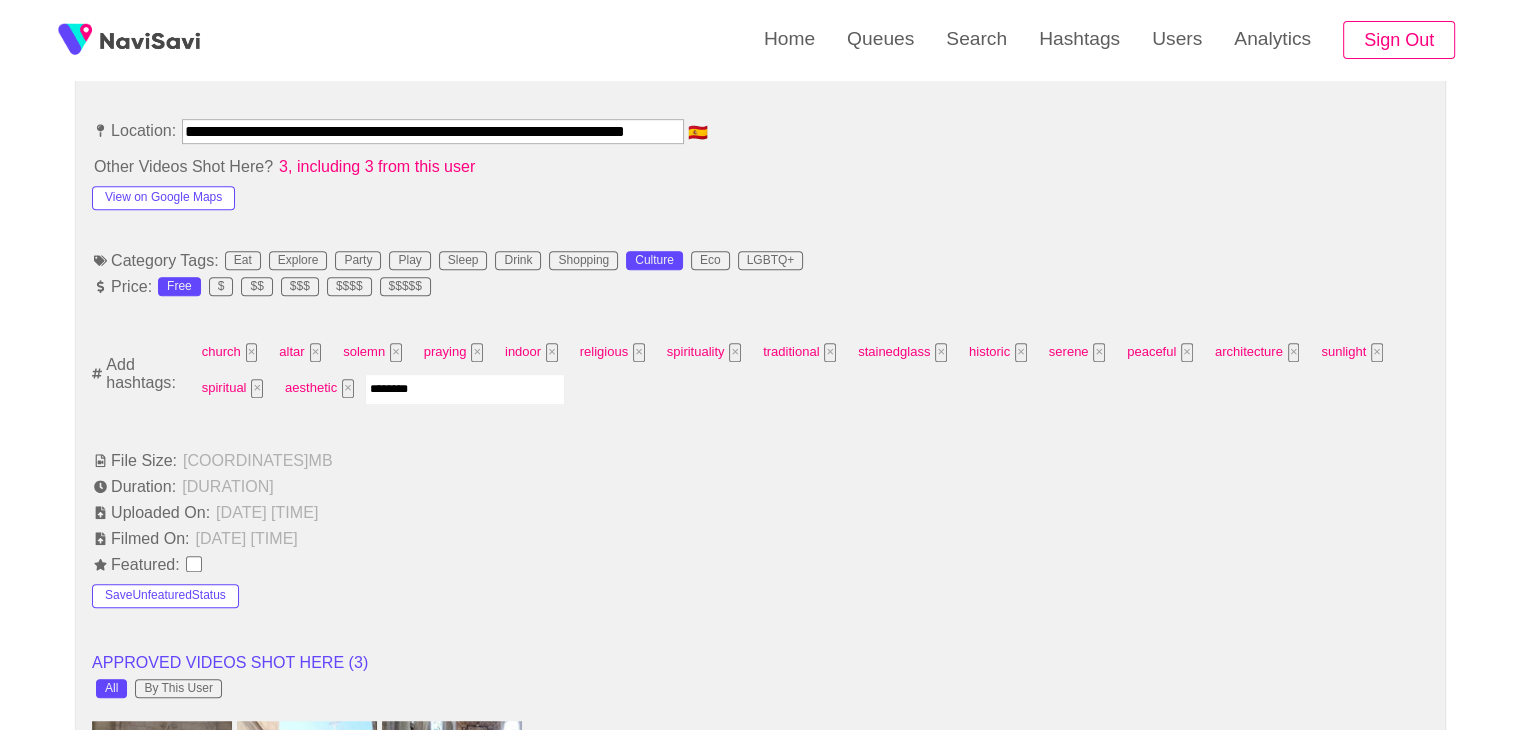 type on "*********" 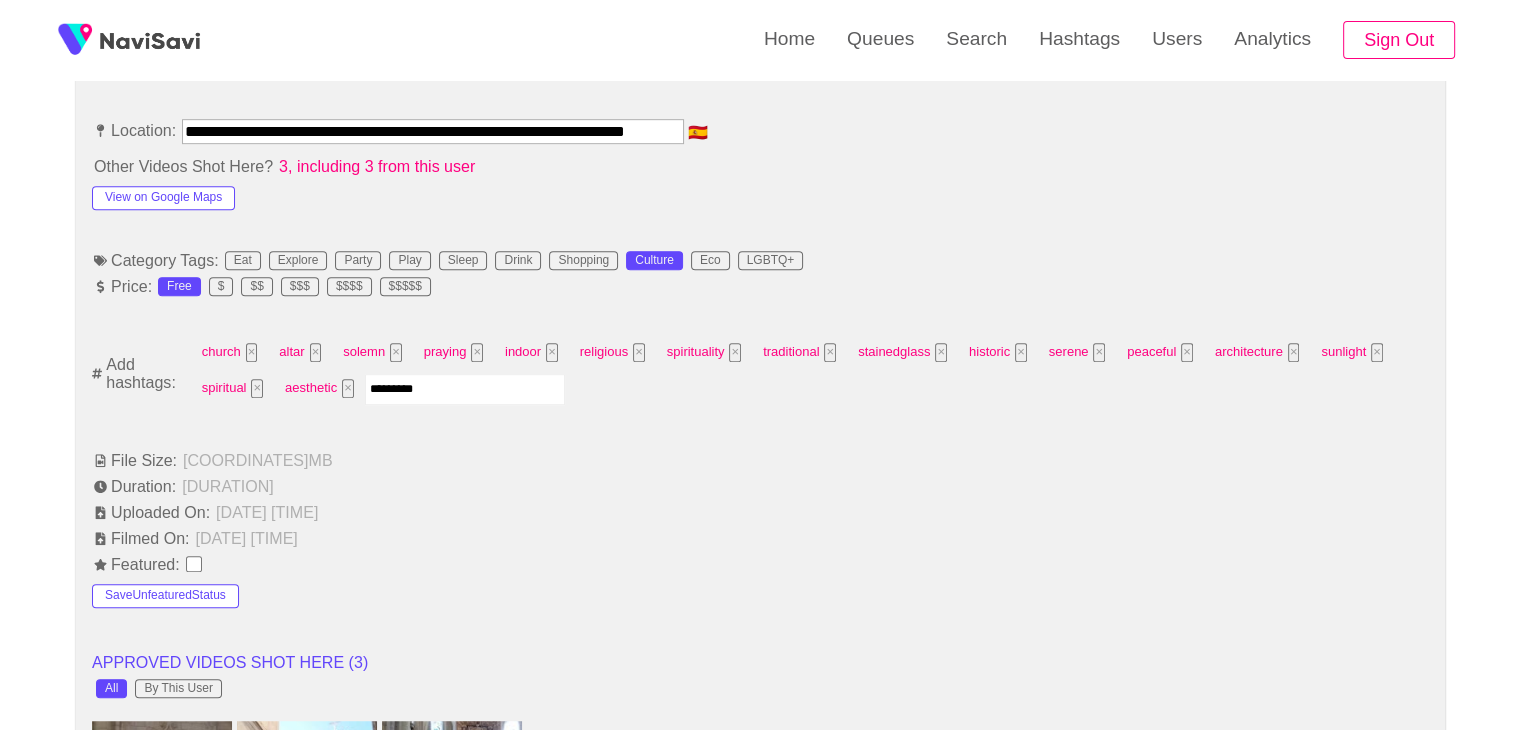 type 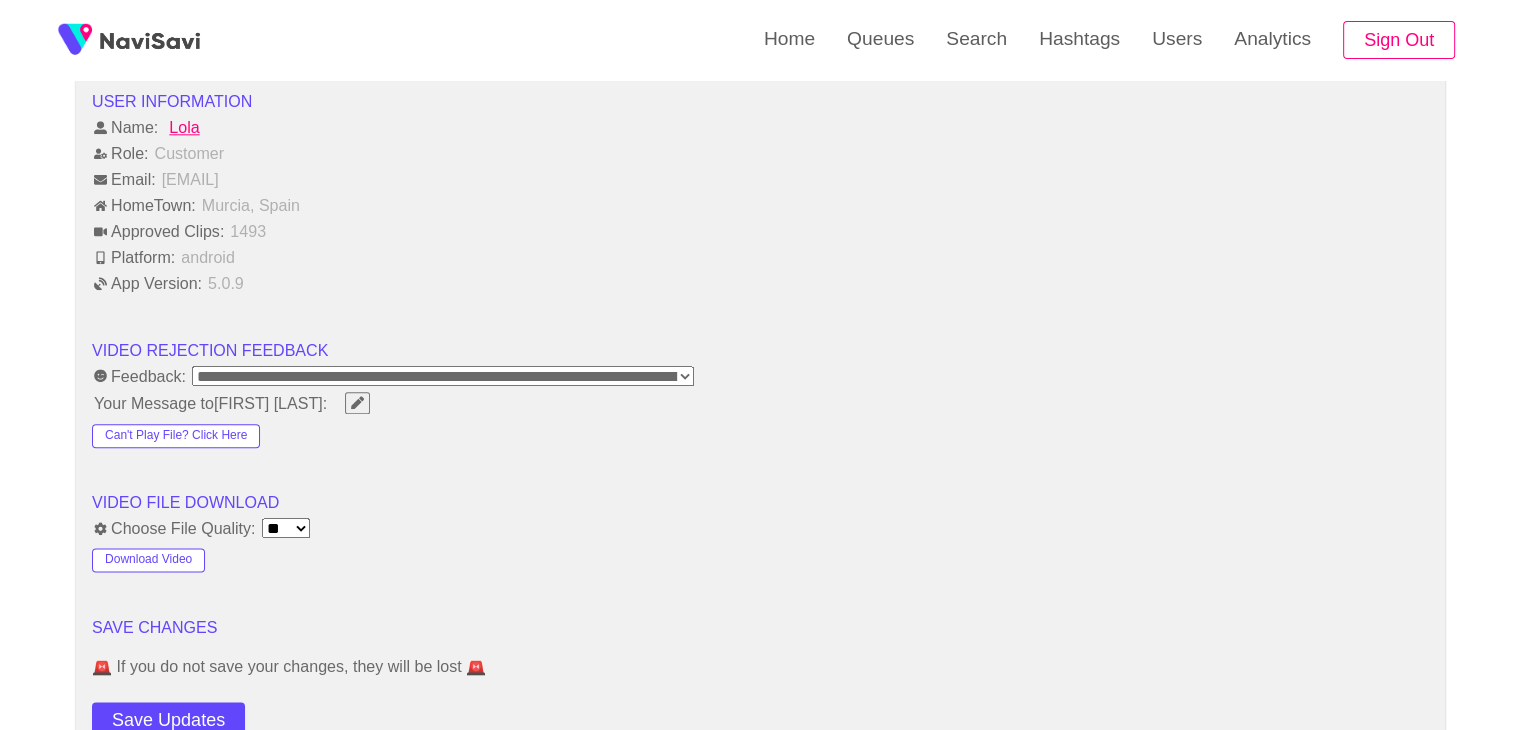 scroll, scrollTop: 2328, scrollLeft: 0, axis: vertical 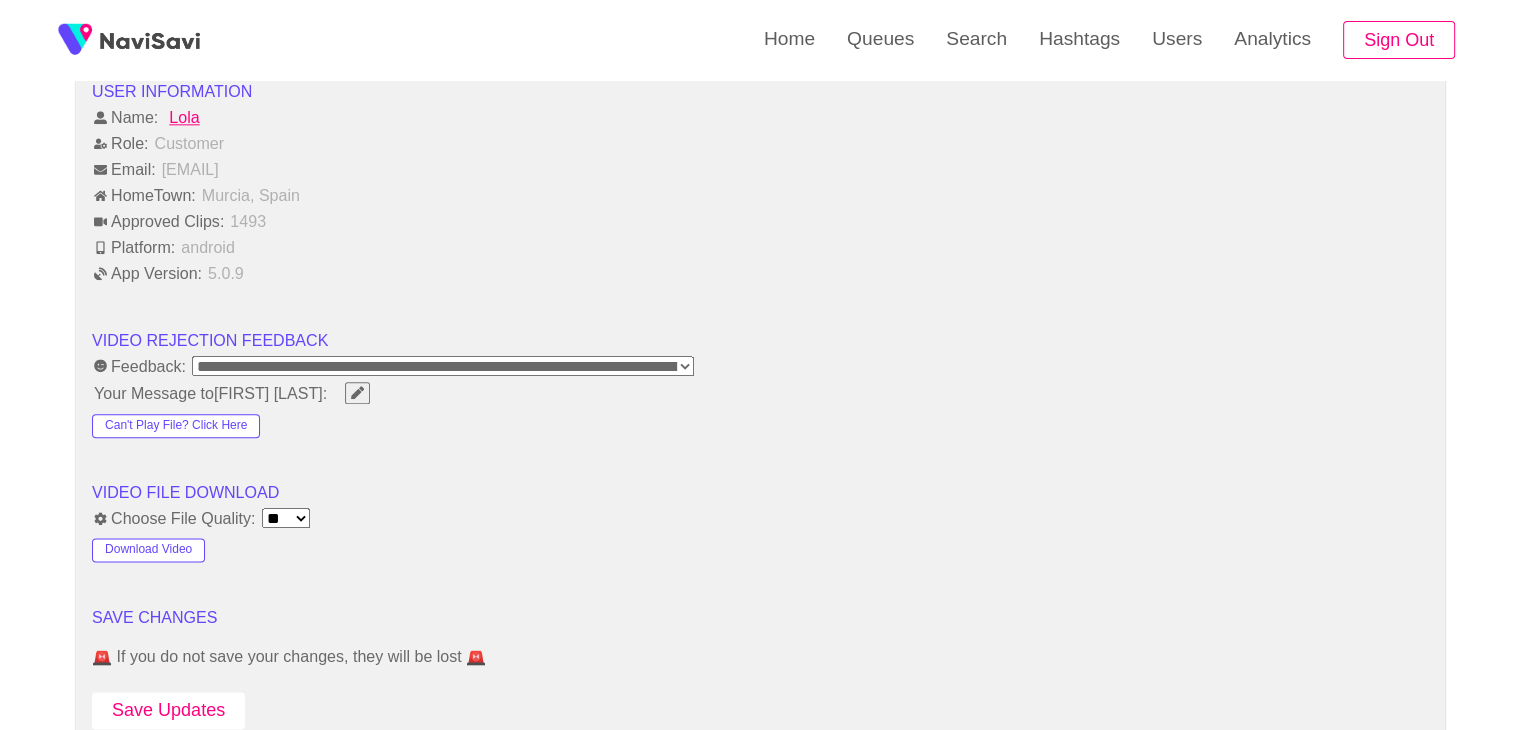 click on "Save Updates" at bounding box center [168, 710] 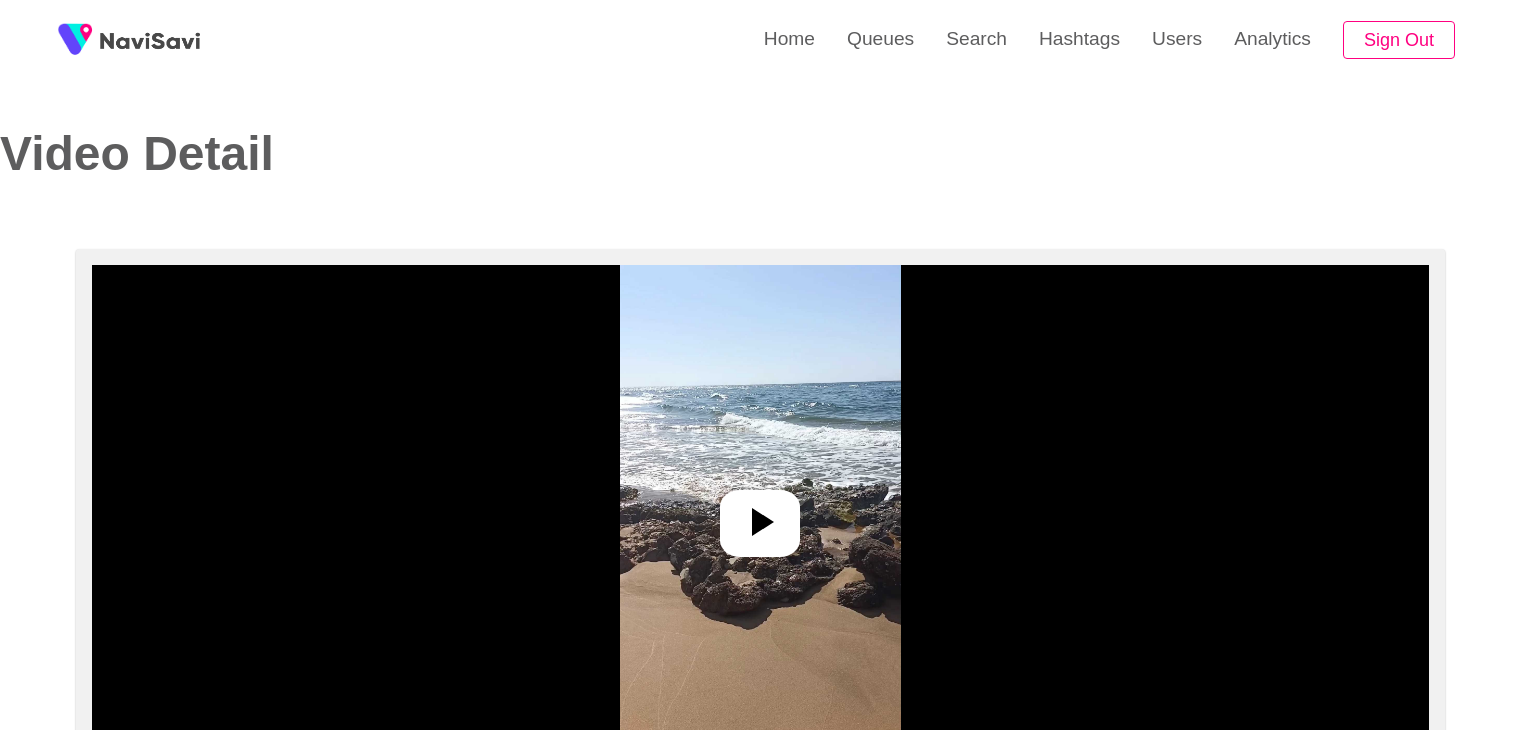 select on "**********" 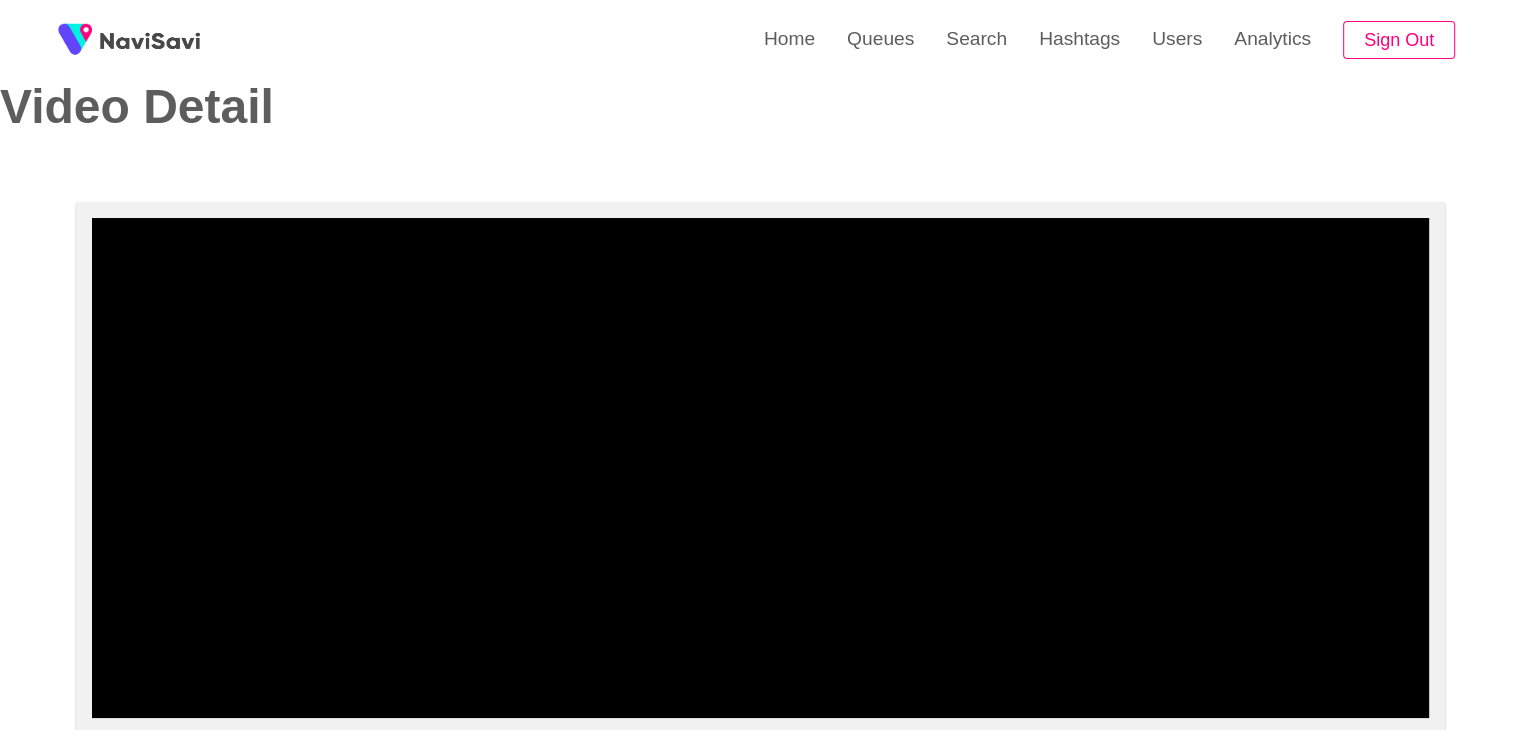 scroll, scrollTop: 48, scrollLeft: 0, axis: vertical 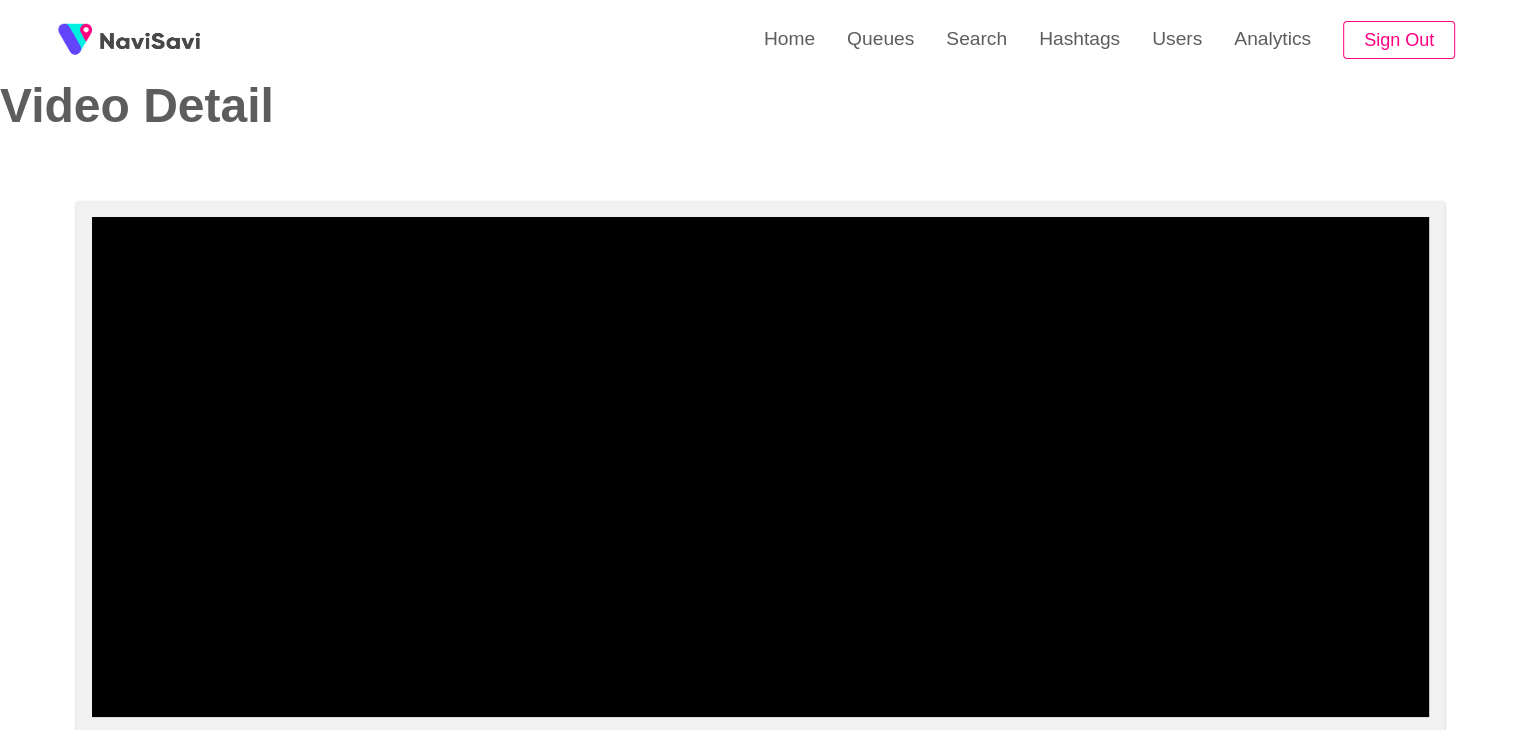 click at bounding box center (760, 467) 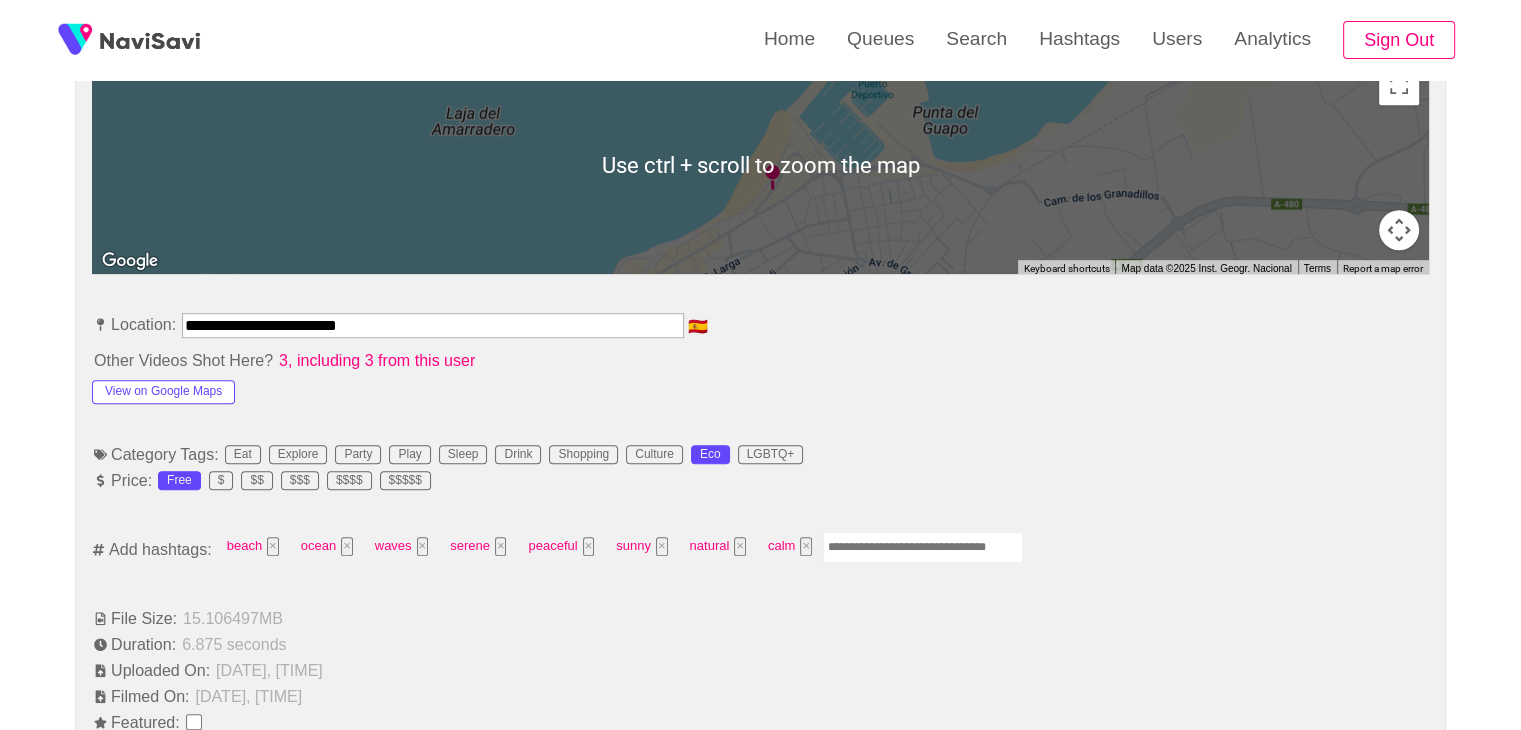 scroll, scrollTop: 946, scrollLeft: 0, axis: vertical 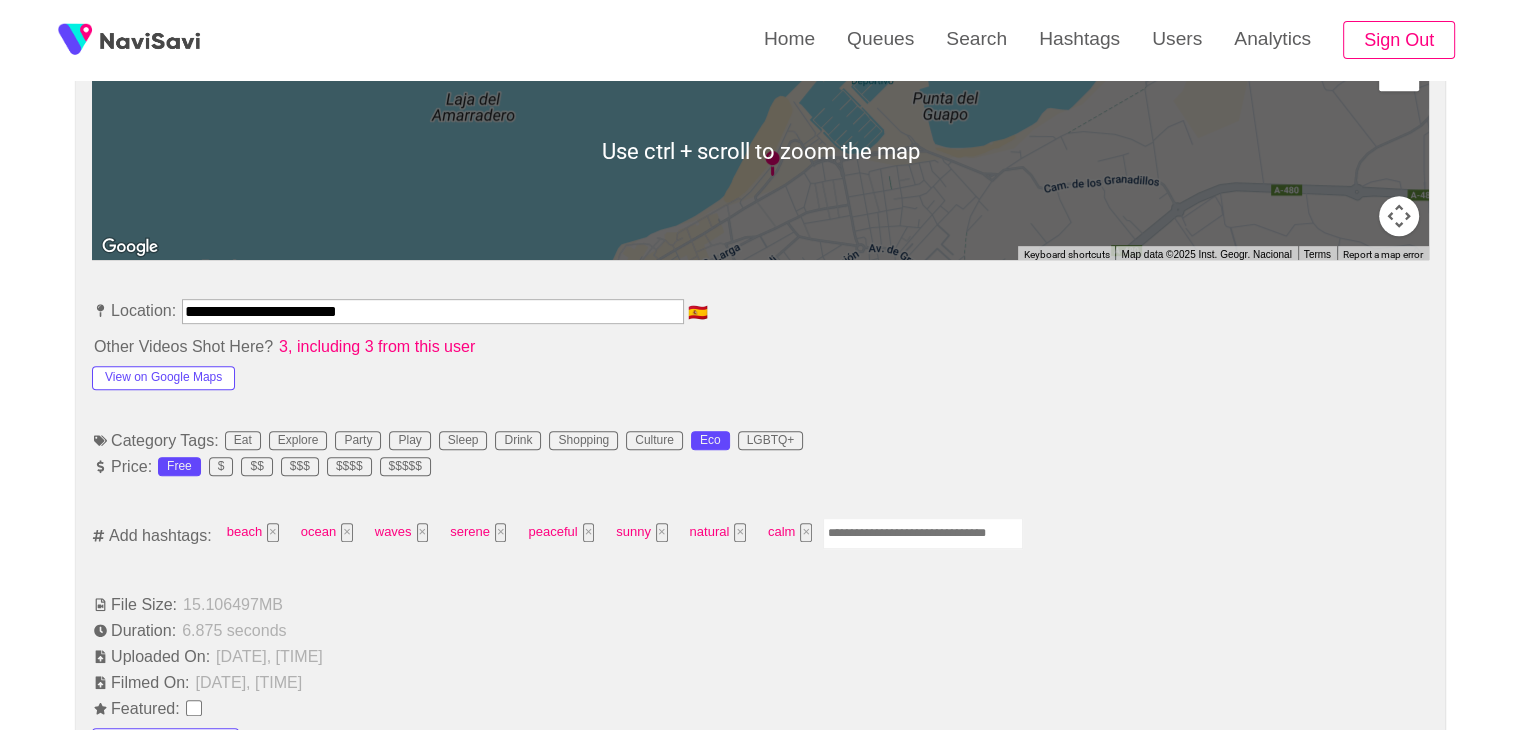 click at bounding box center [923, 533] 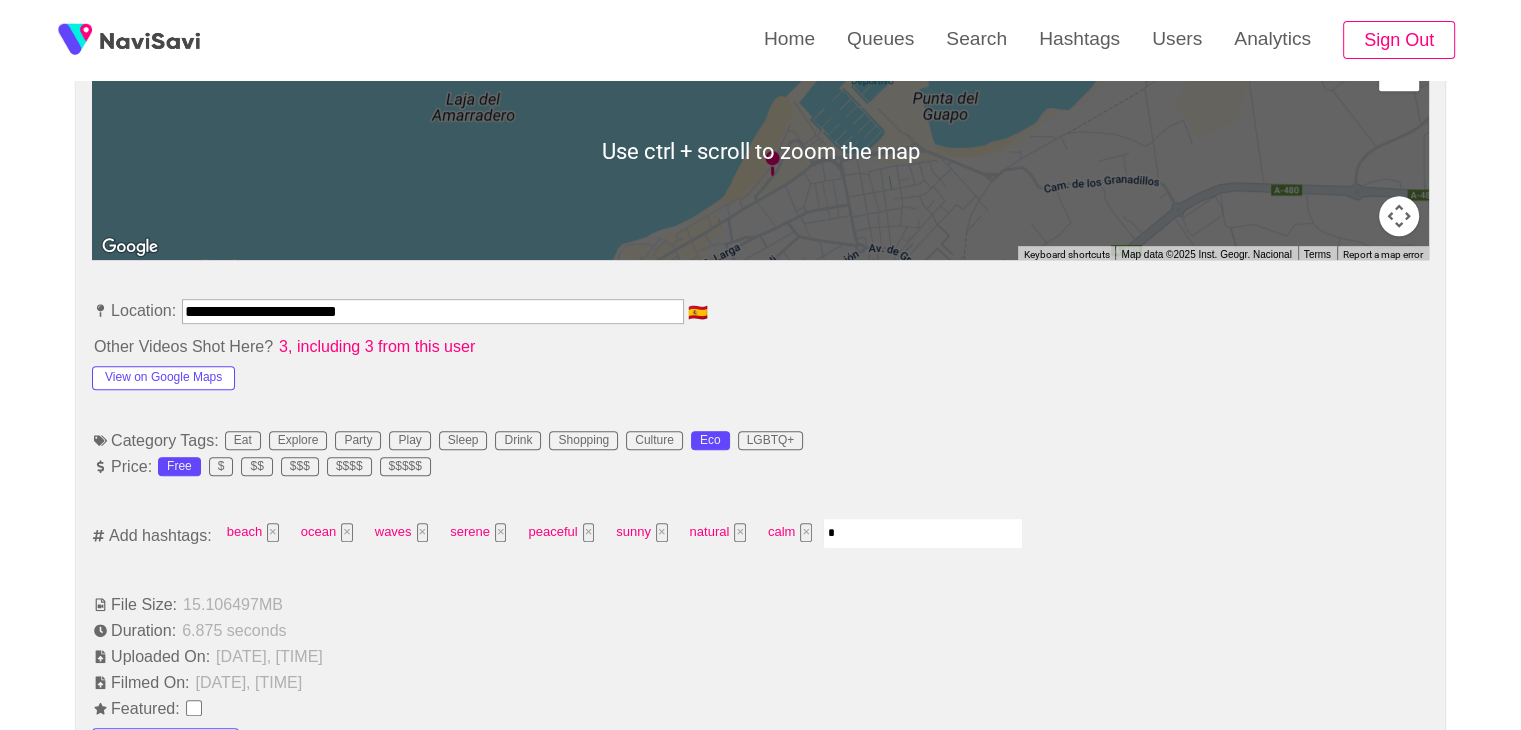 type on "**" 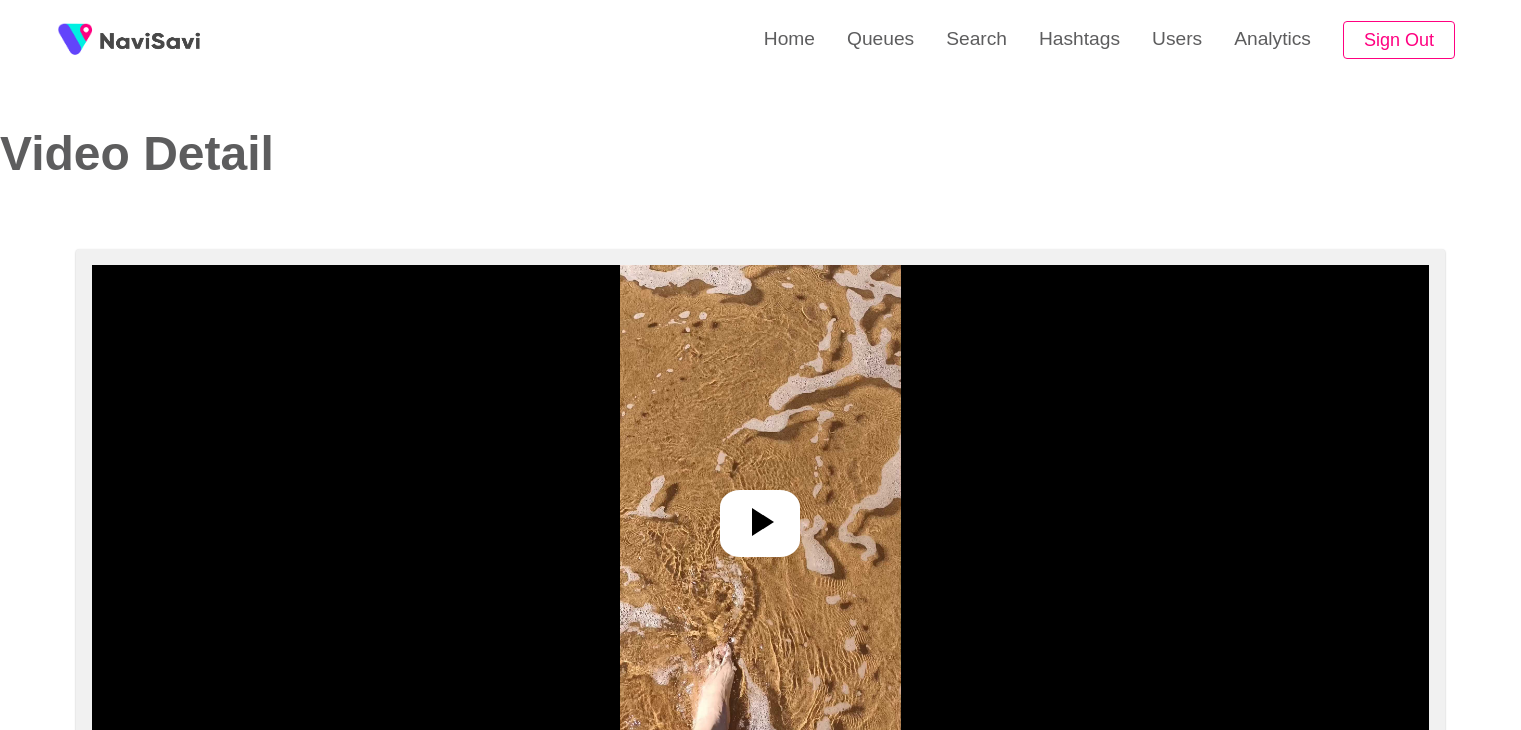 select on "**********" 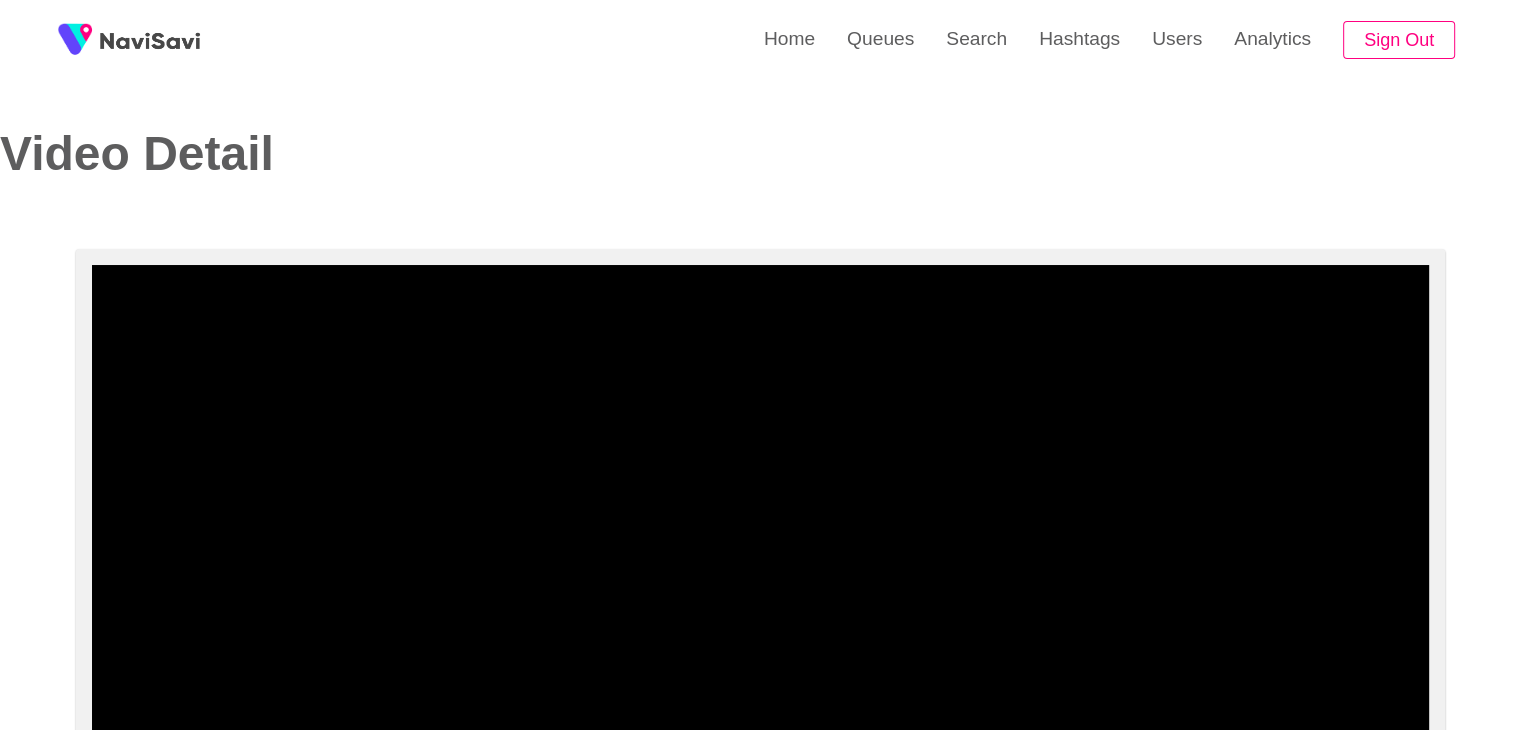 scroll, scrollTop: 106, scrollLeft: 0, axis: vertical 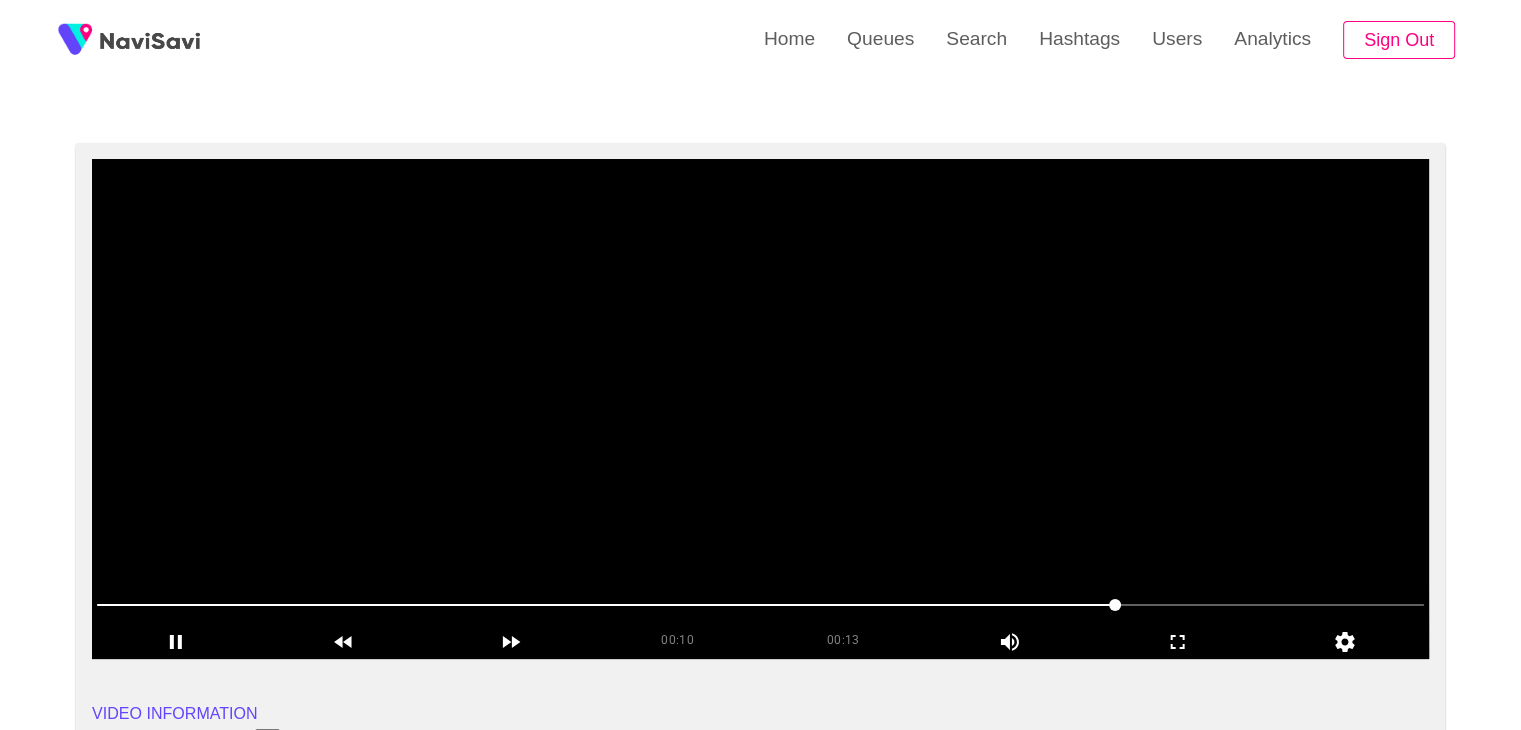 click at bounding box center (760, 409) 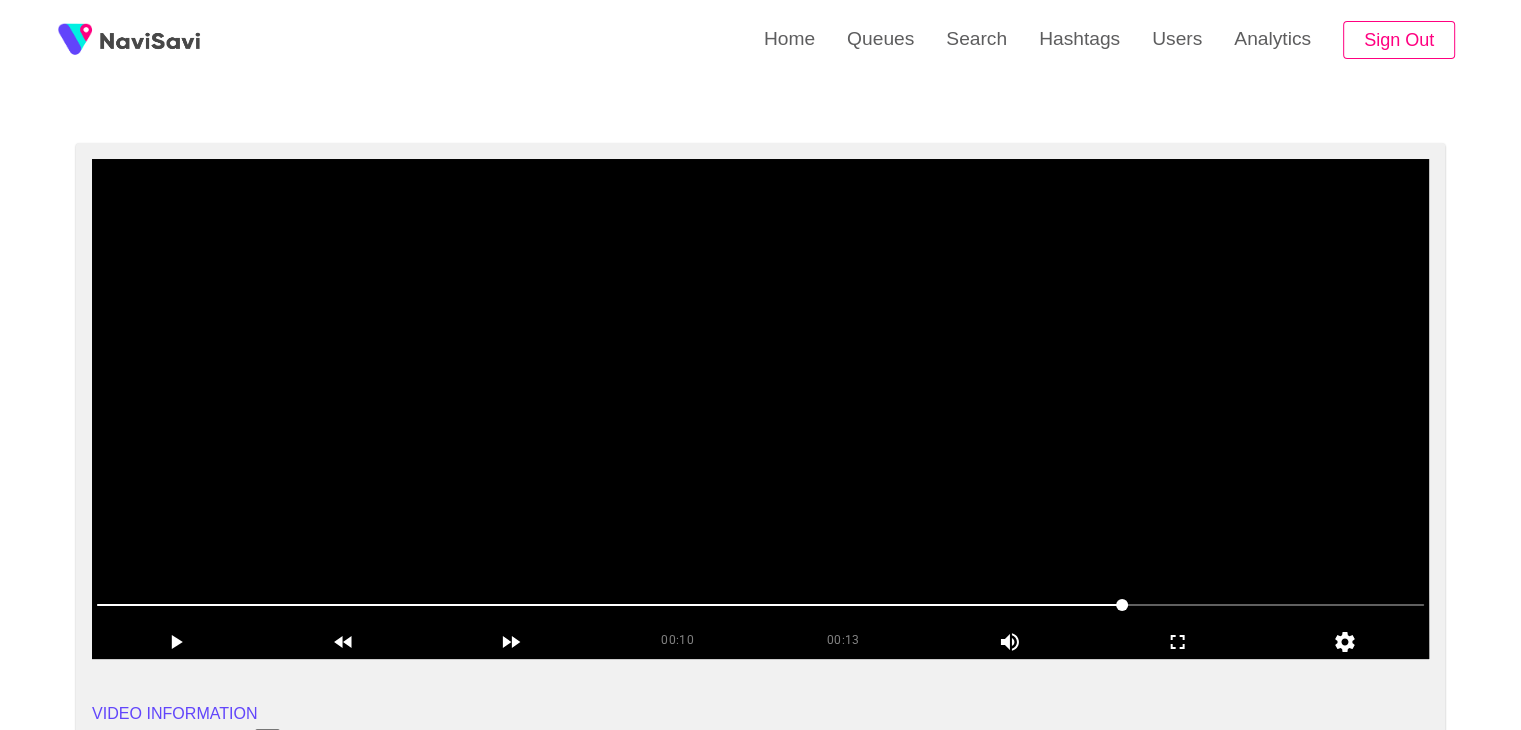 click at bounding box center (760, 409) 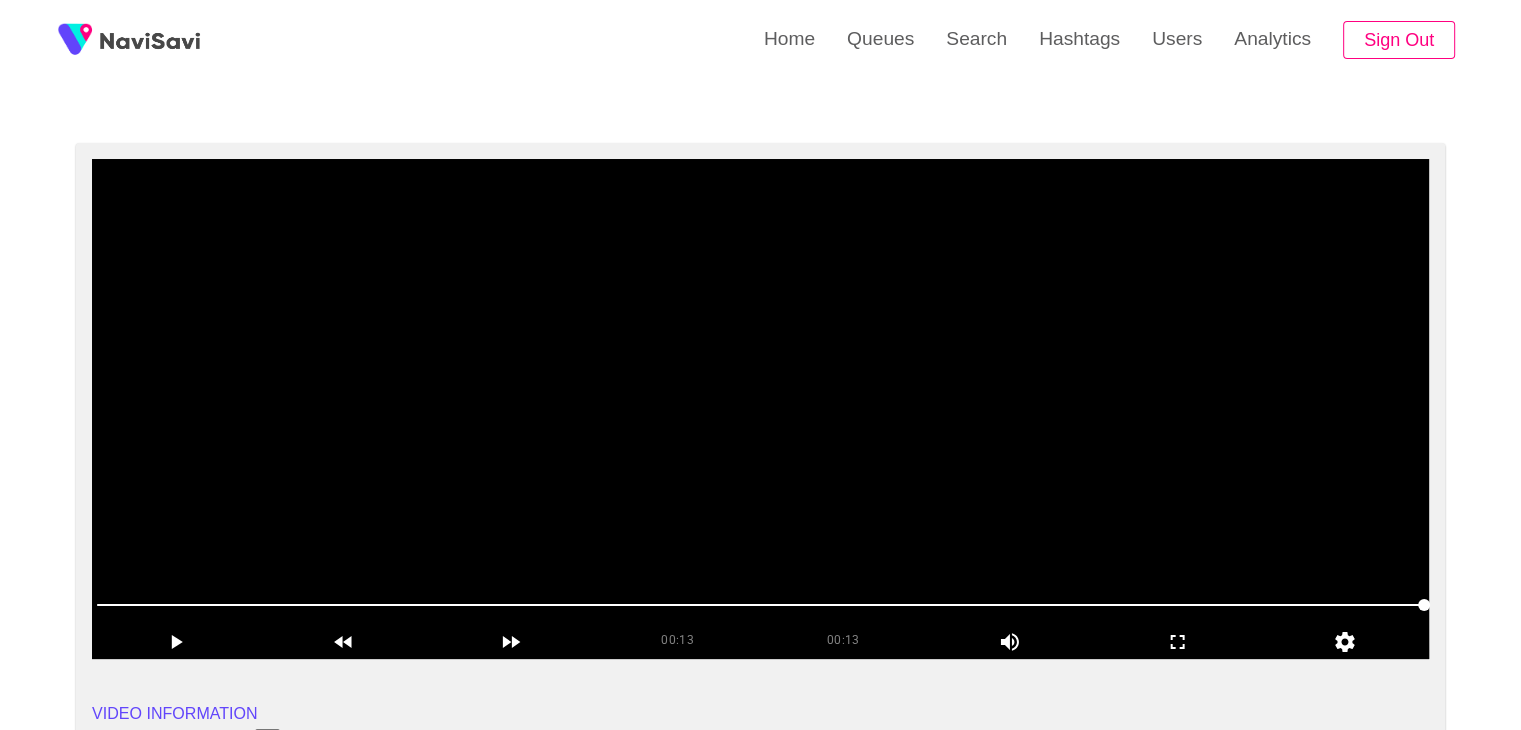 click at bounding box center [760, 409] 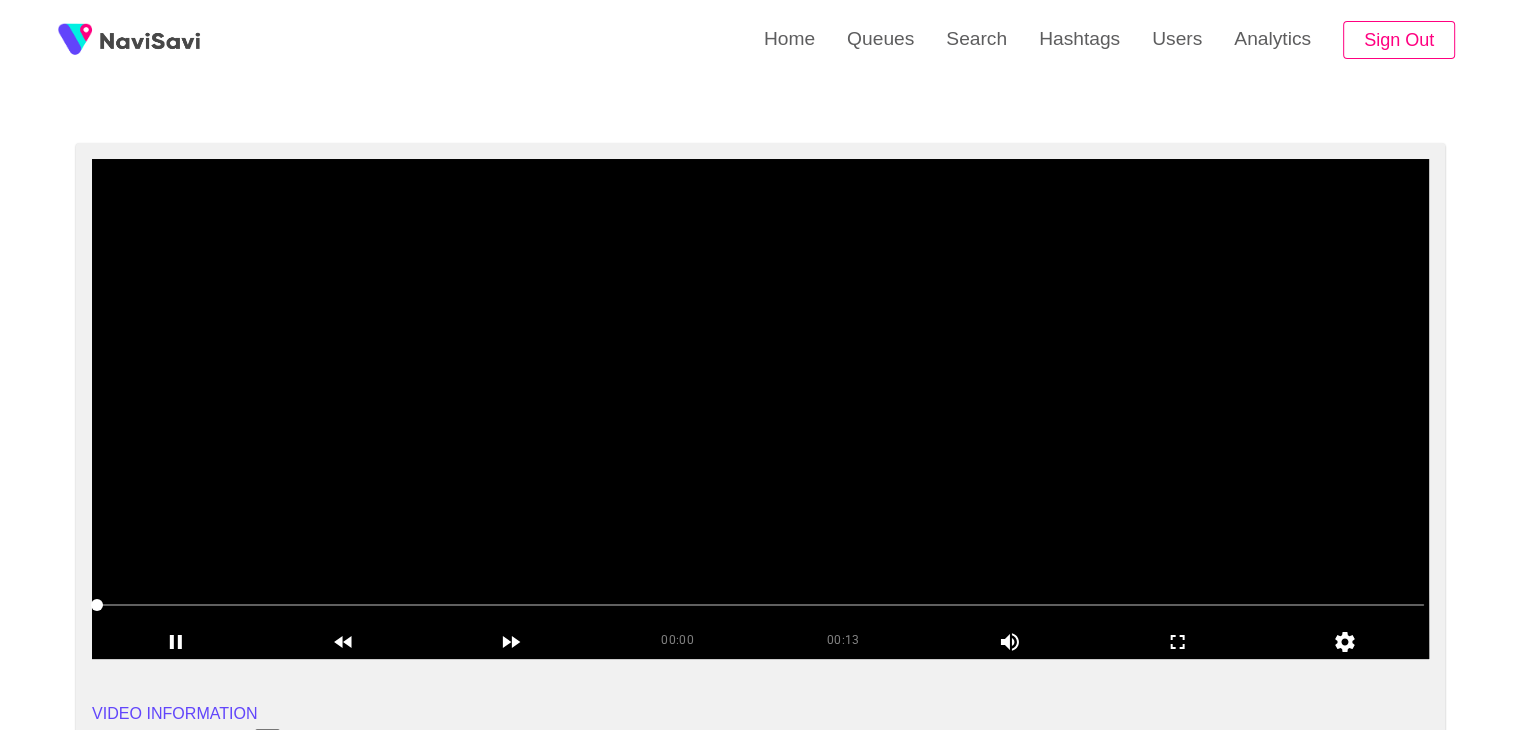 click at bounding box center [760, 409] 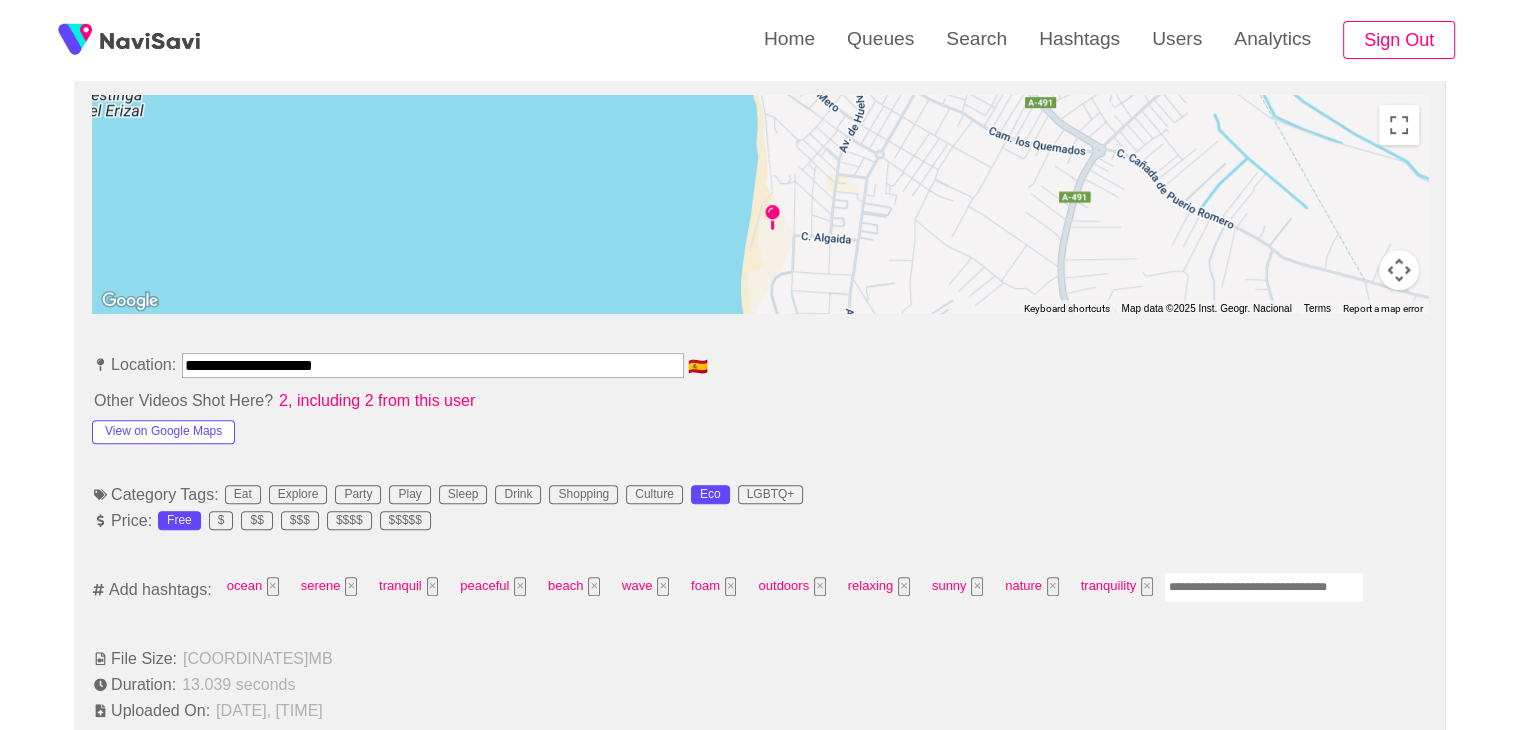 scroll, scrollTop: 895, scrollLeft: 0, axis: vertical 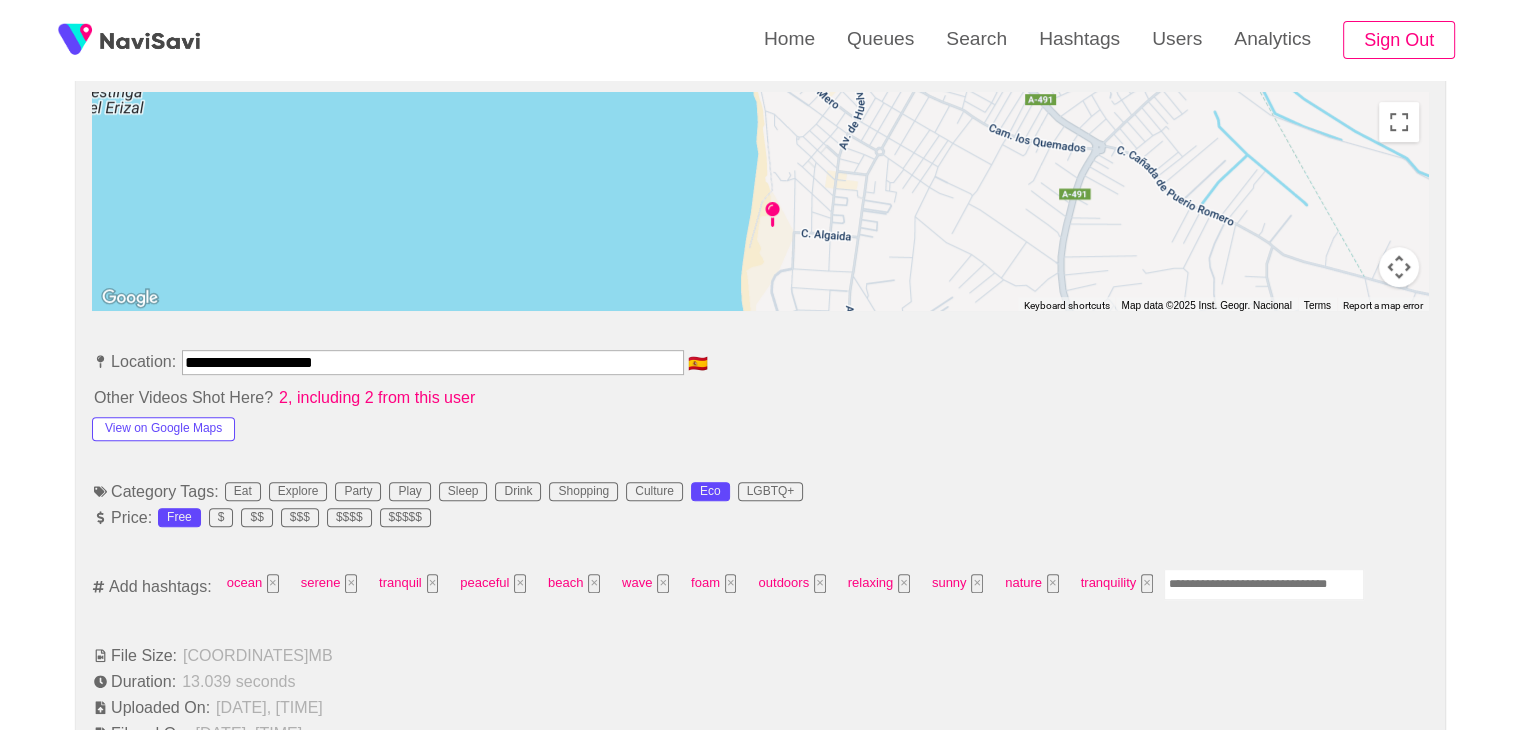 click at bounding box center (1264, 584) 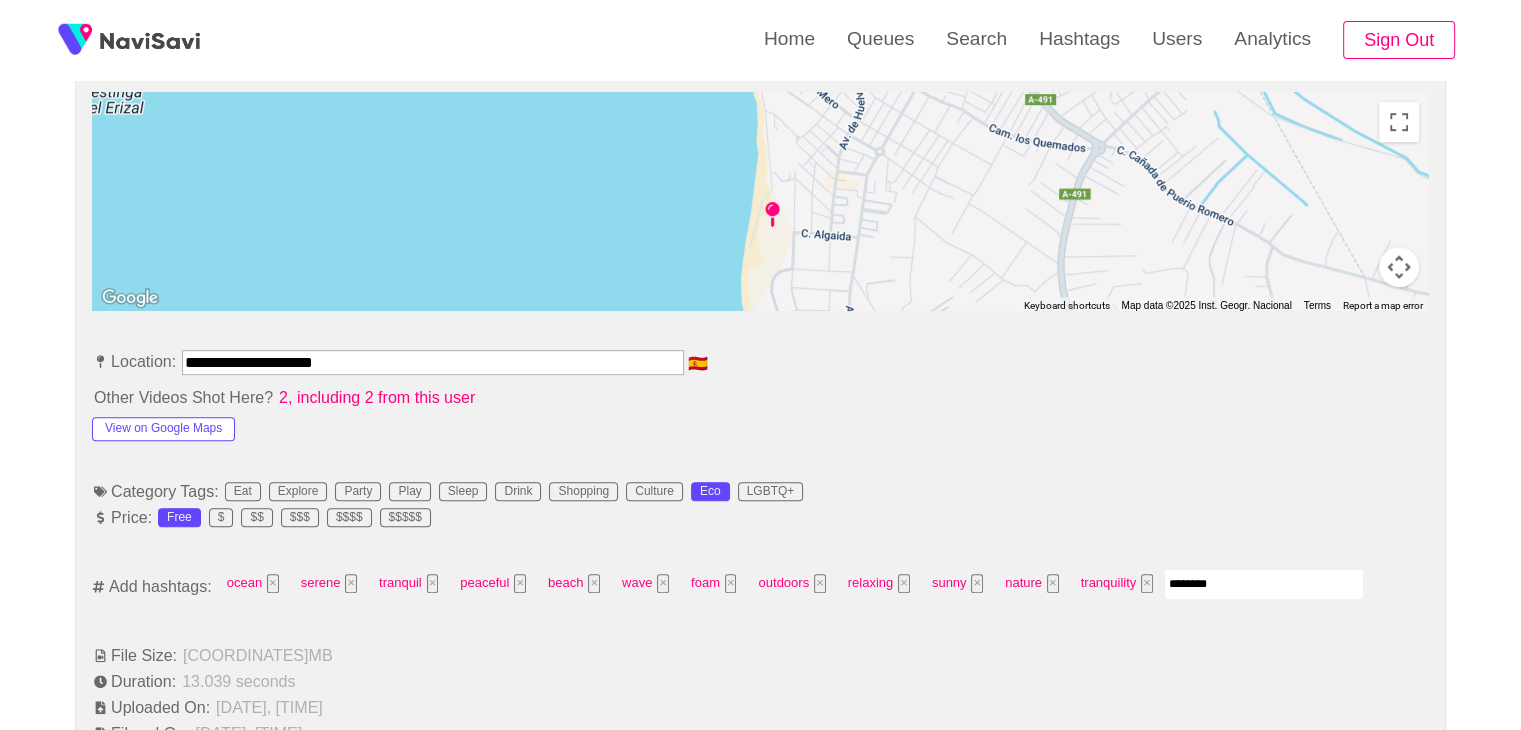type on "*********" 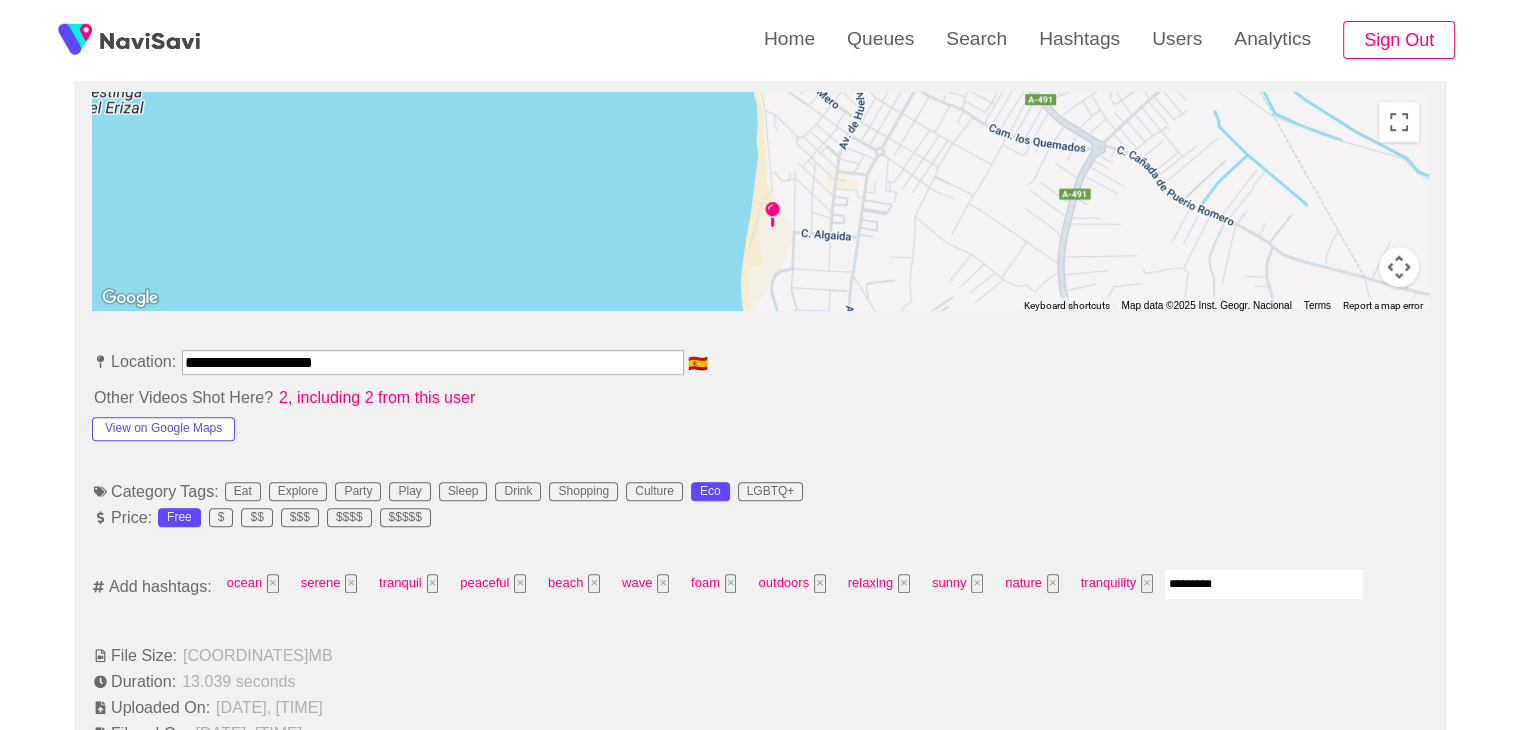 type 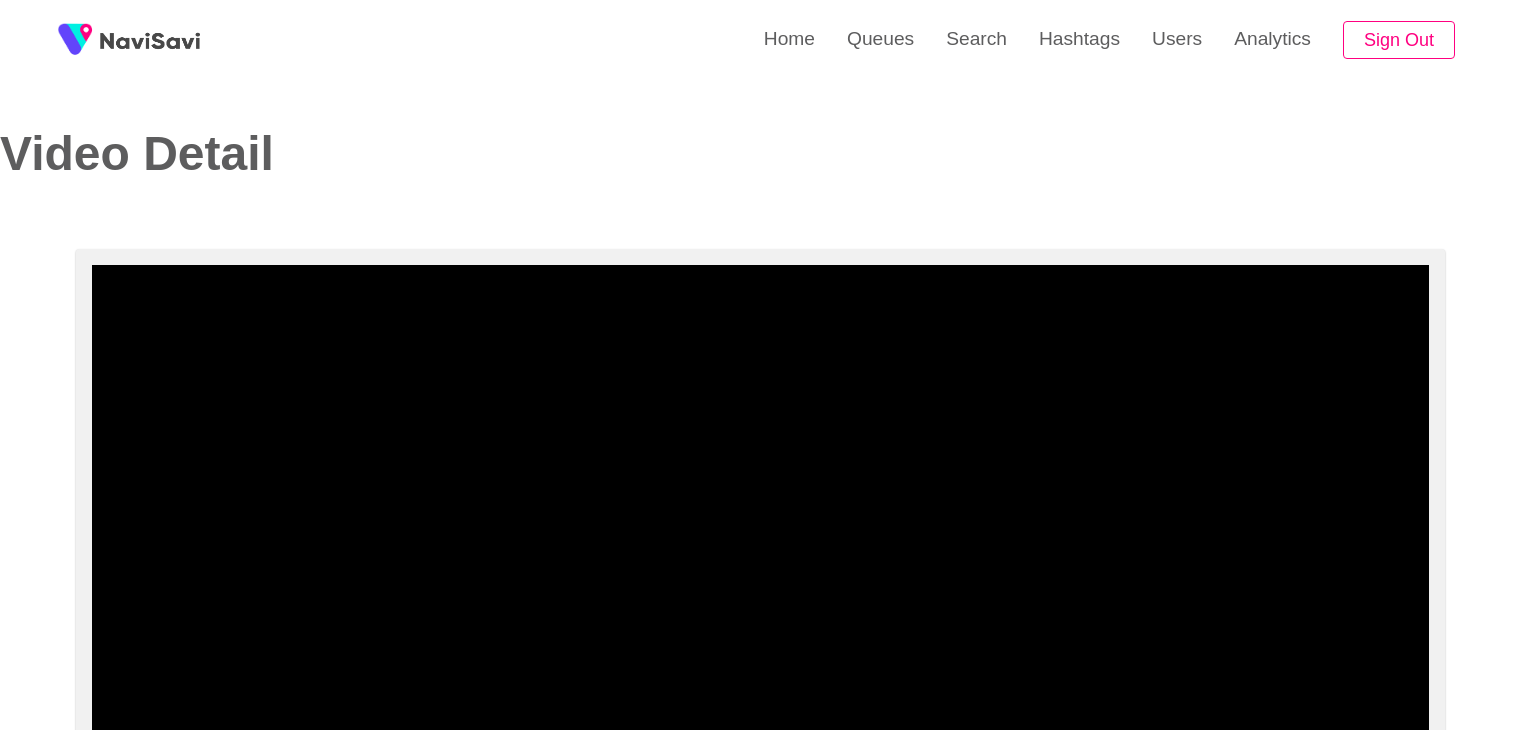 select on "**********" 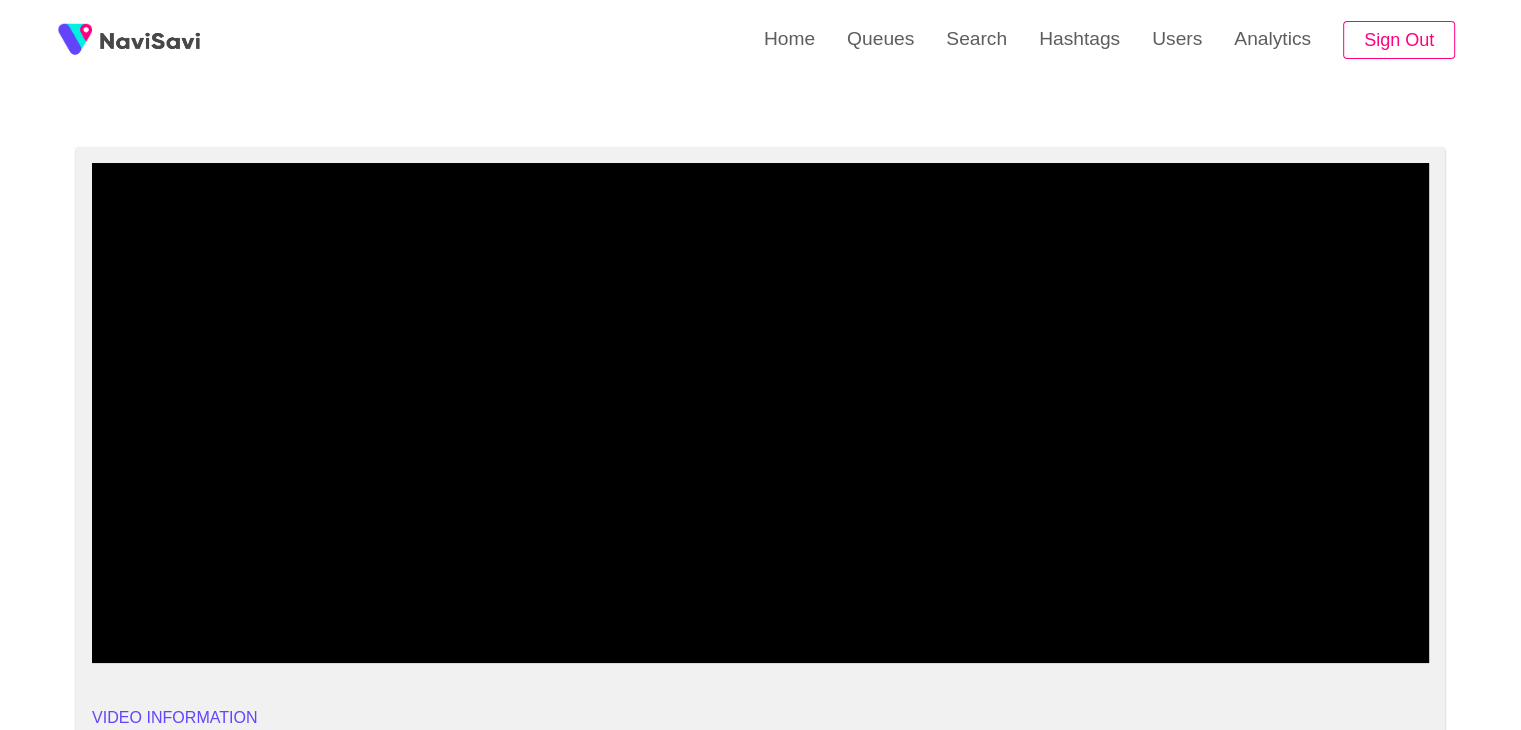 scroll, scrollTop: 139, scrollLeft: 0, axis: vertical 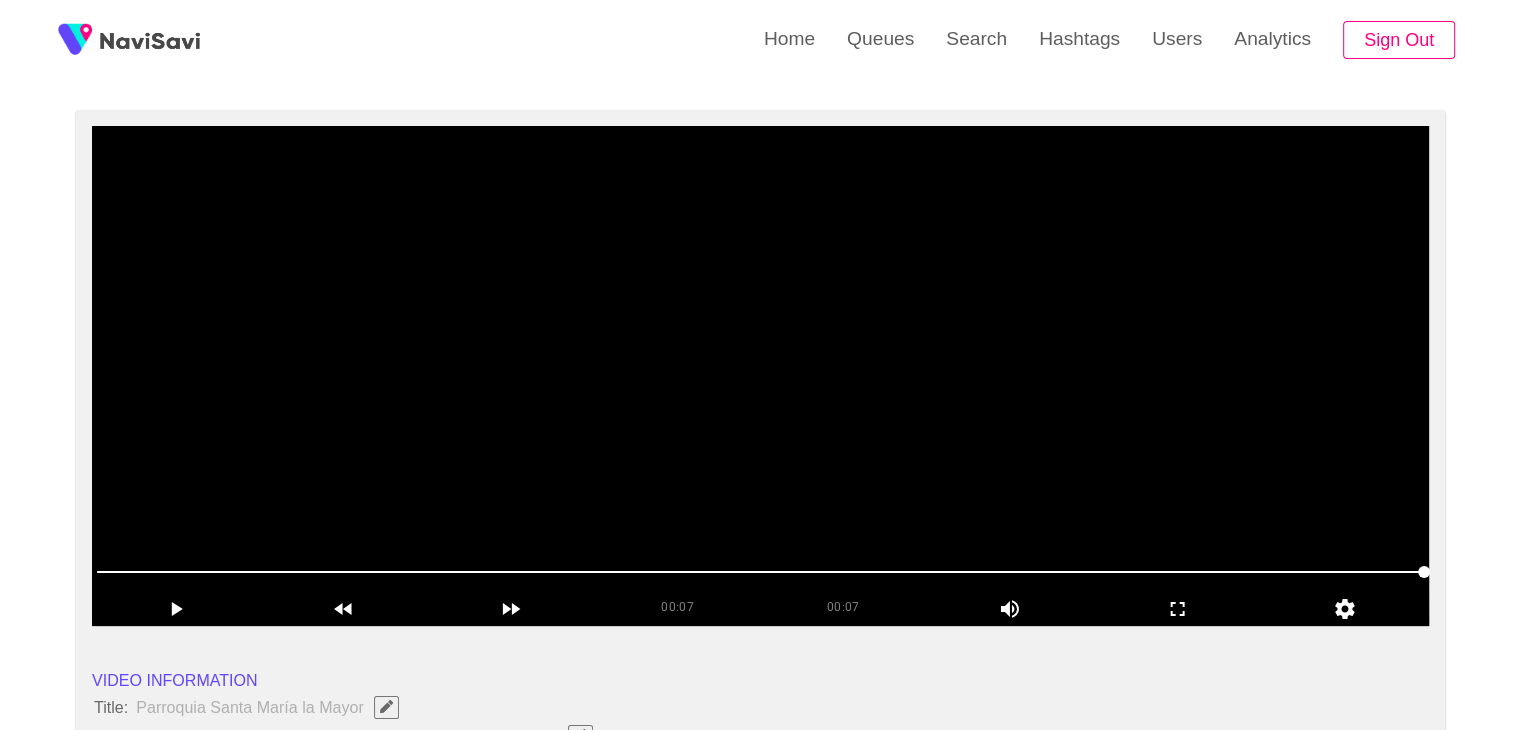 click at bounding box center (760, 376) 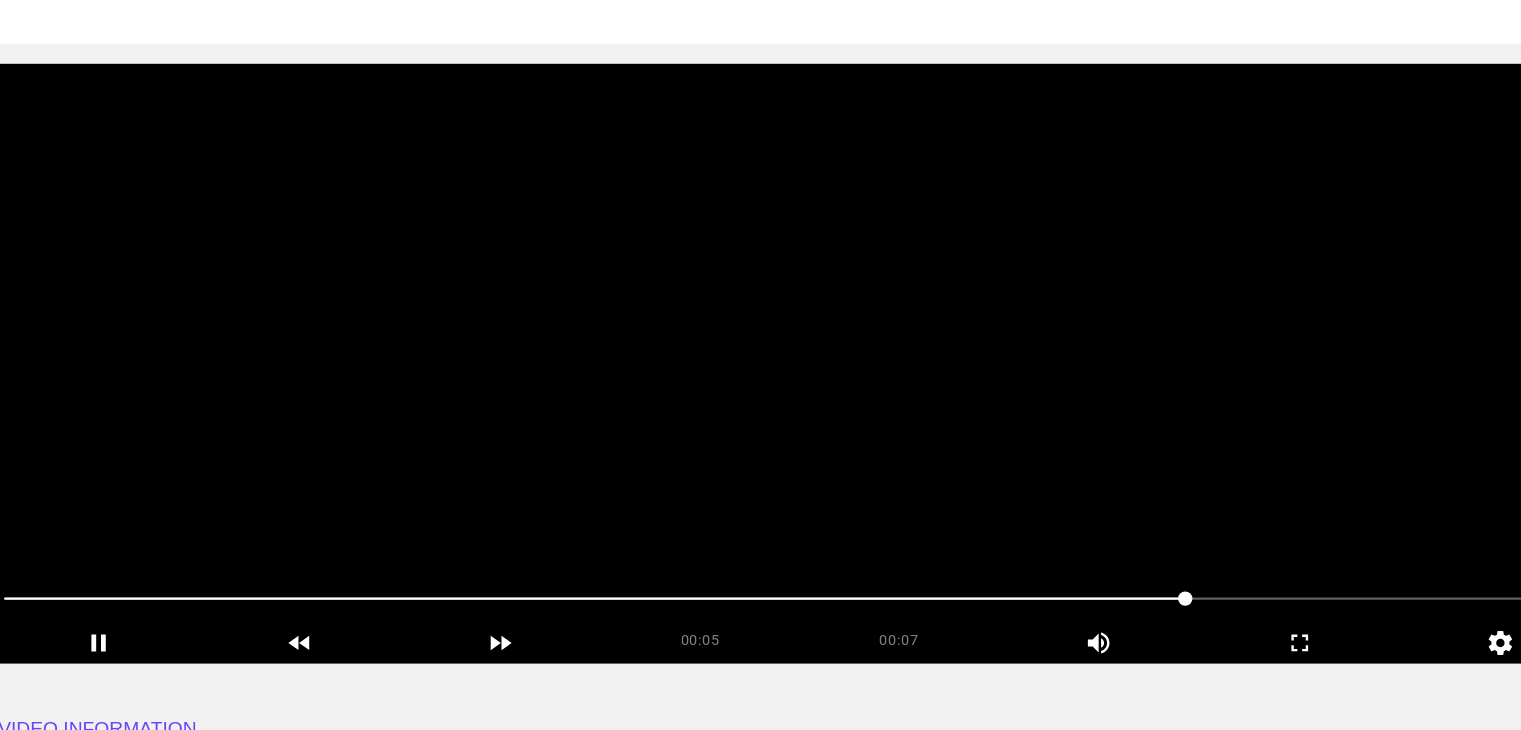 scroll, scrollTop: 140, scrollLeft: 0, axis: vertical 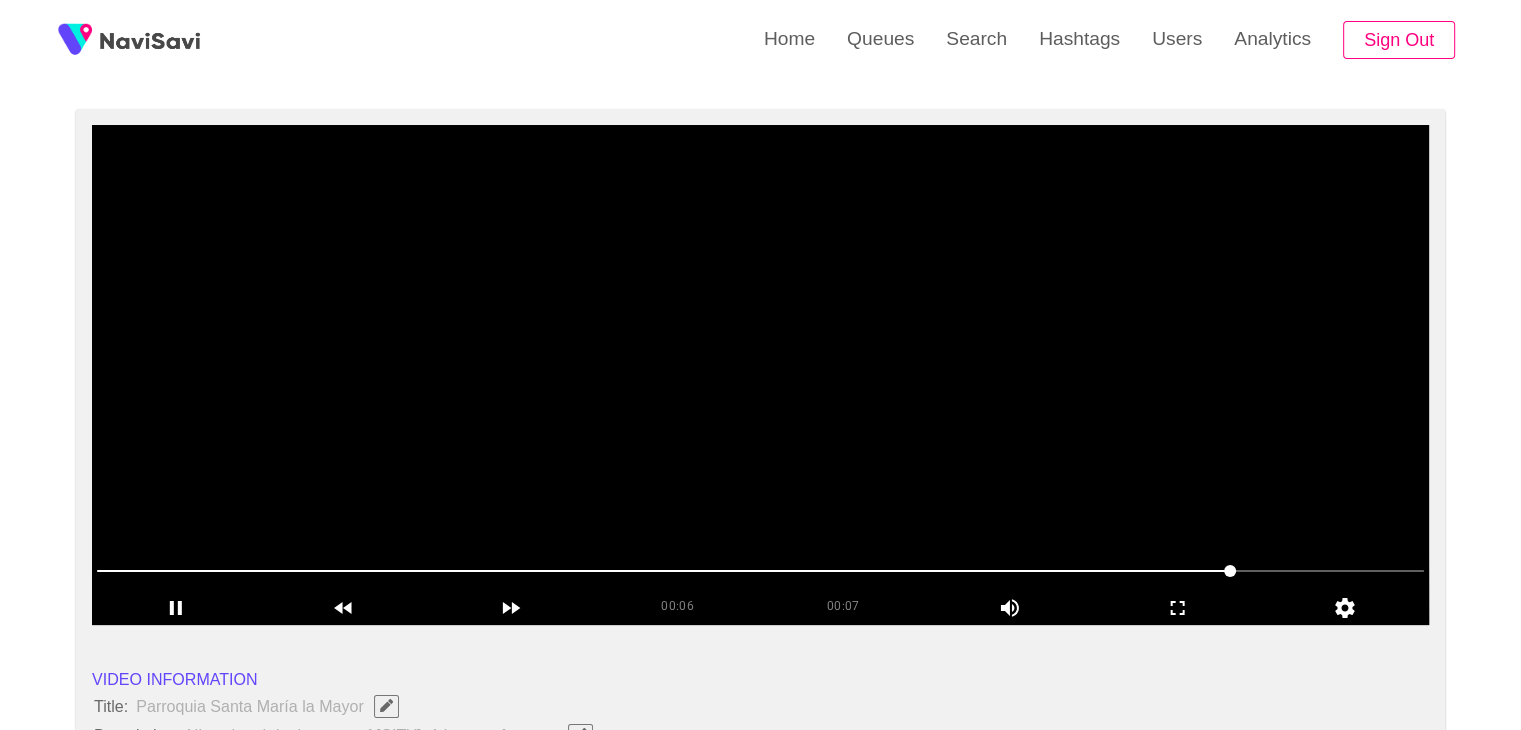 click at bounding box center [760, 375] 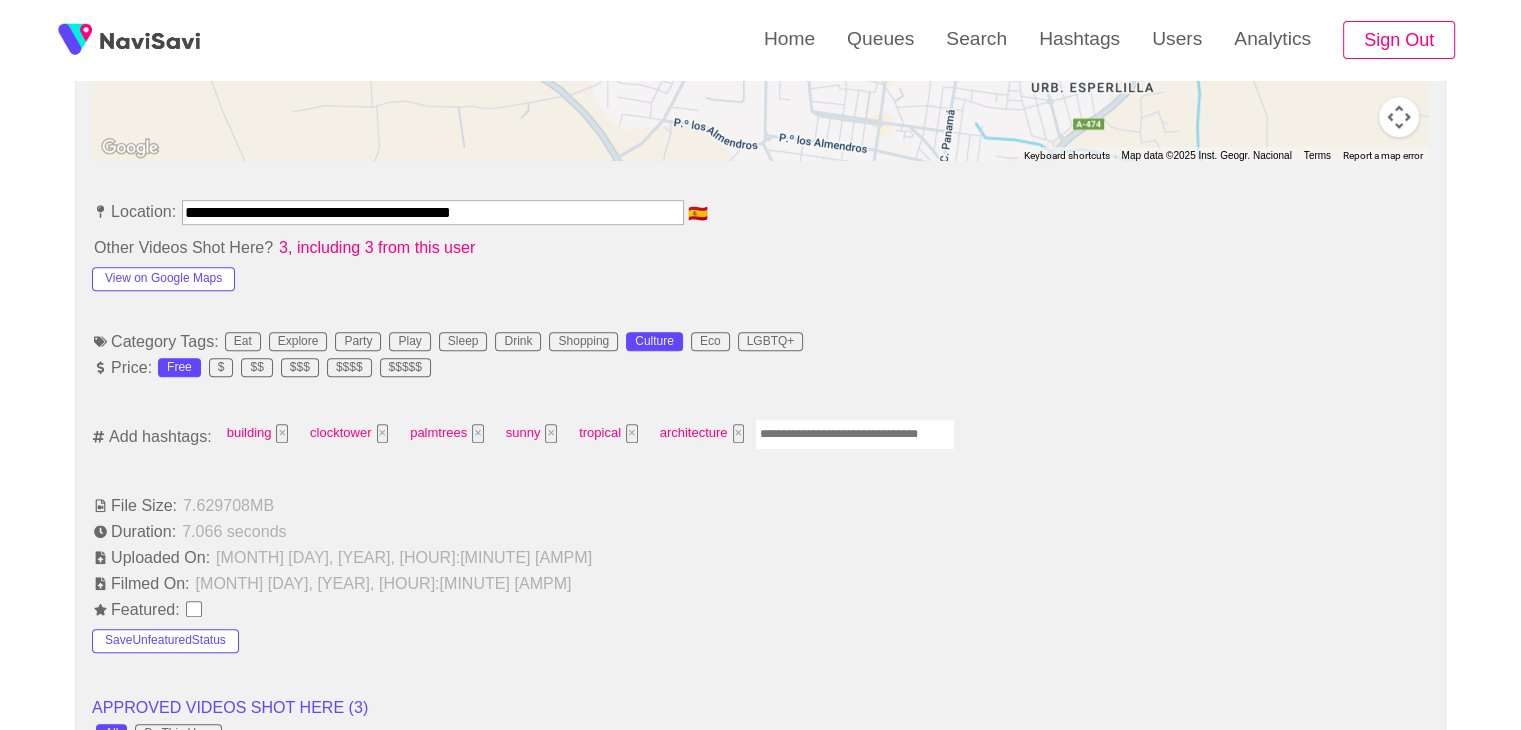 scroll, scrollTop: 1044, scrollLeft: 0, axis: vertical 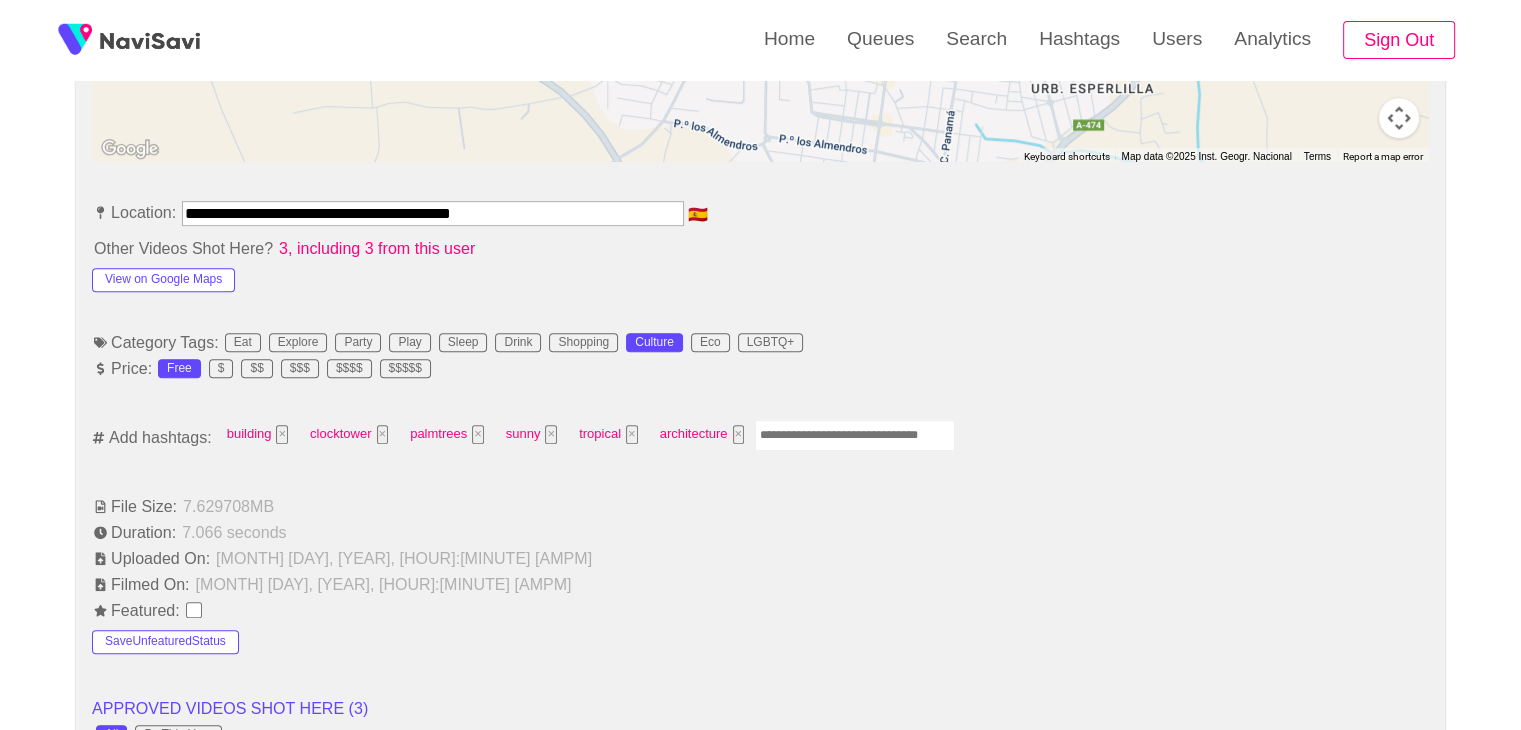 click at bounding box center (855, 435) 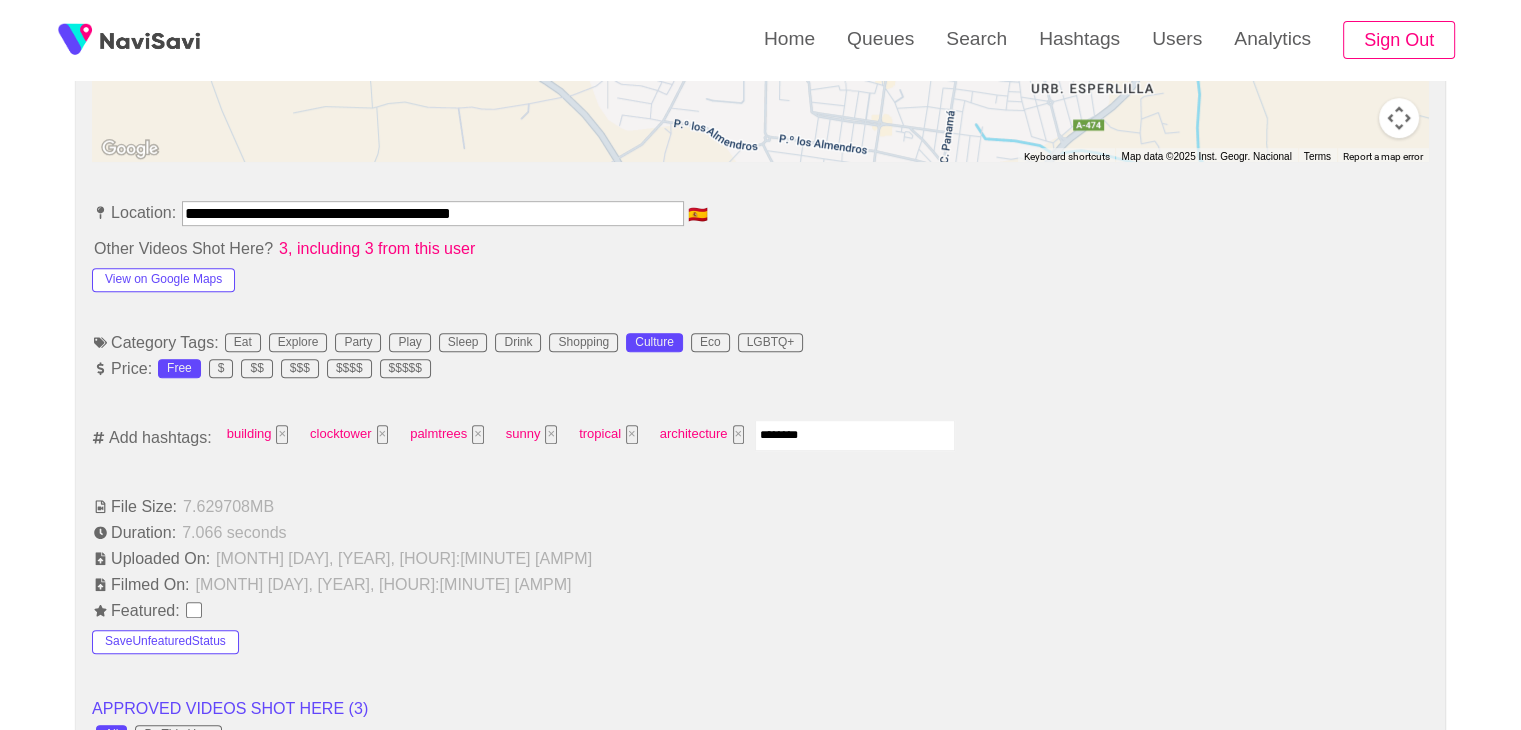 type on "*********" 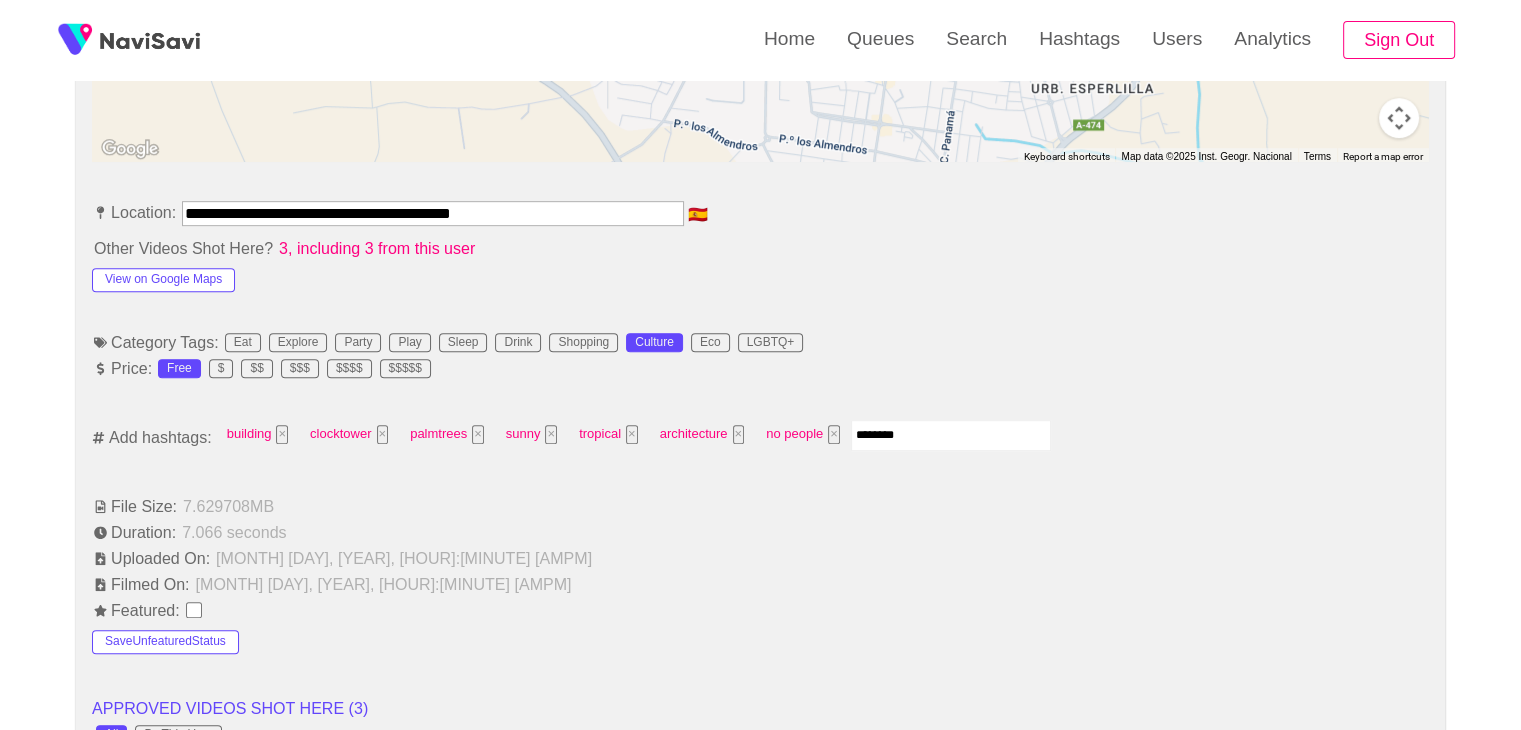 type on "*********" 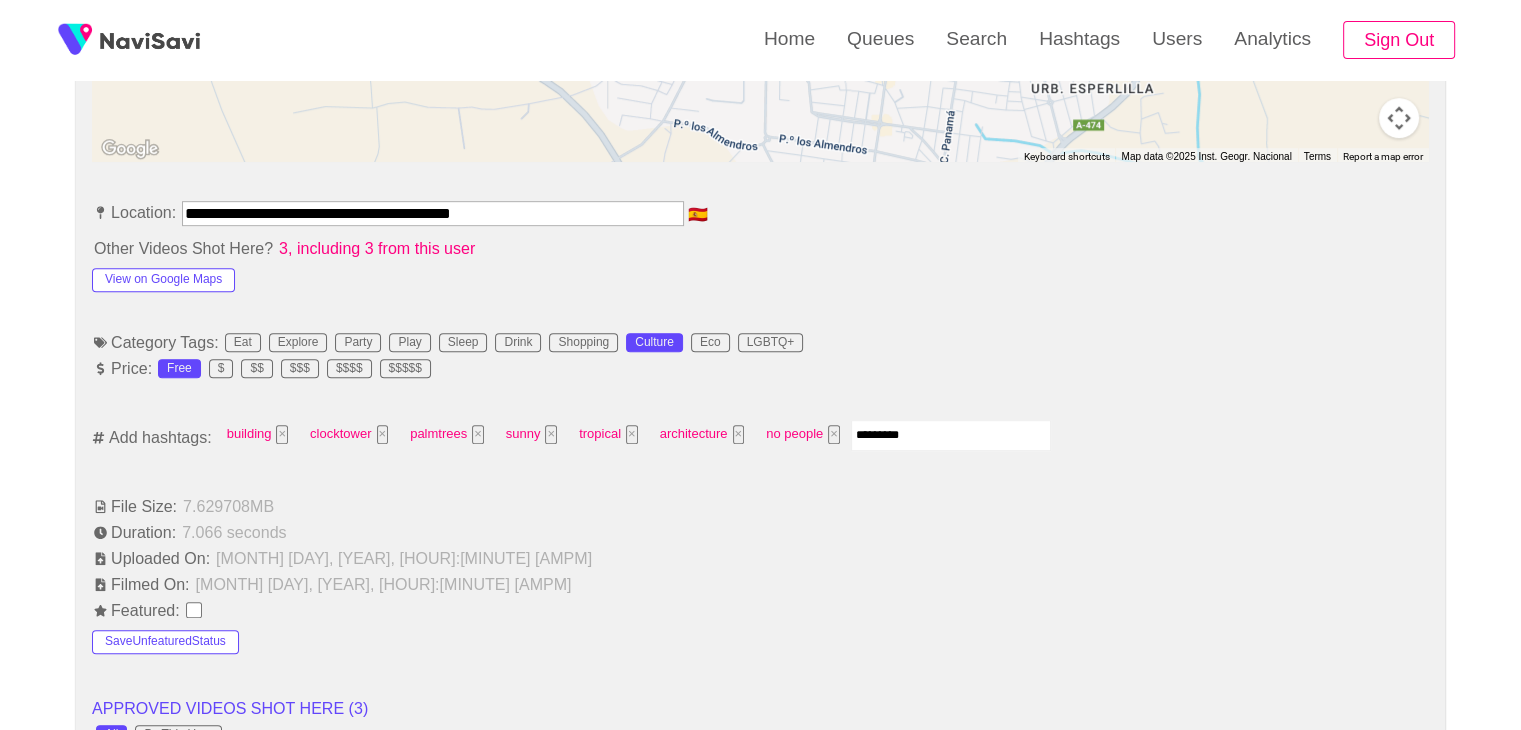 type 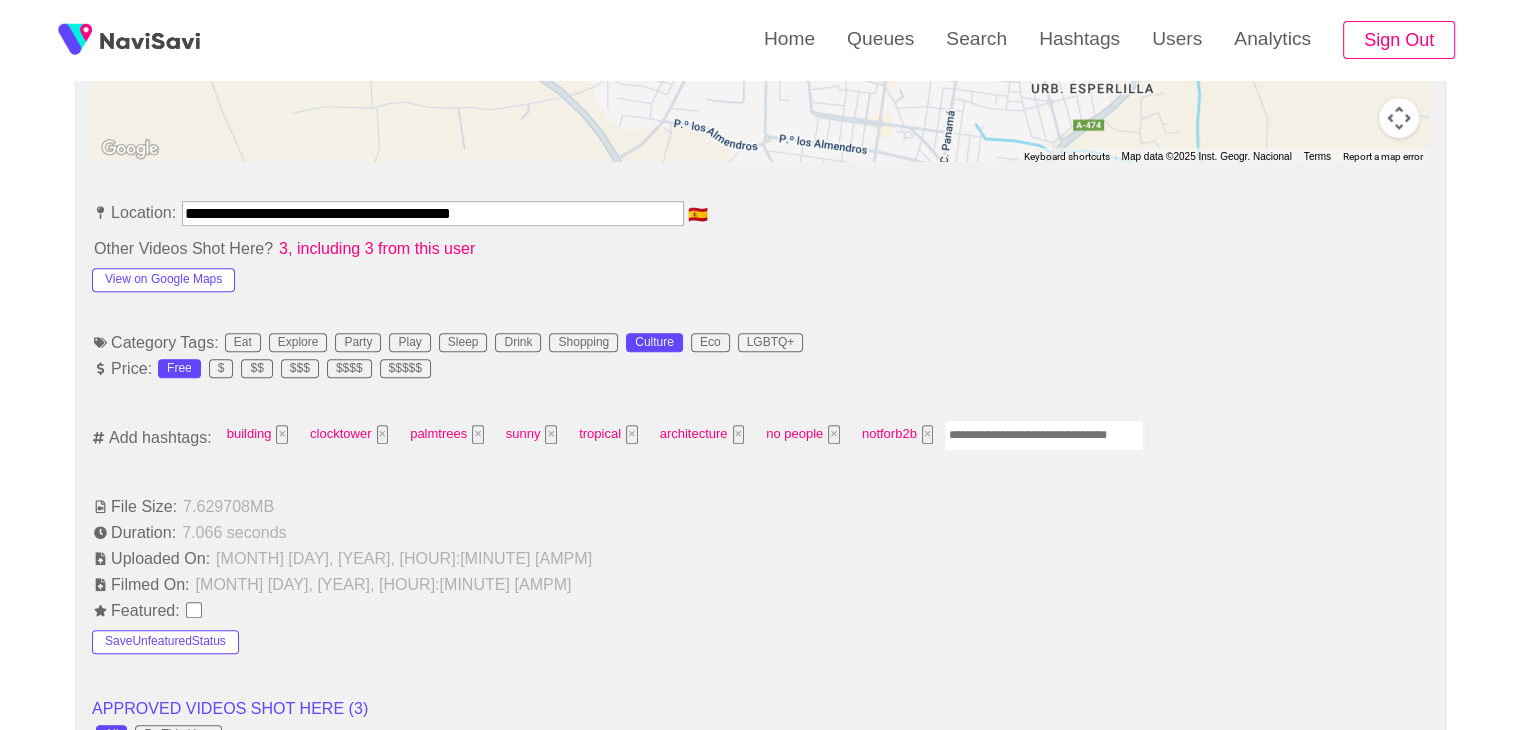 scroll, scrollTop: 2007, scrollLeft: 0, axis: vertical 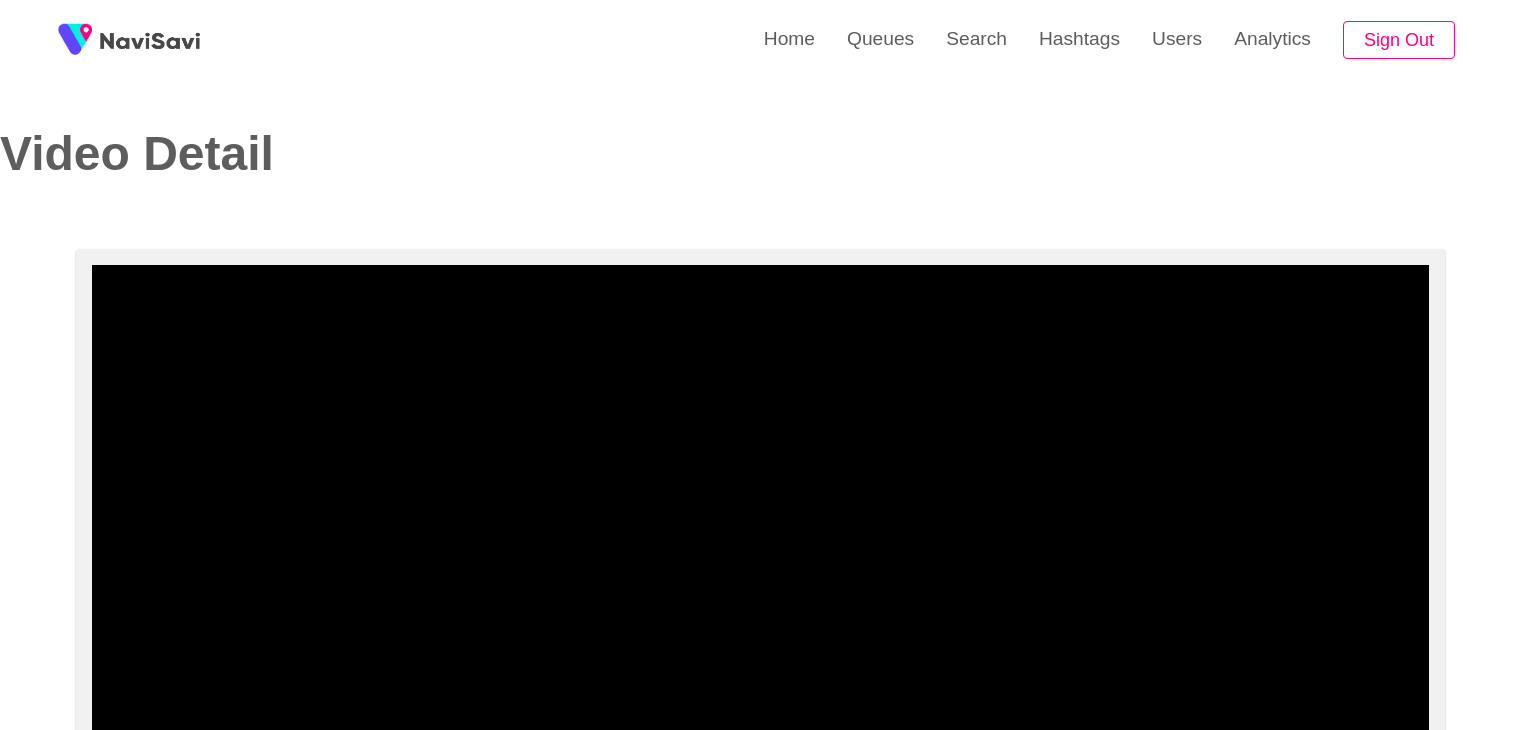 select on "**********" 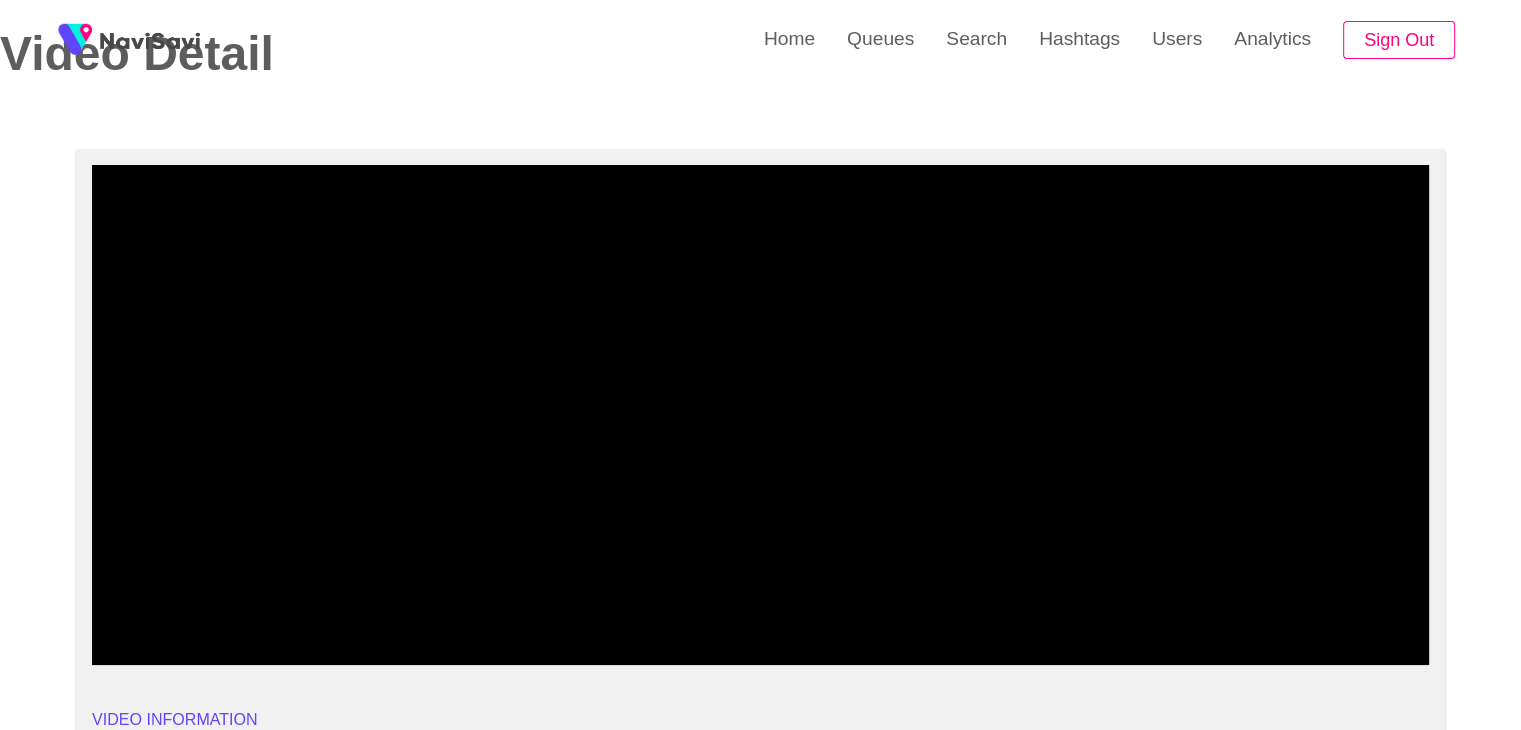 click at bounding box center (760, 415) 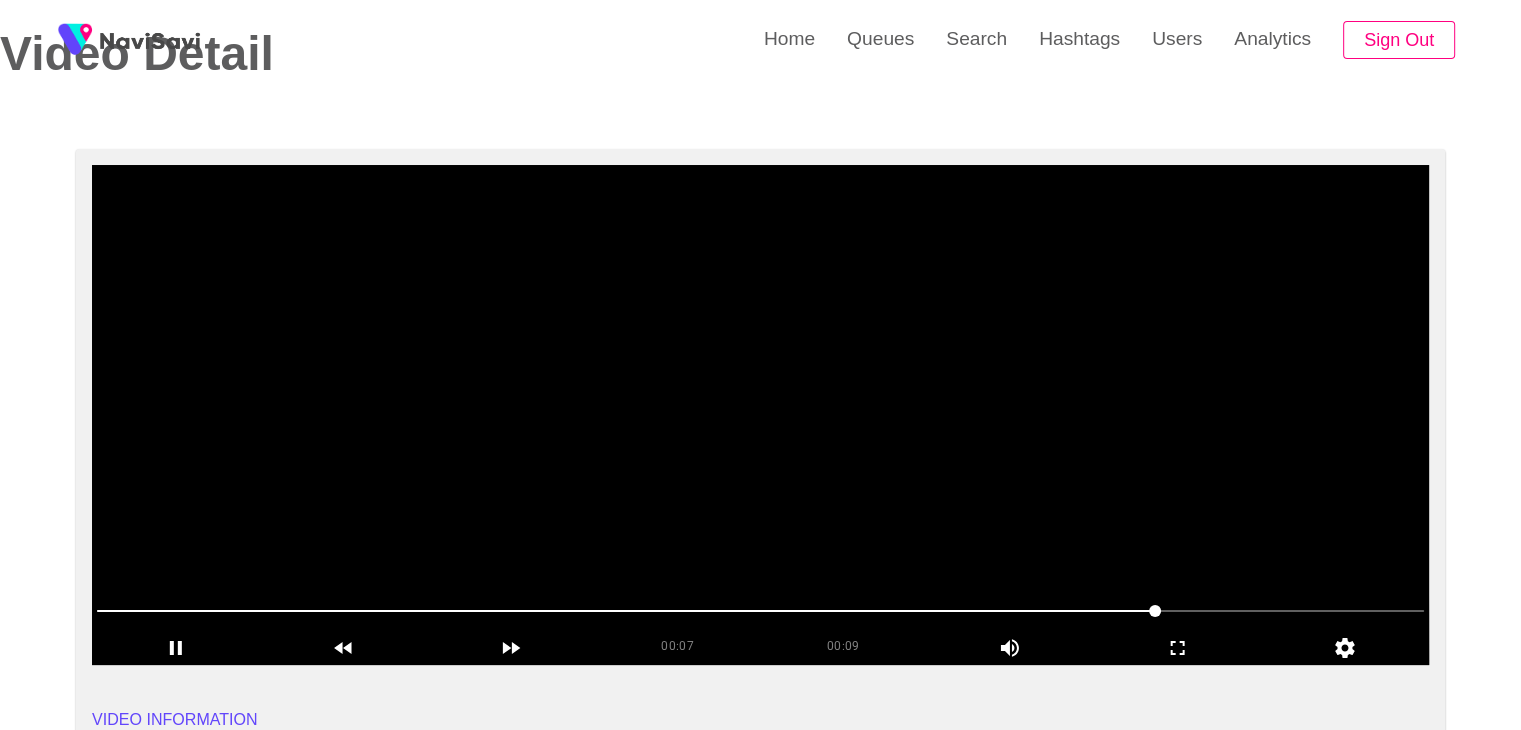 scroll, scrollTop: 100, scrollLeft: 0, axis: vertical 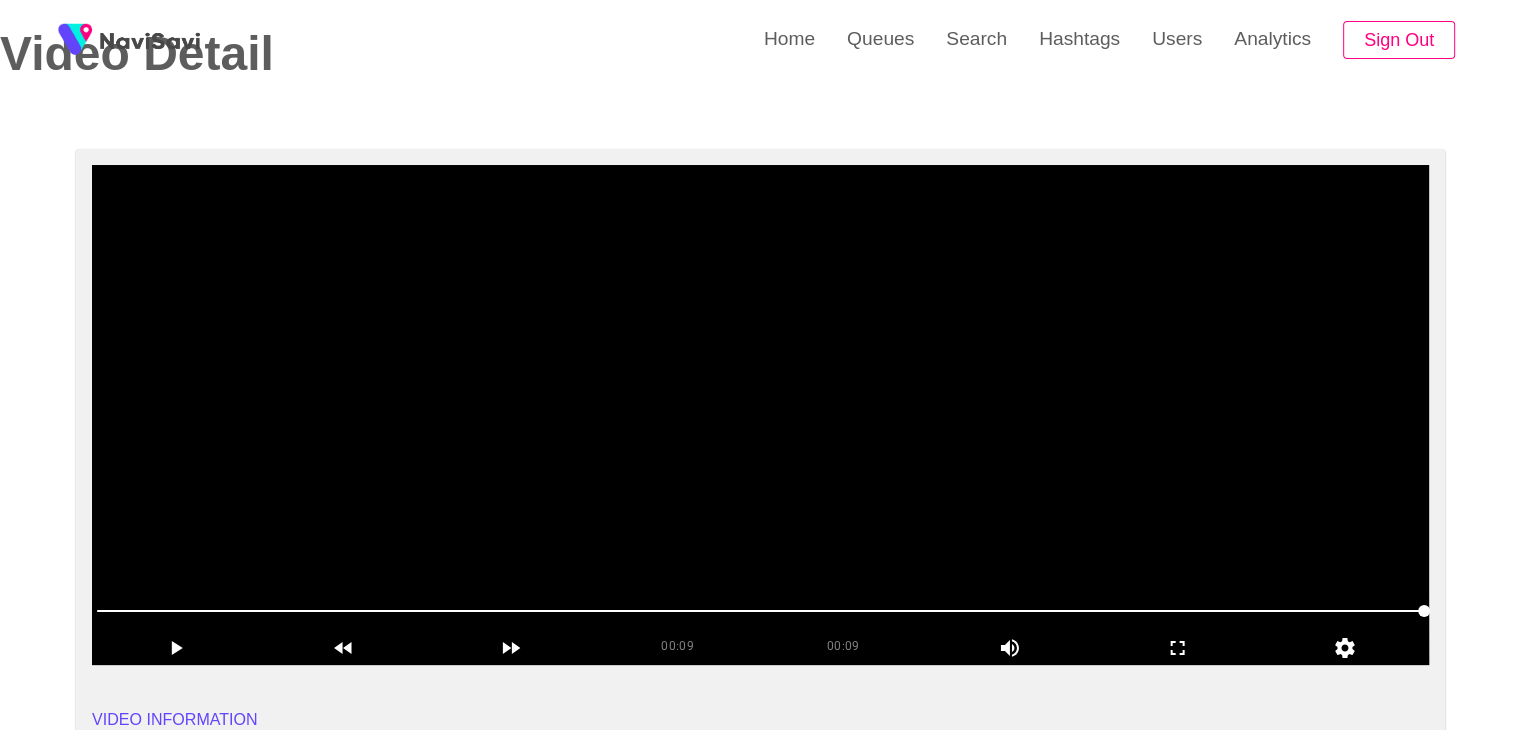 click at bounding box center [760, 415] 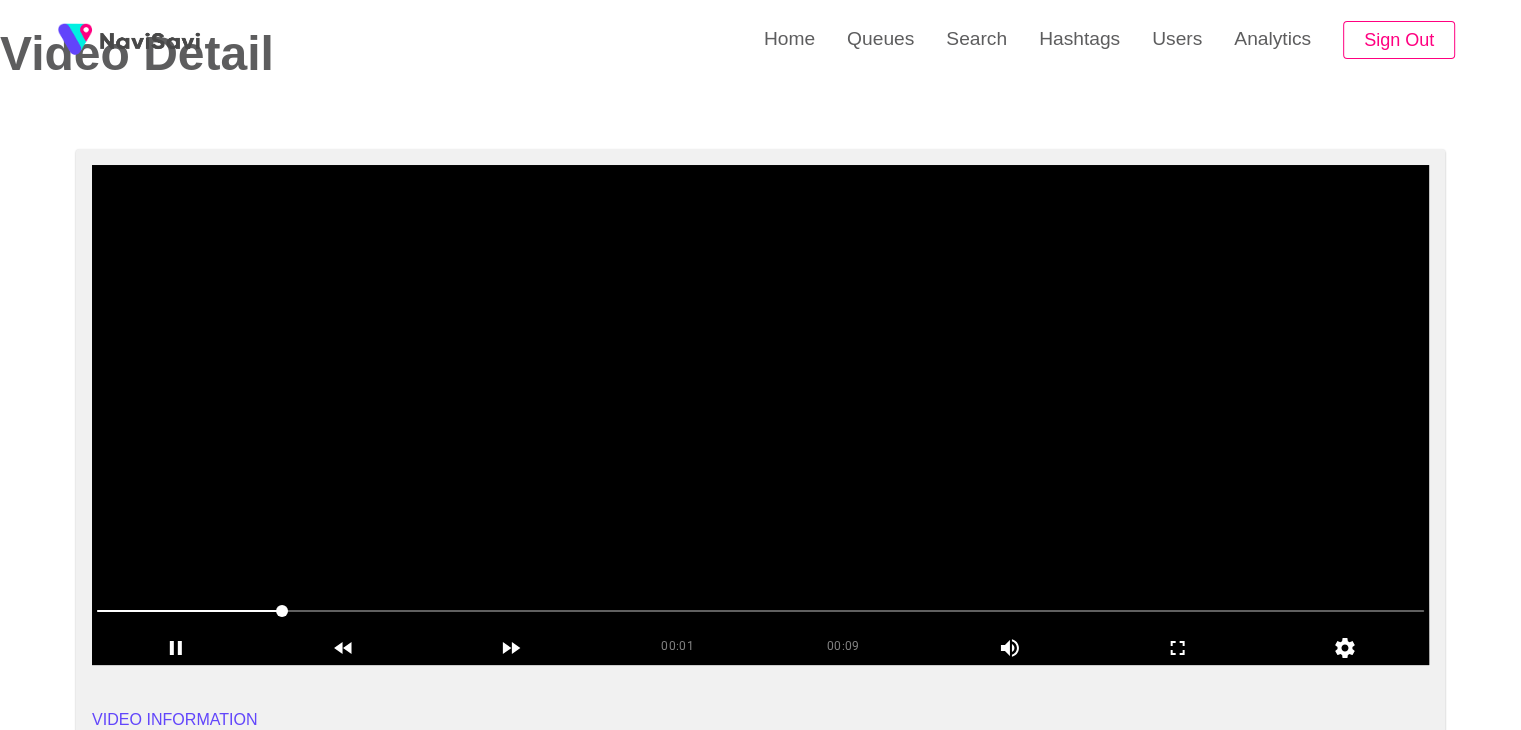 click at bounding box center [760, 415] 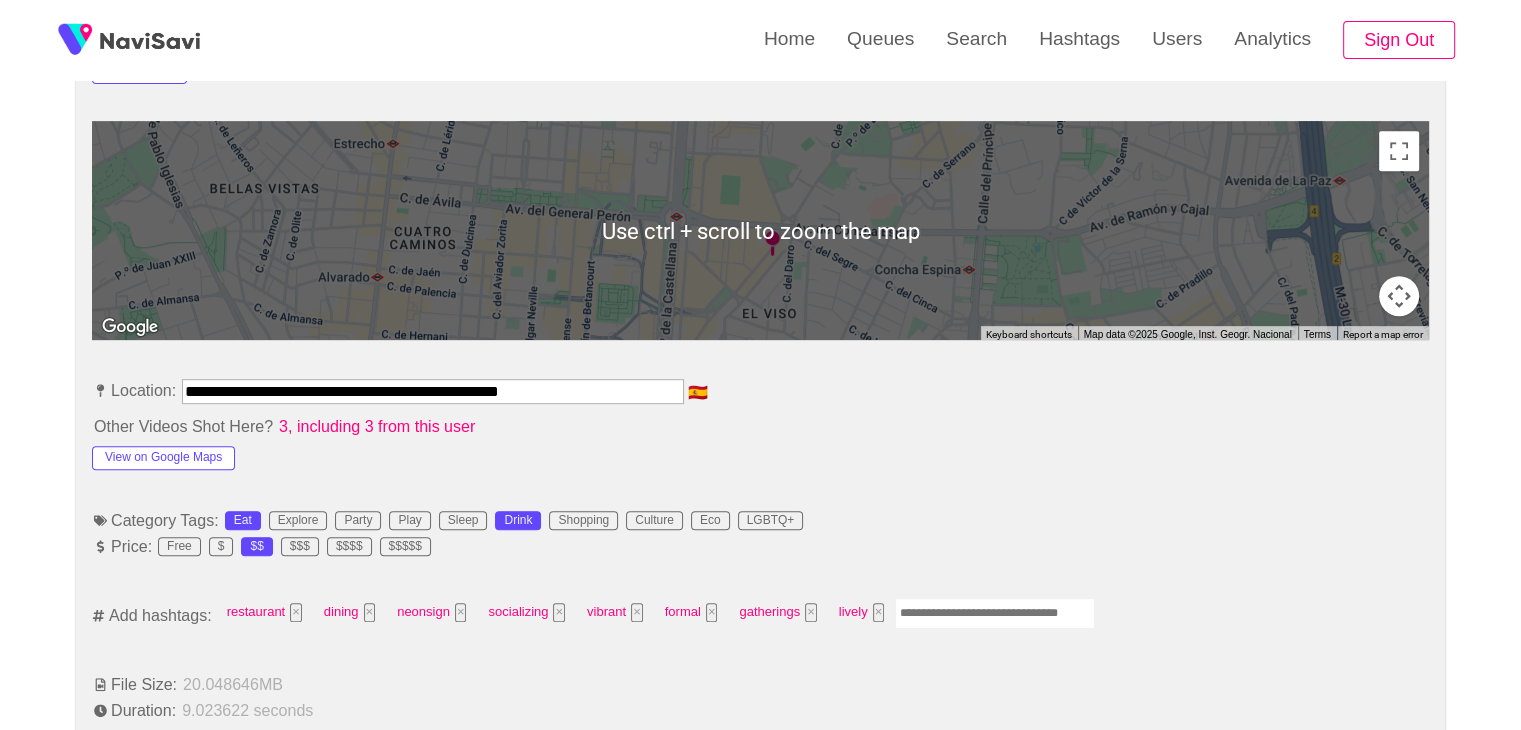 scroll, scrollTop: 867, scrollLeft: 0, axis: vertical 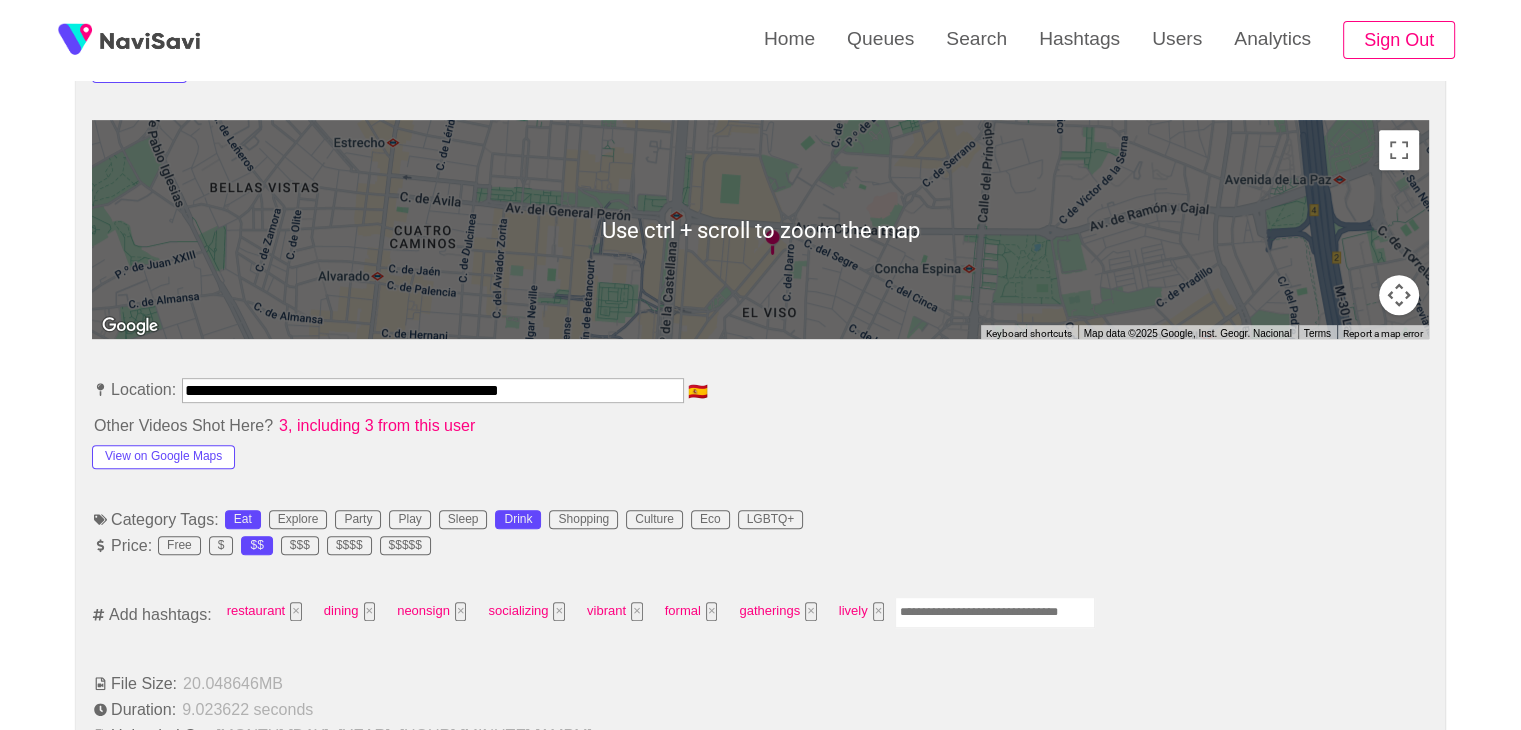 click at bounding box center [995, 612] 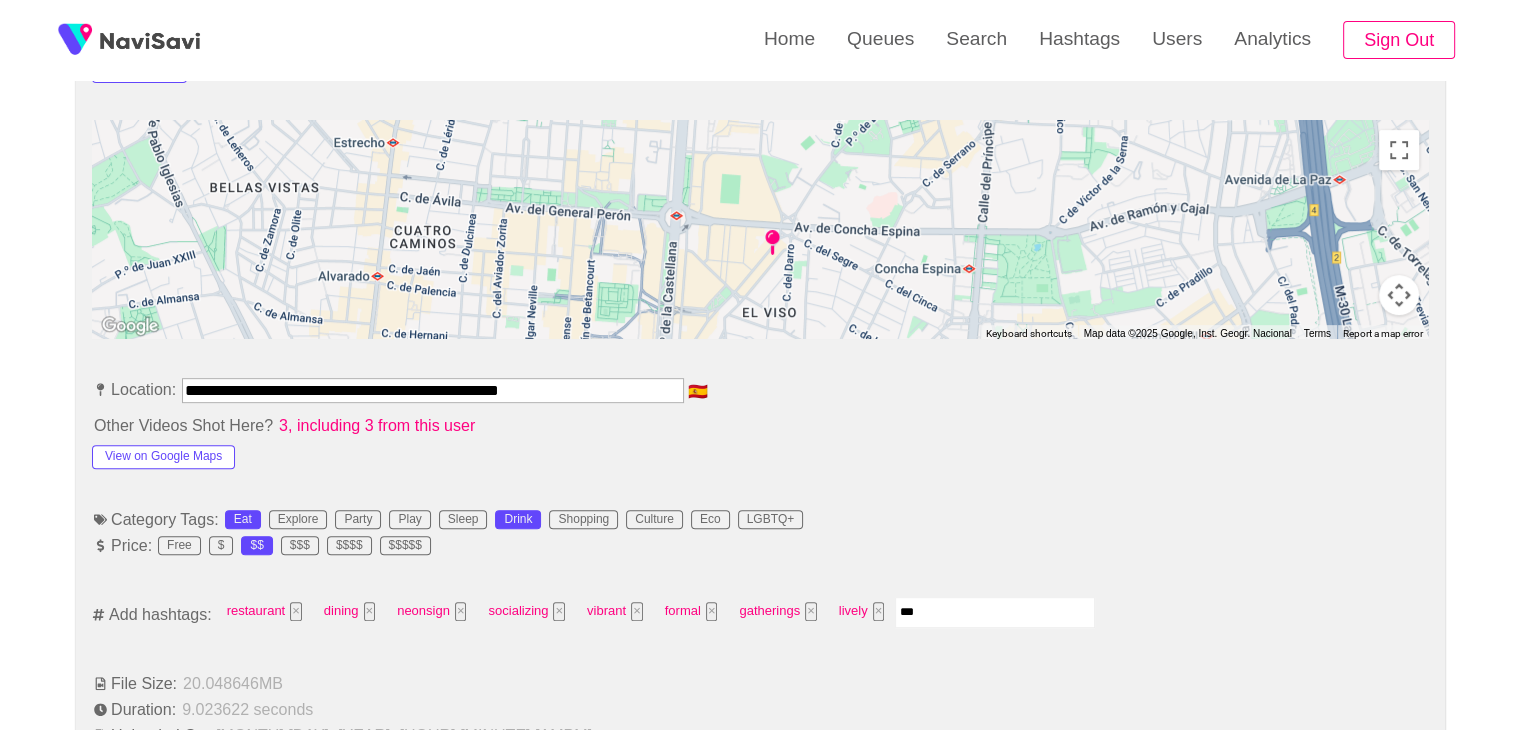 type on "****" 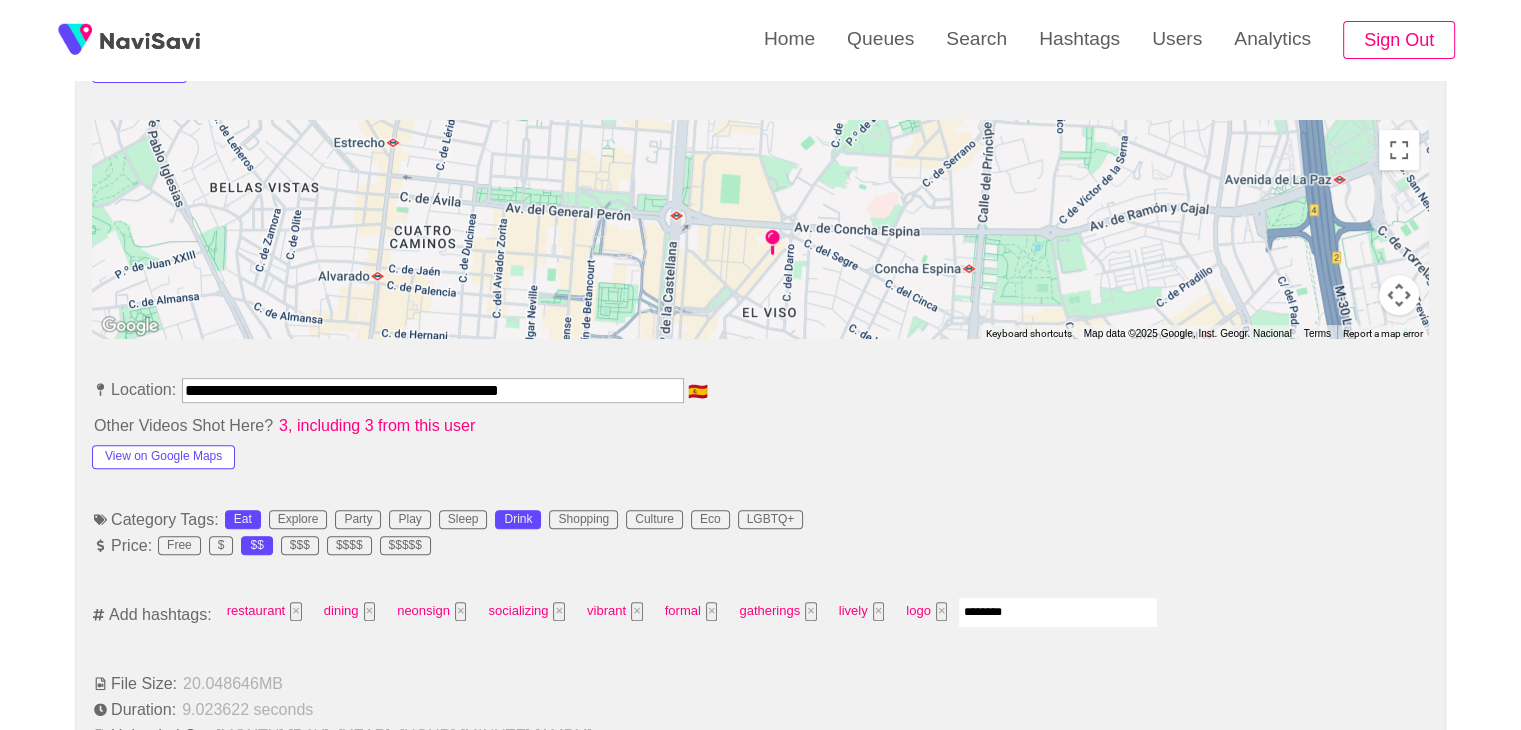 type on "*********" 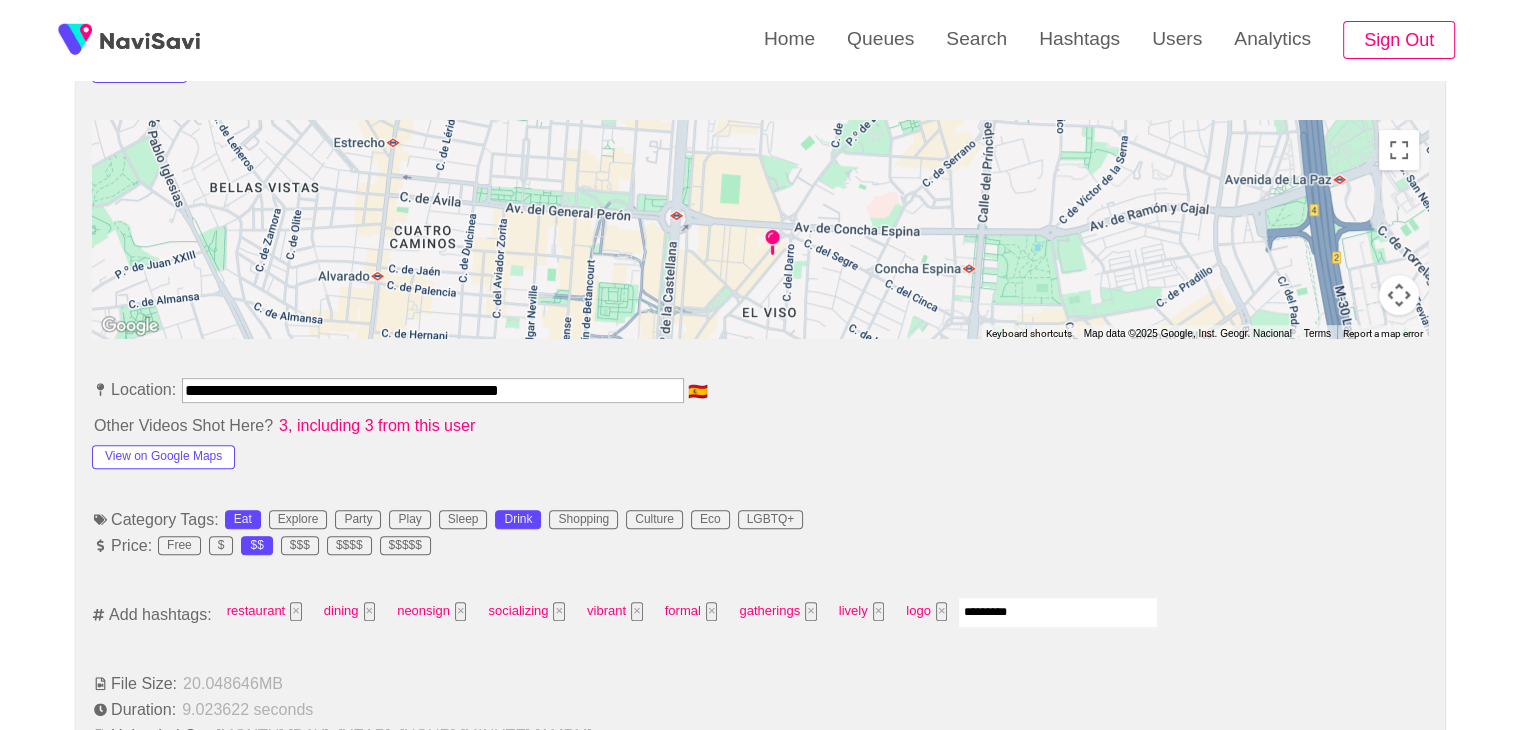 type 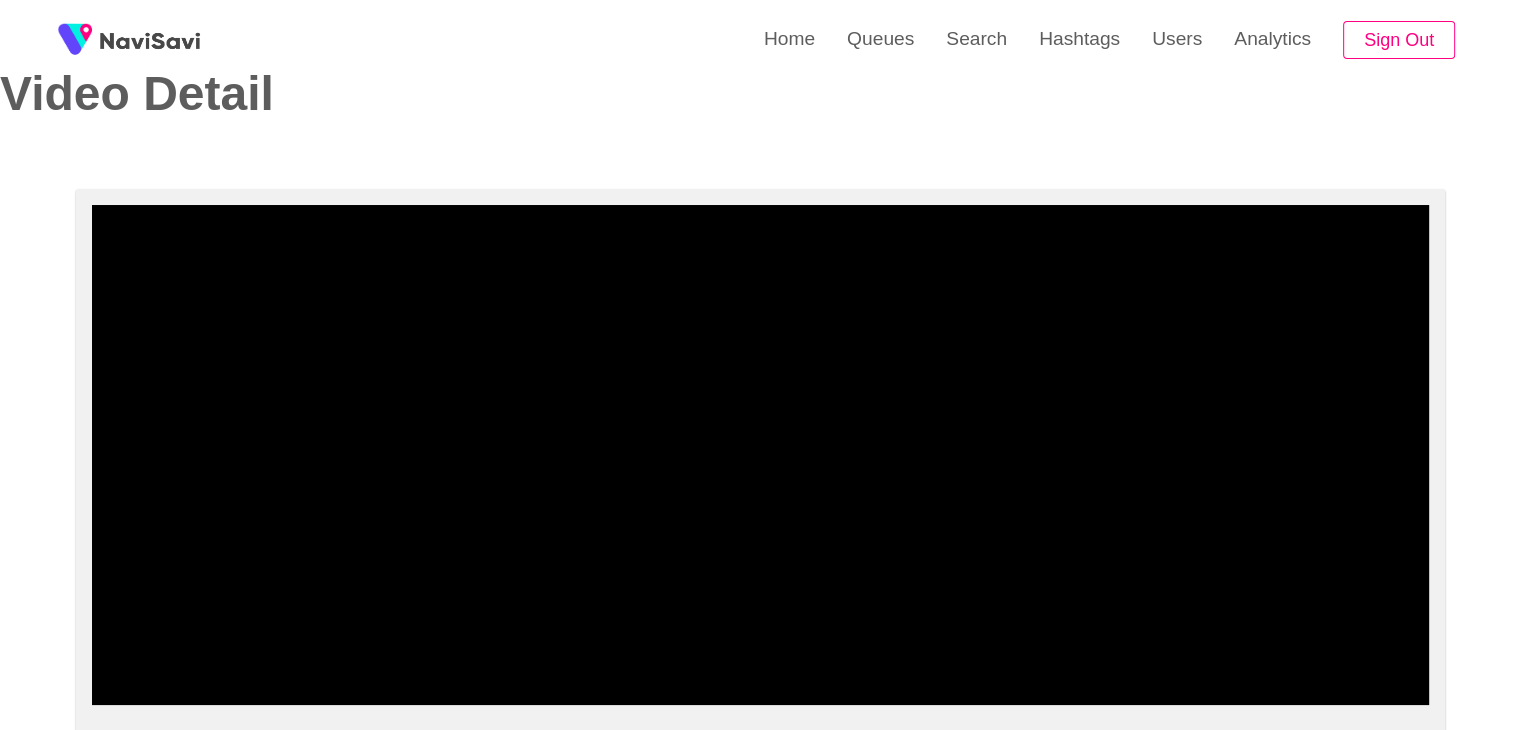 scroll, scrollTop: 0, scrollLeft: 0, axis: both 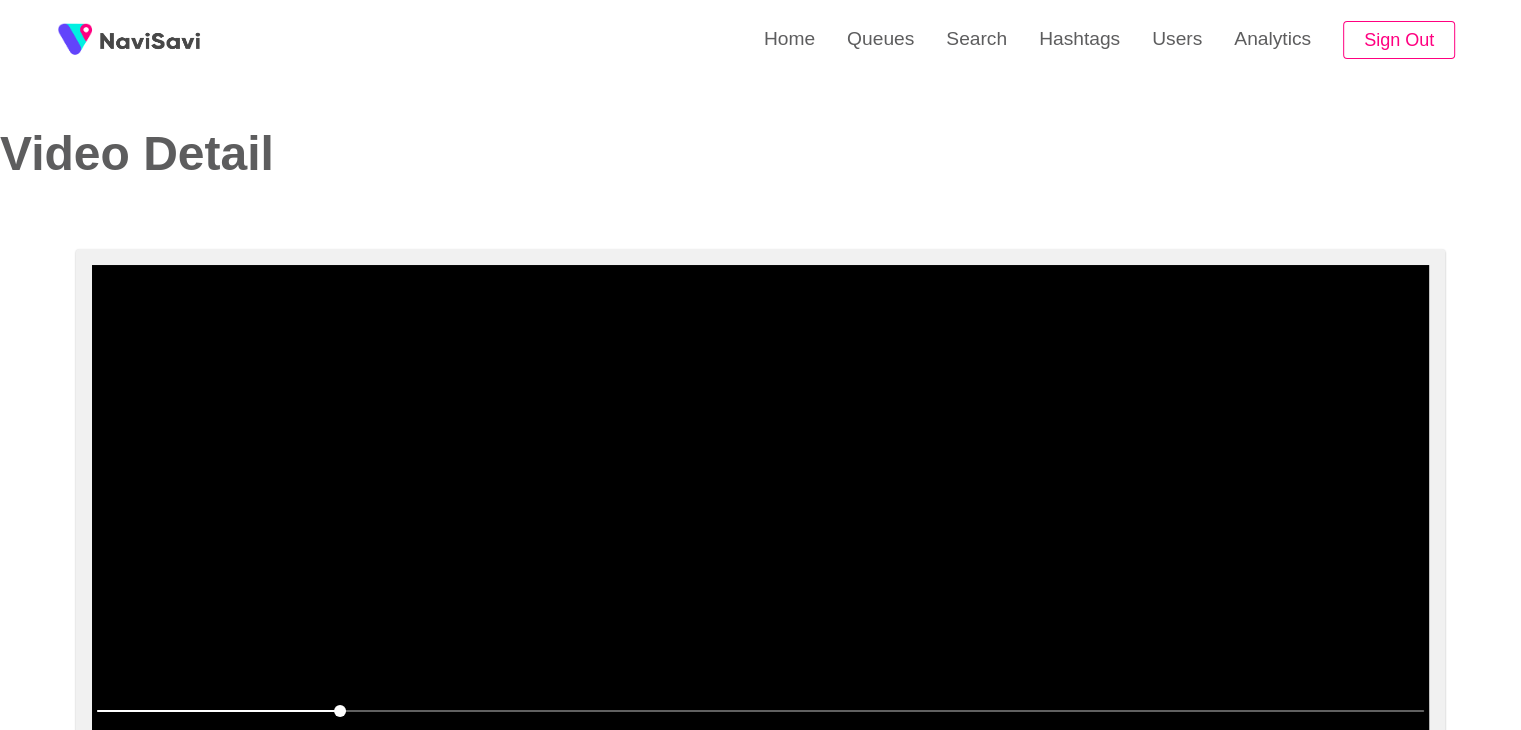 click at bounding box center (760, 515) 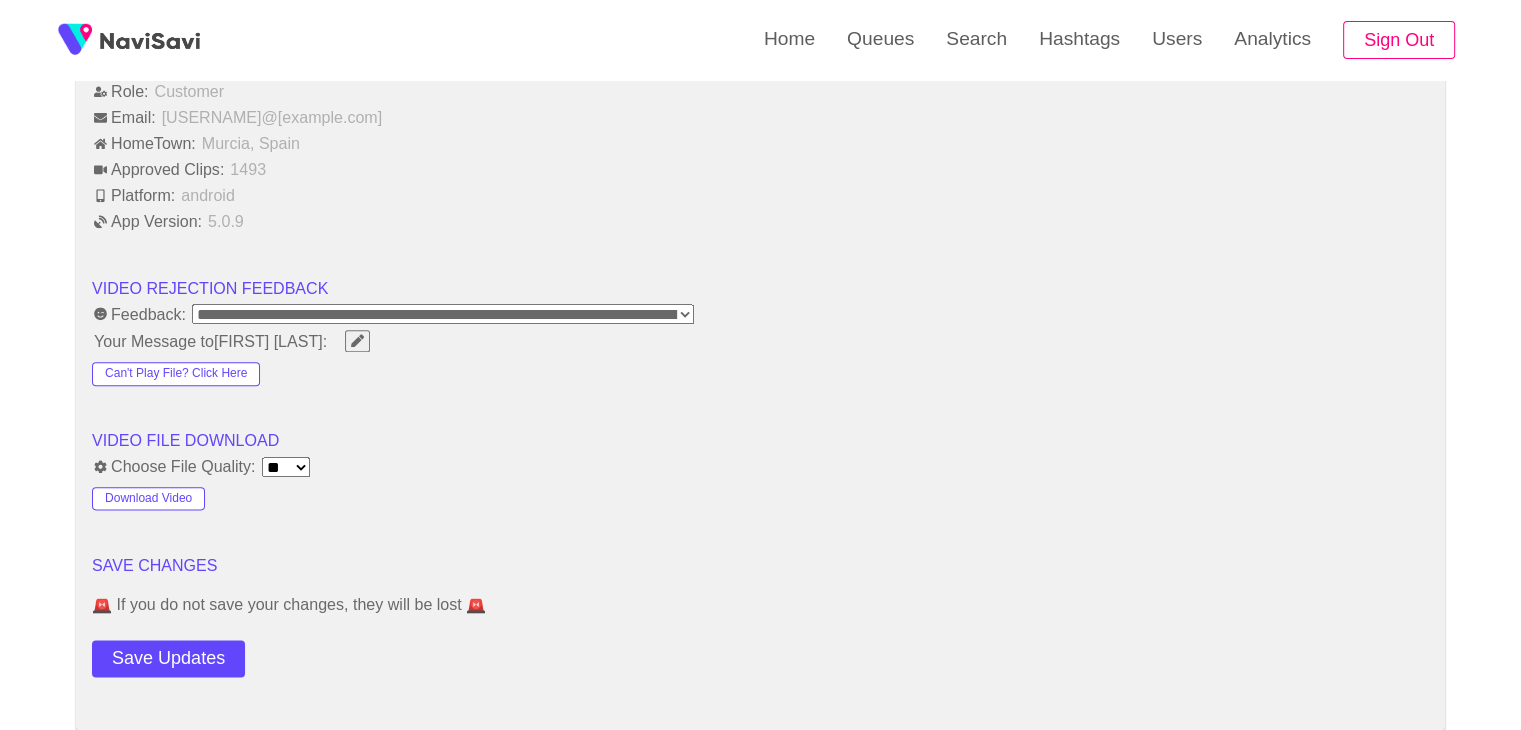 scroll, scrollTop: 2348, scrollLeft: 0, axis: vertical 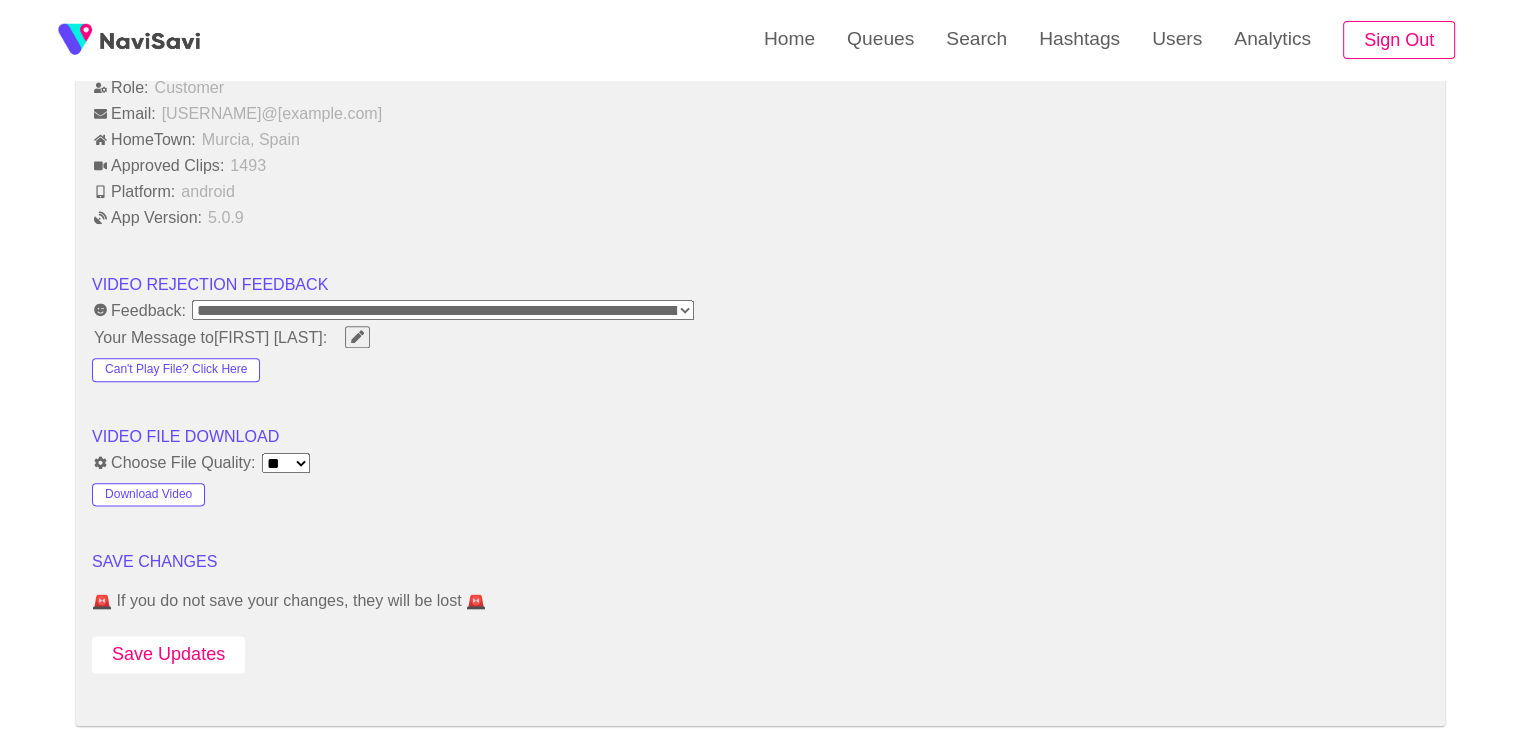 click on "Save Updates" at bounding box center (168, 654) 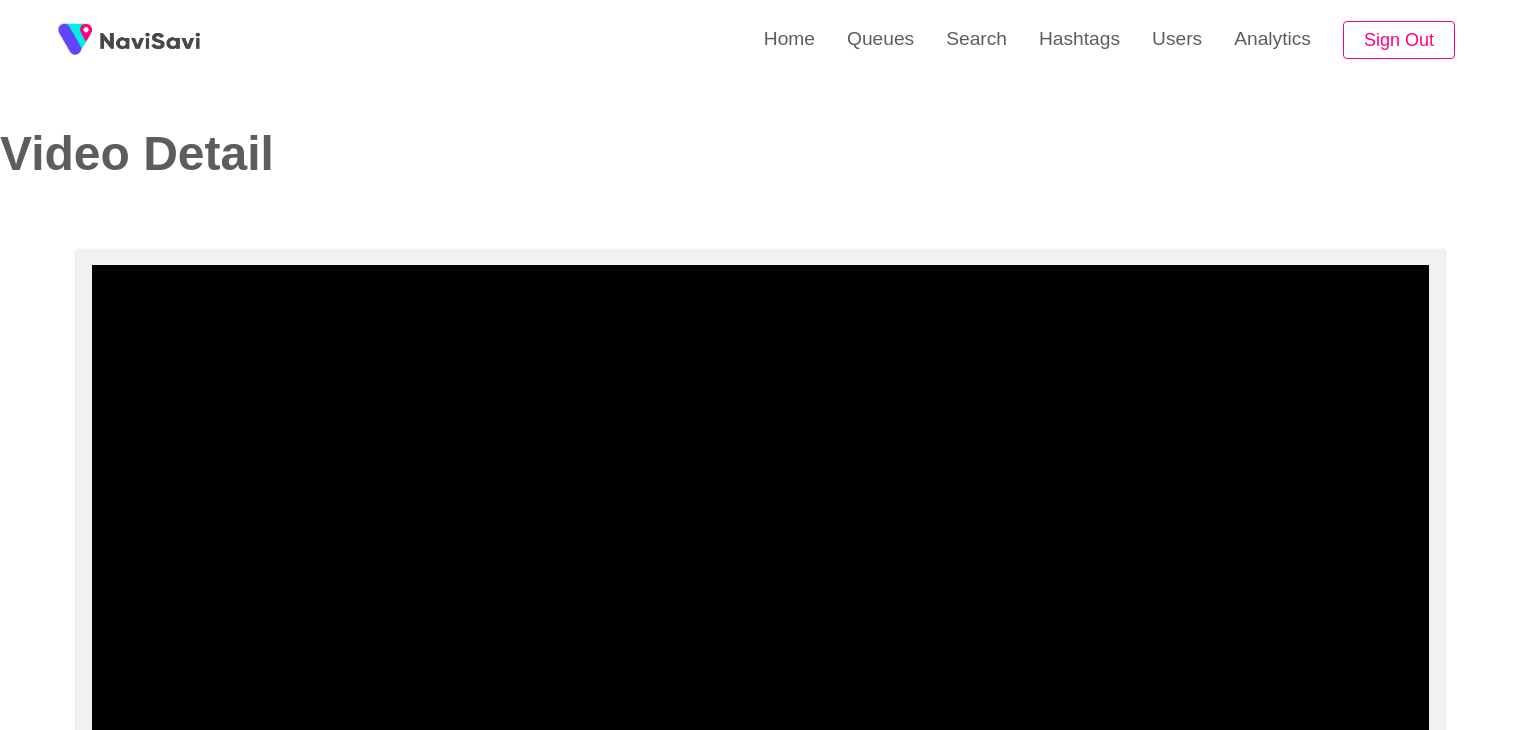 select on "**********" 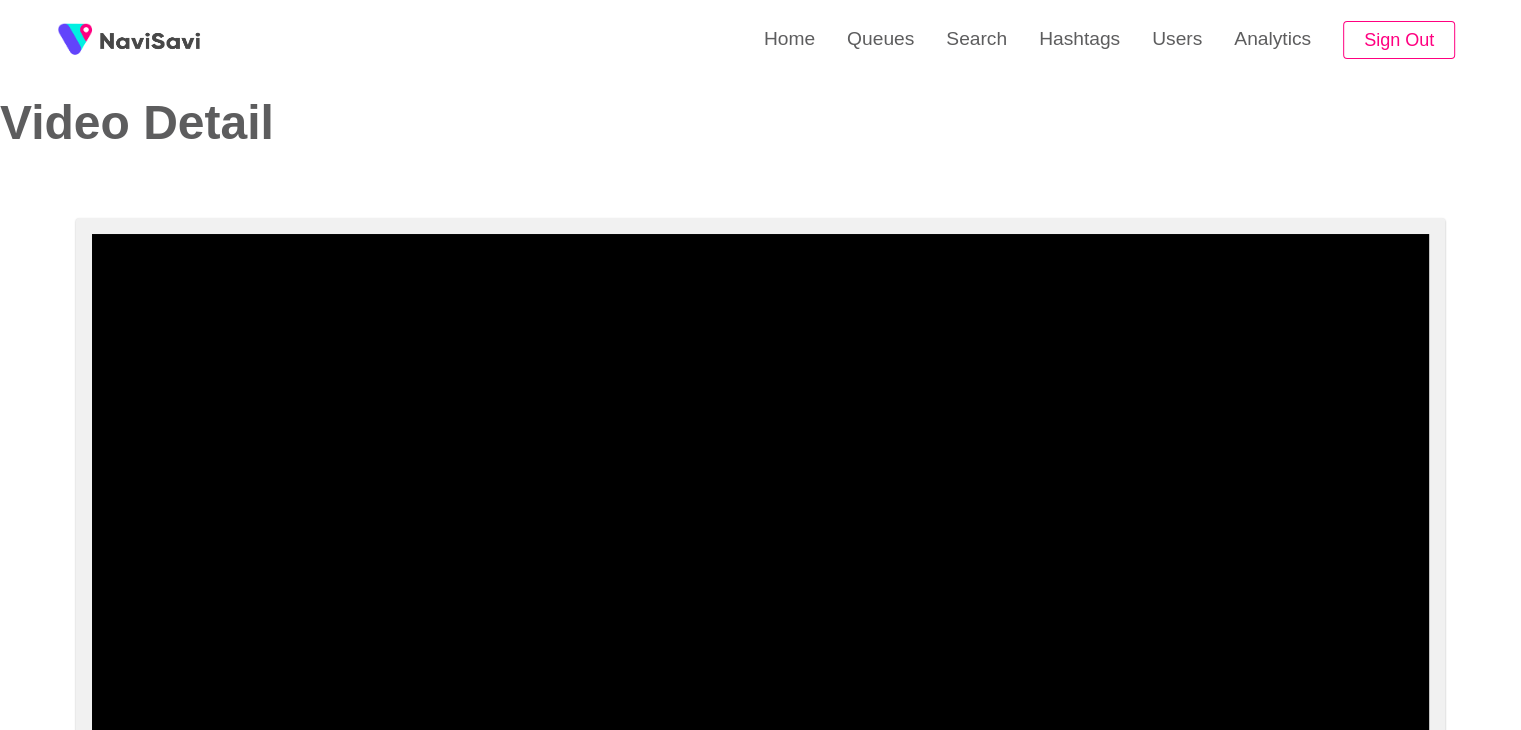 scroll, scrollTop: 32, scrollLeft: 0, axis: vertical 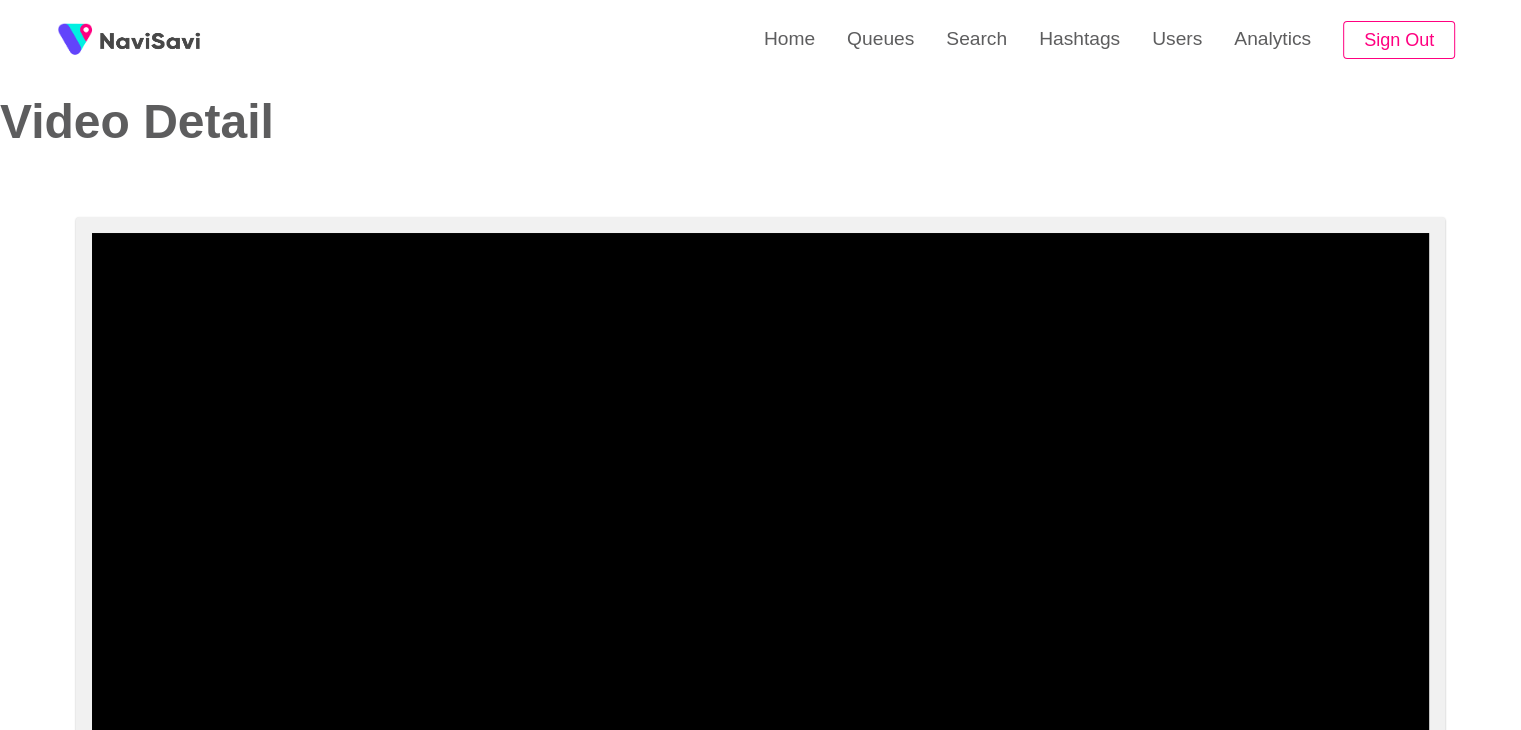 click at bounding box center (760, 483) 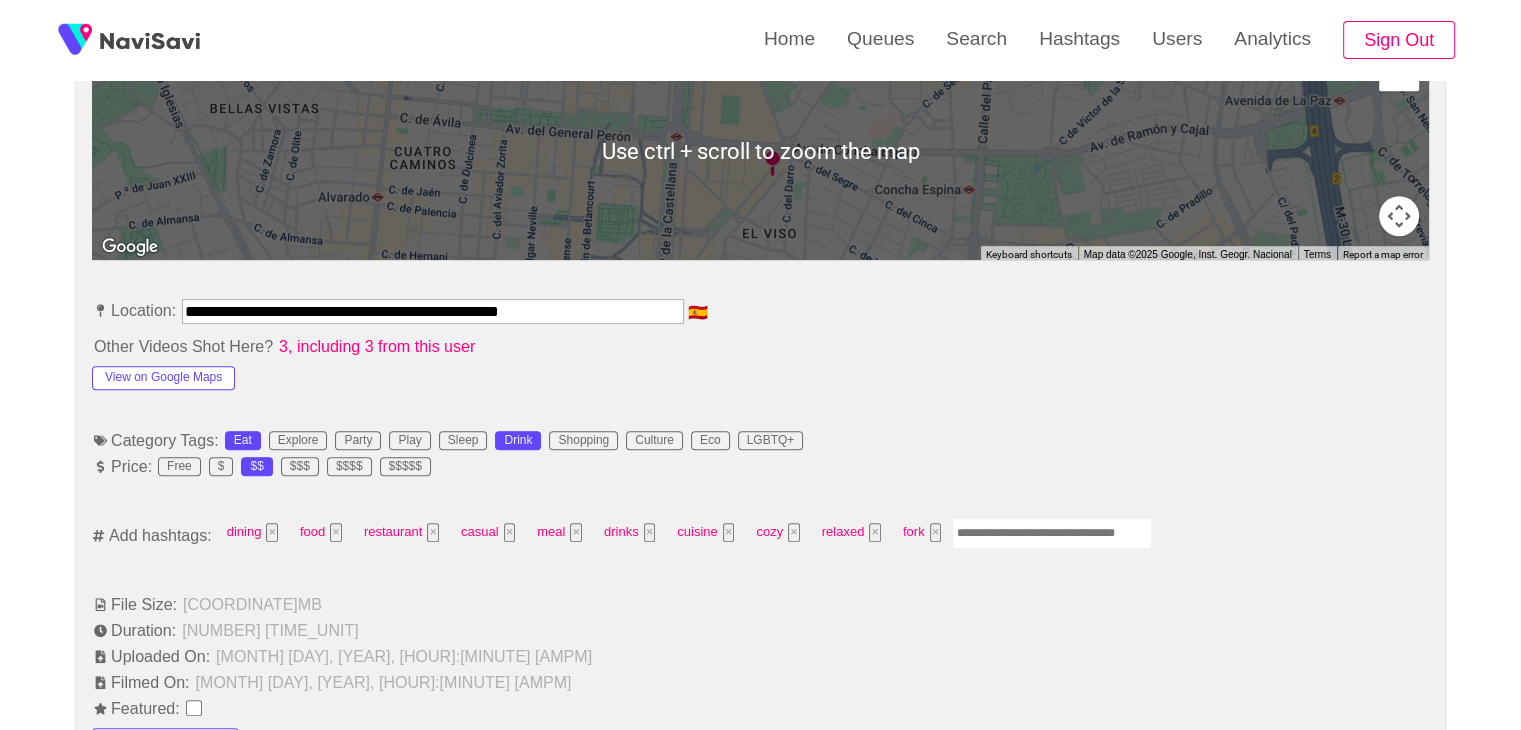 scroll, scrollTop: 970, scrollLeft: 0, axis: vertical 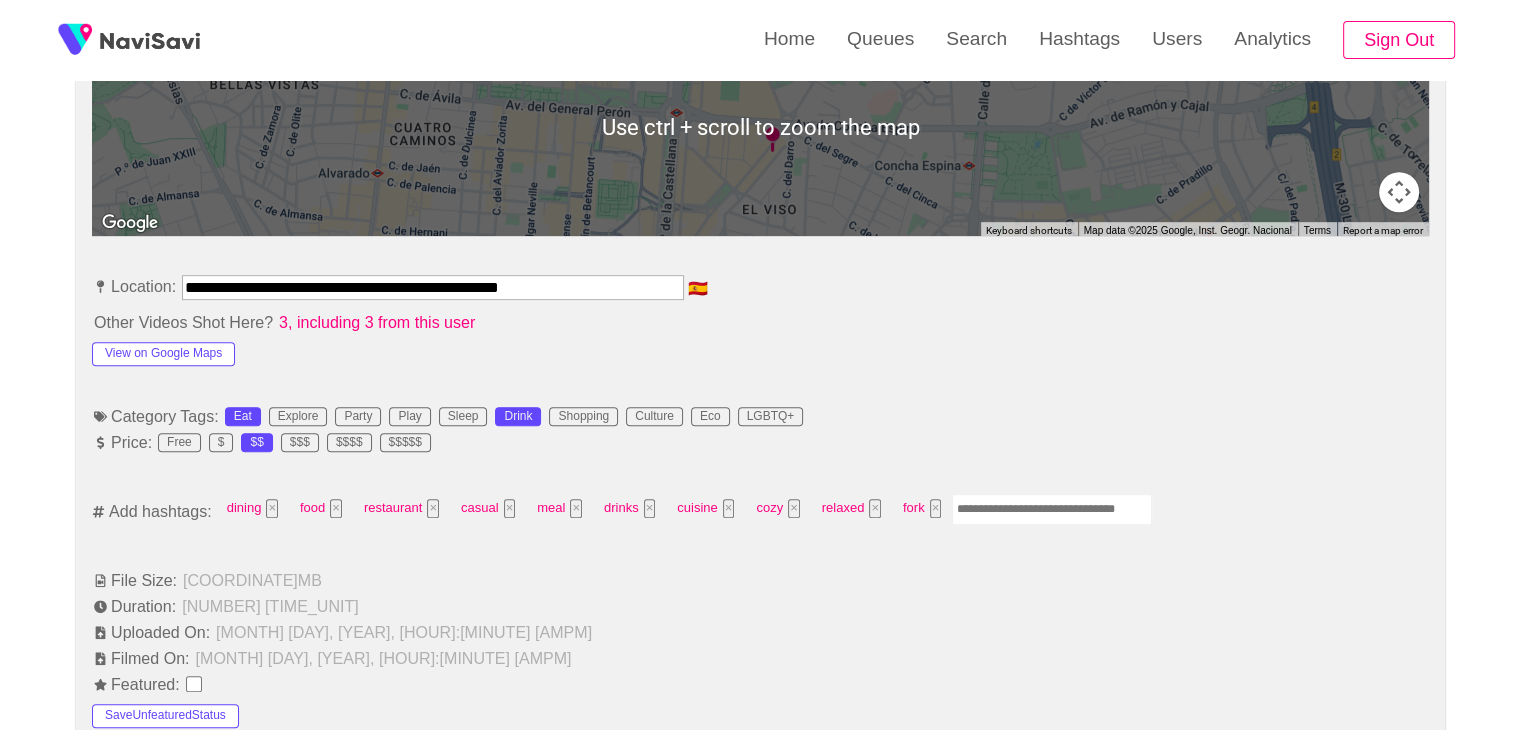 click at bounding box center [1052, 509] 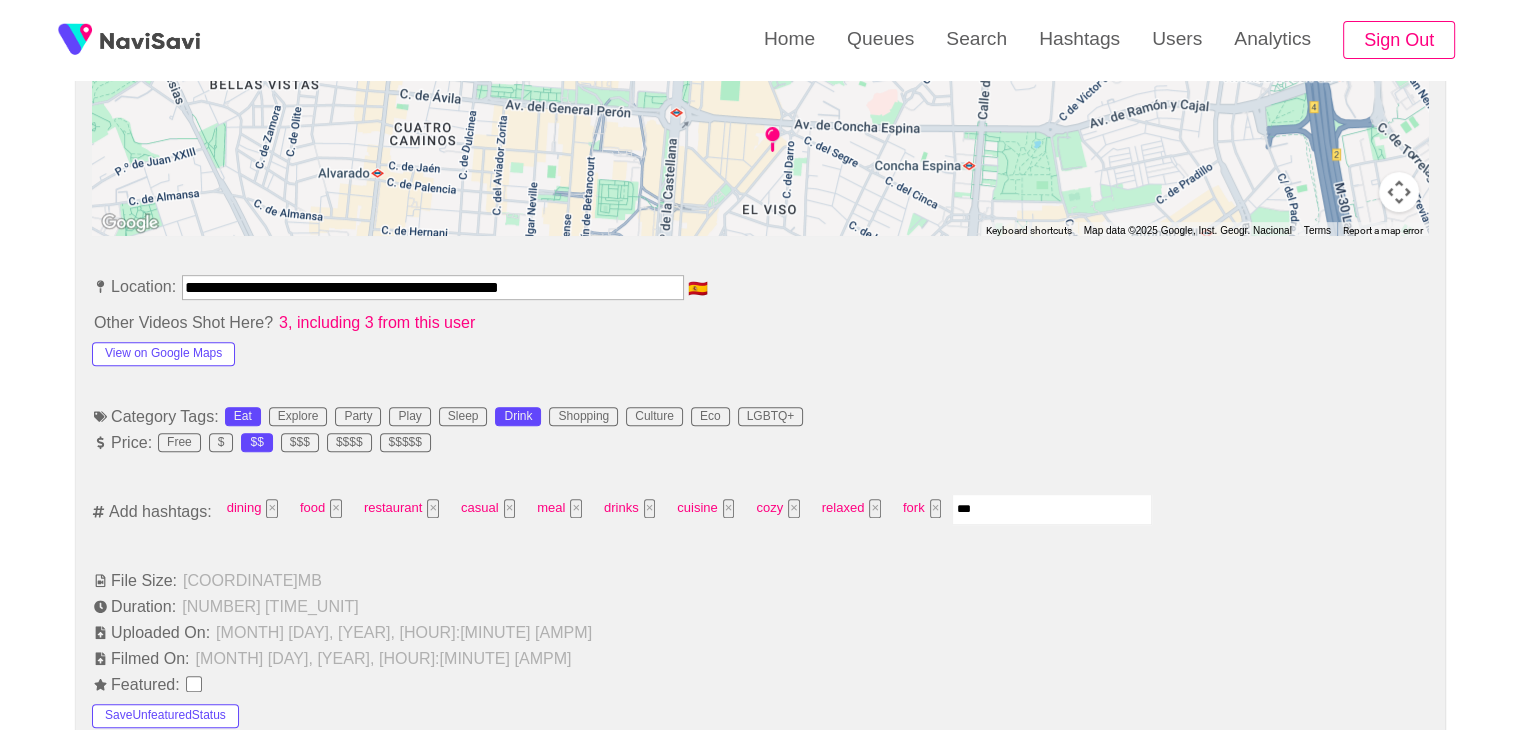 type on "****" 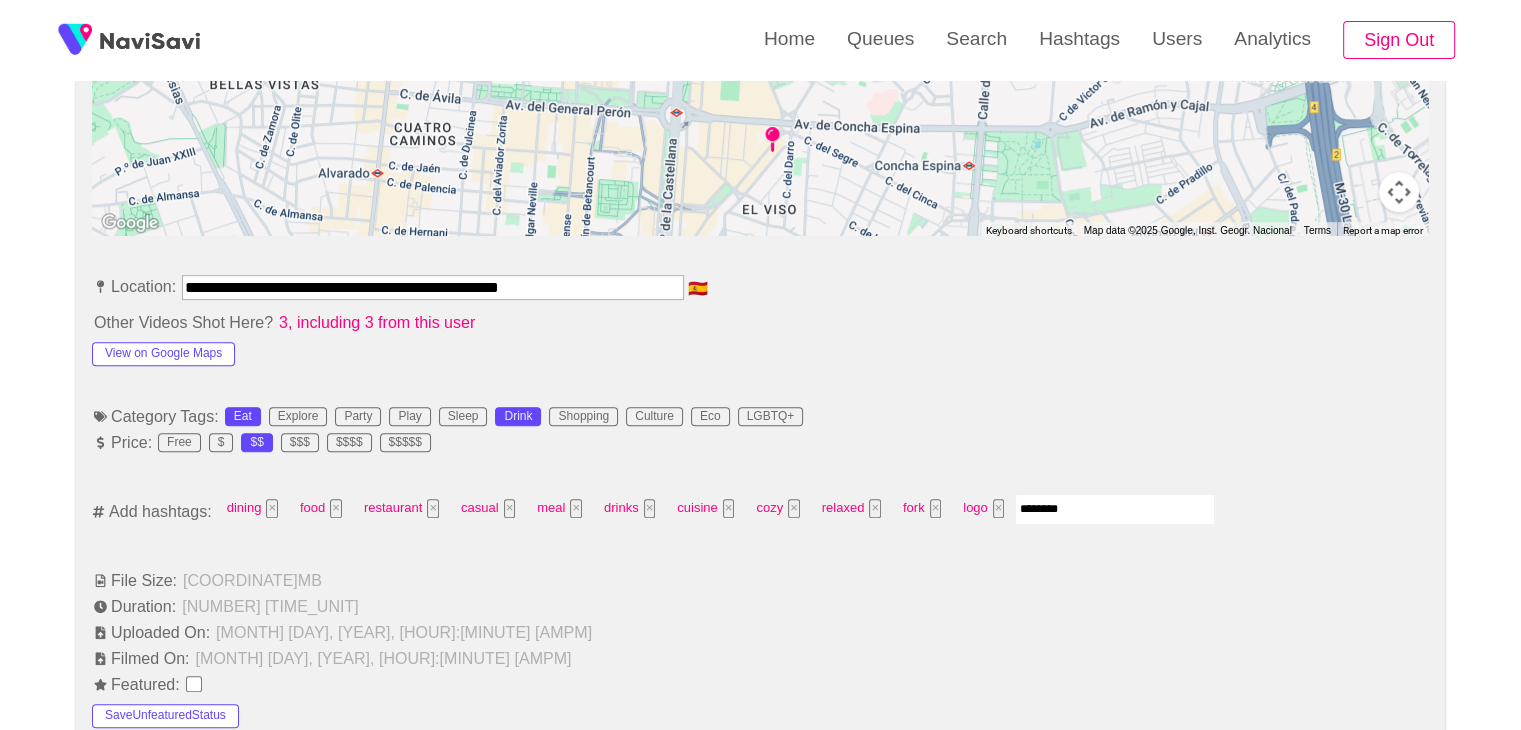 type on "*********" 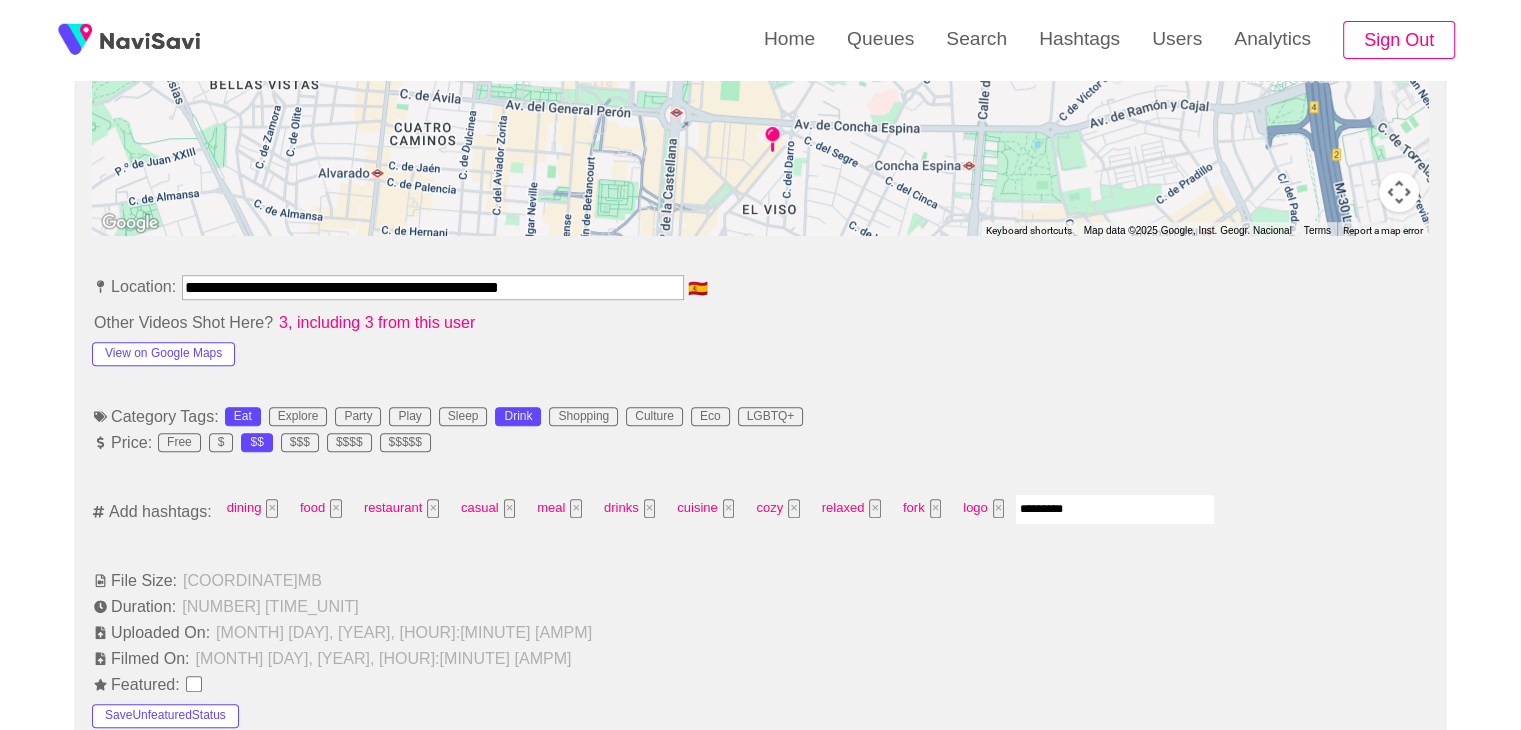 type 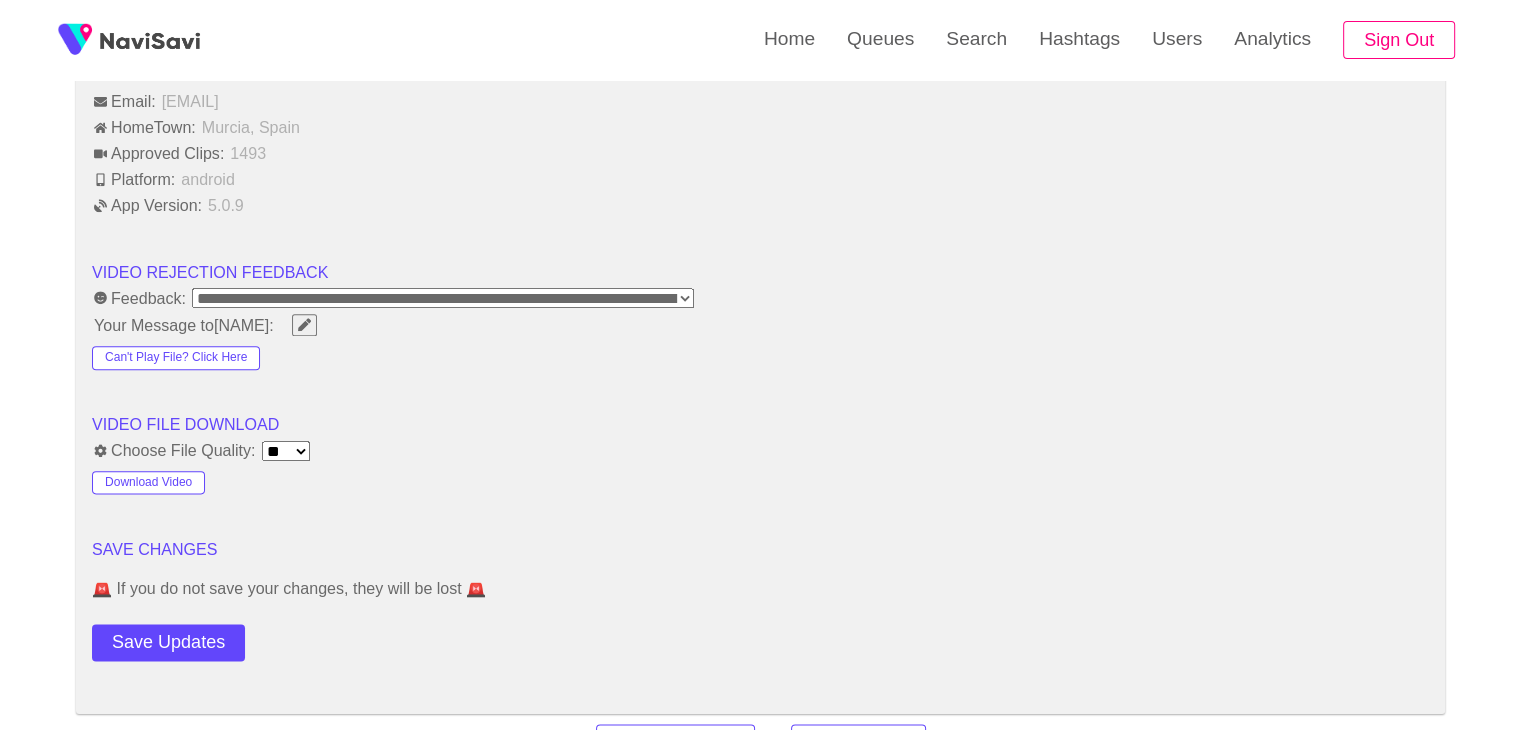 scroll, scrollTop: 2415, scrollLeft: 0, axis: vertical 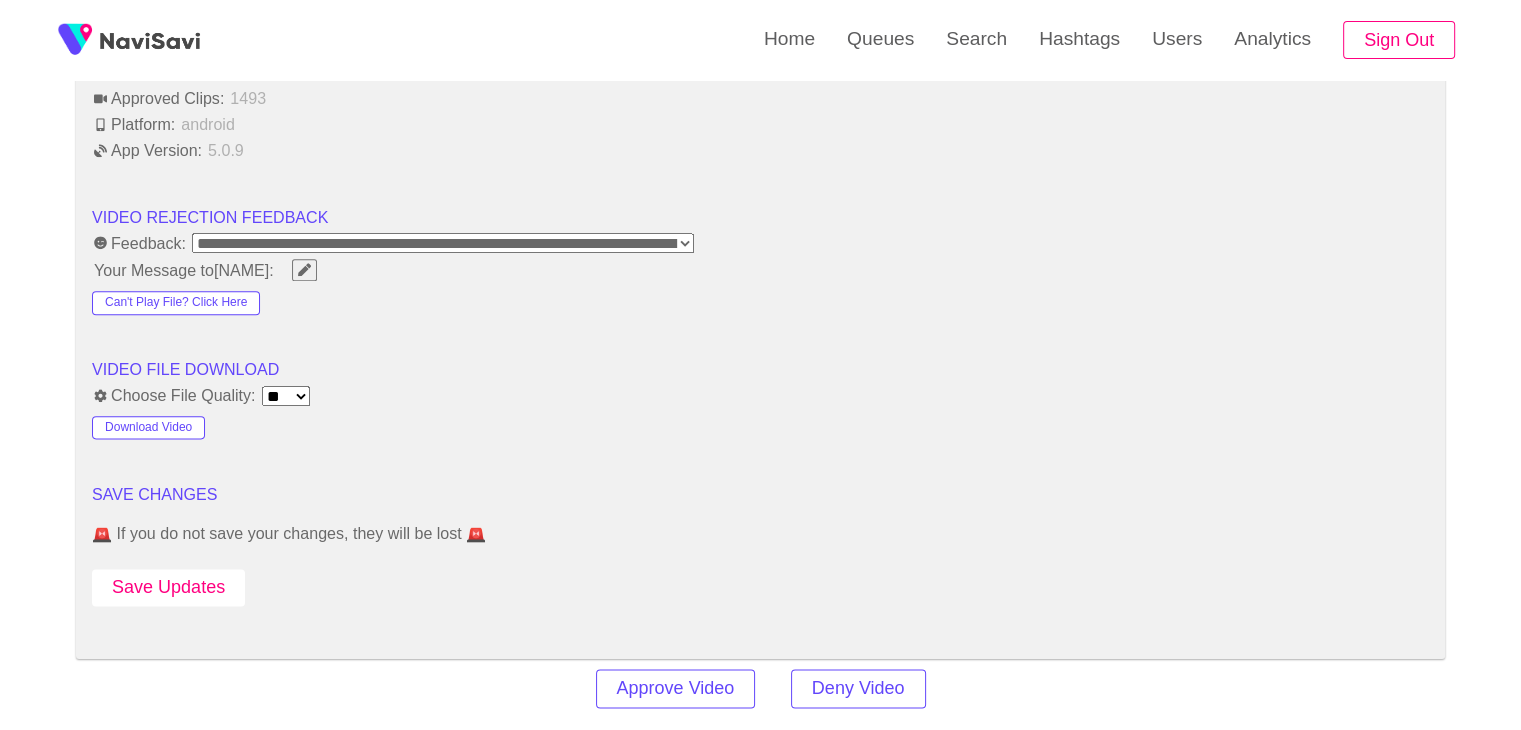 click on "Save Updates" at bounding box center [168, 587] 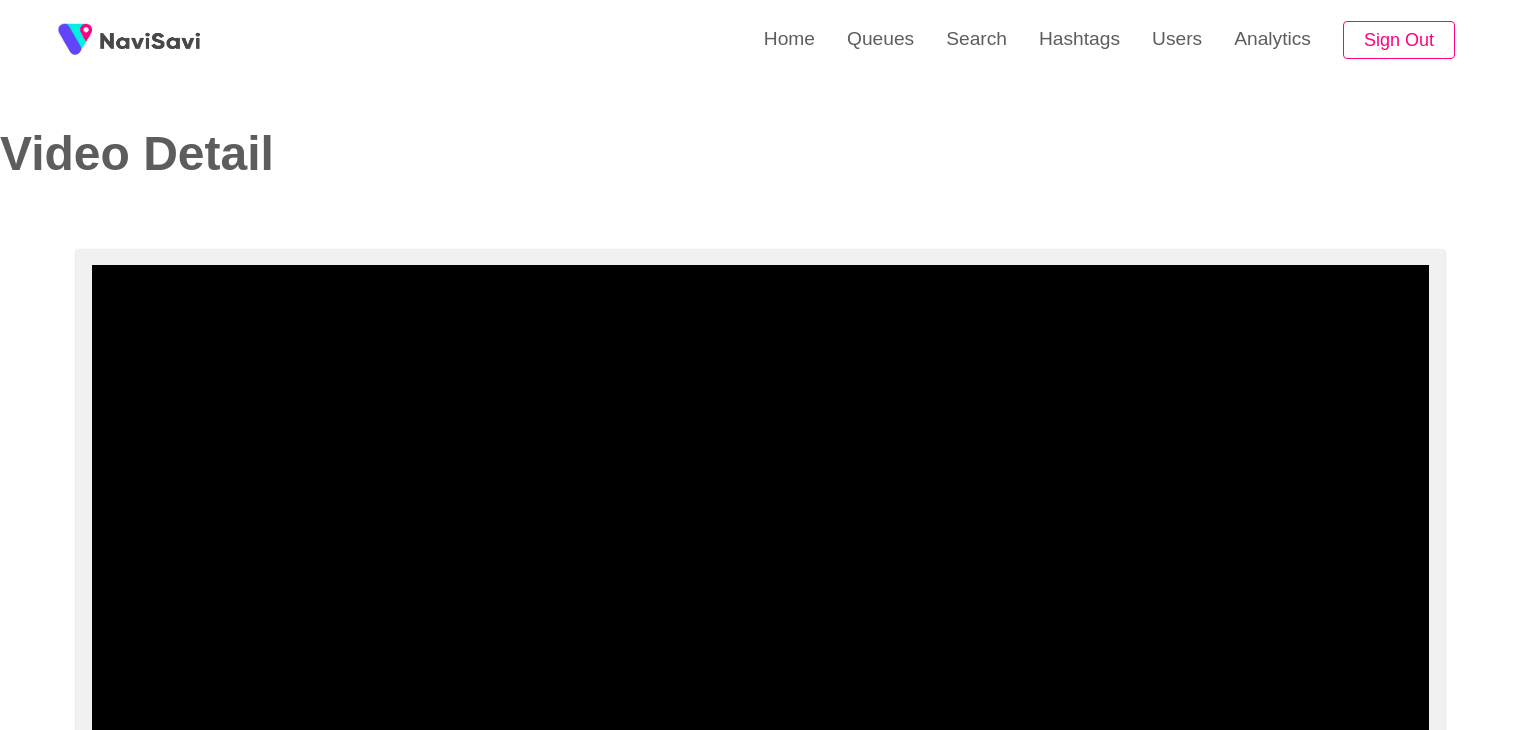 select on "**********" 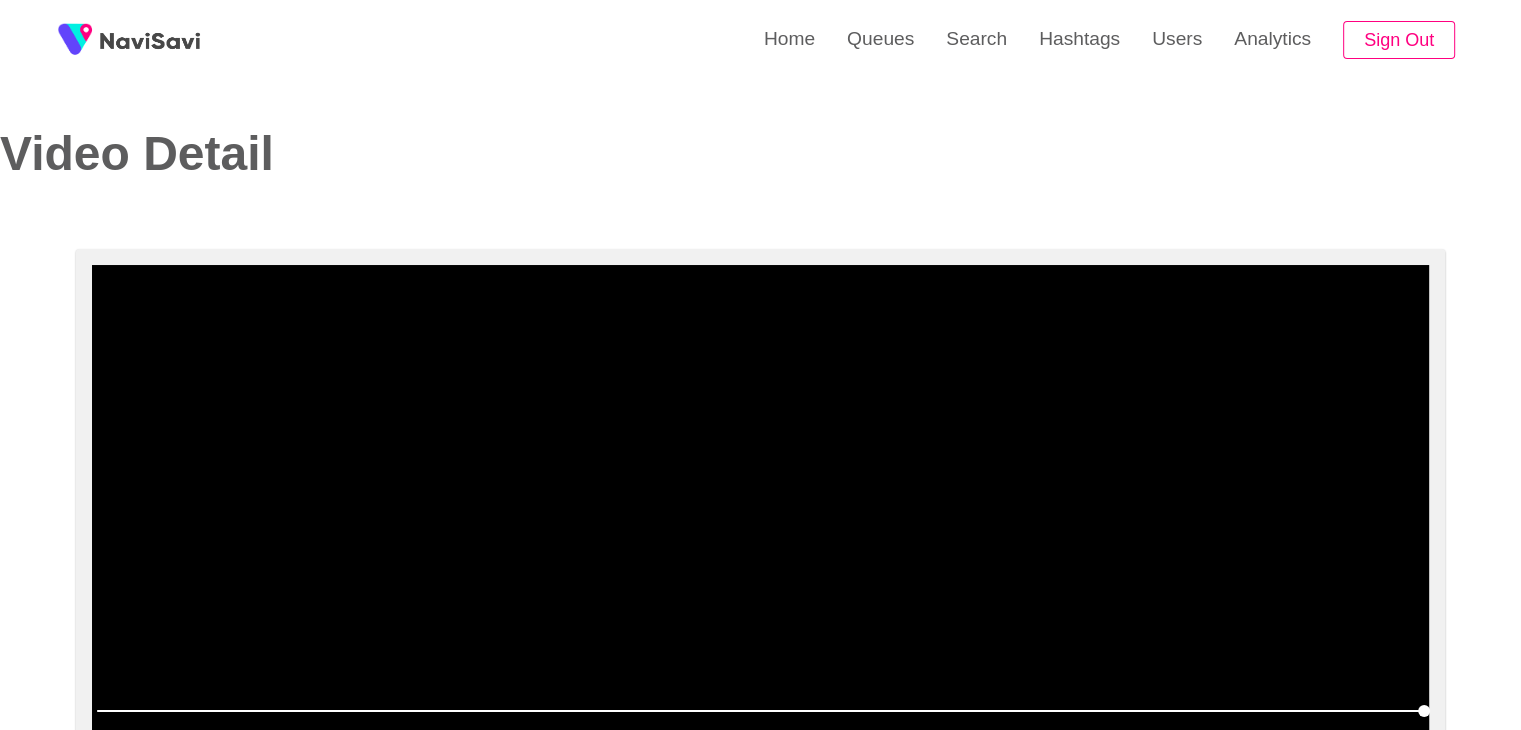 click at bounding box center (760, 515) 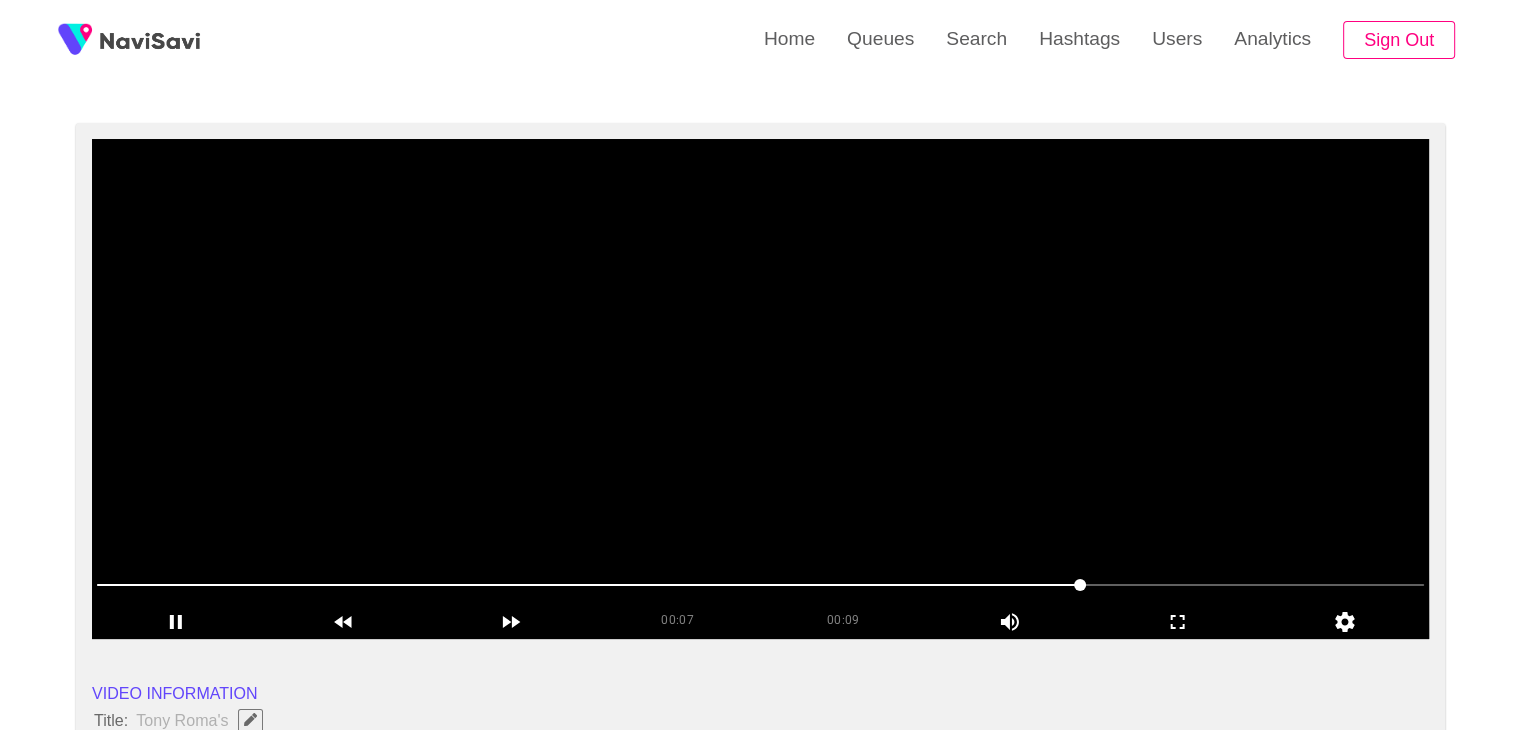 scroll, scrollTop: 127, scrollLeft: 0, axis: vertical 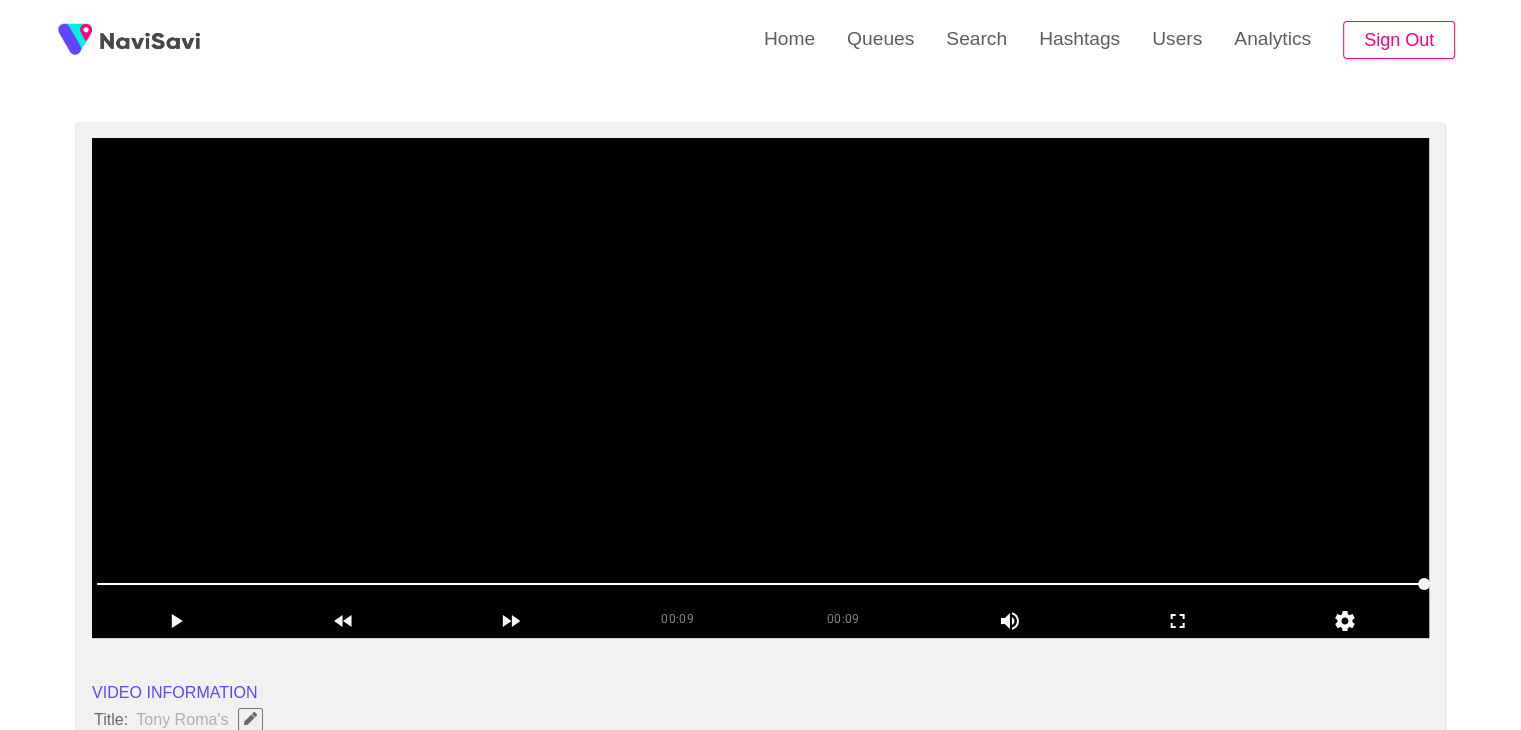 click at bounding box center (760, 388) 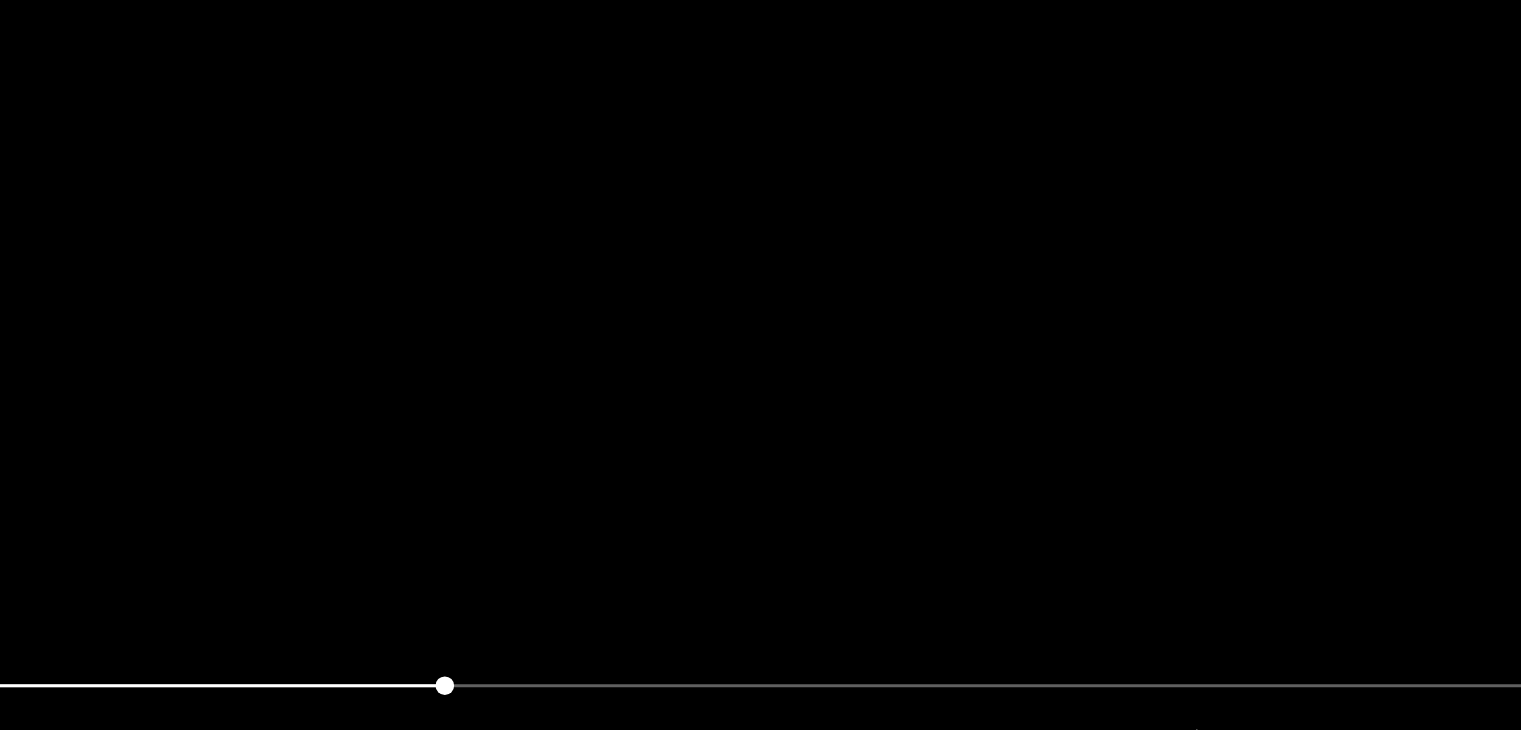 scroll, scrollTop: 127, scrollLeft: 0, axis: vertical 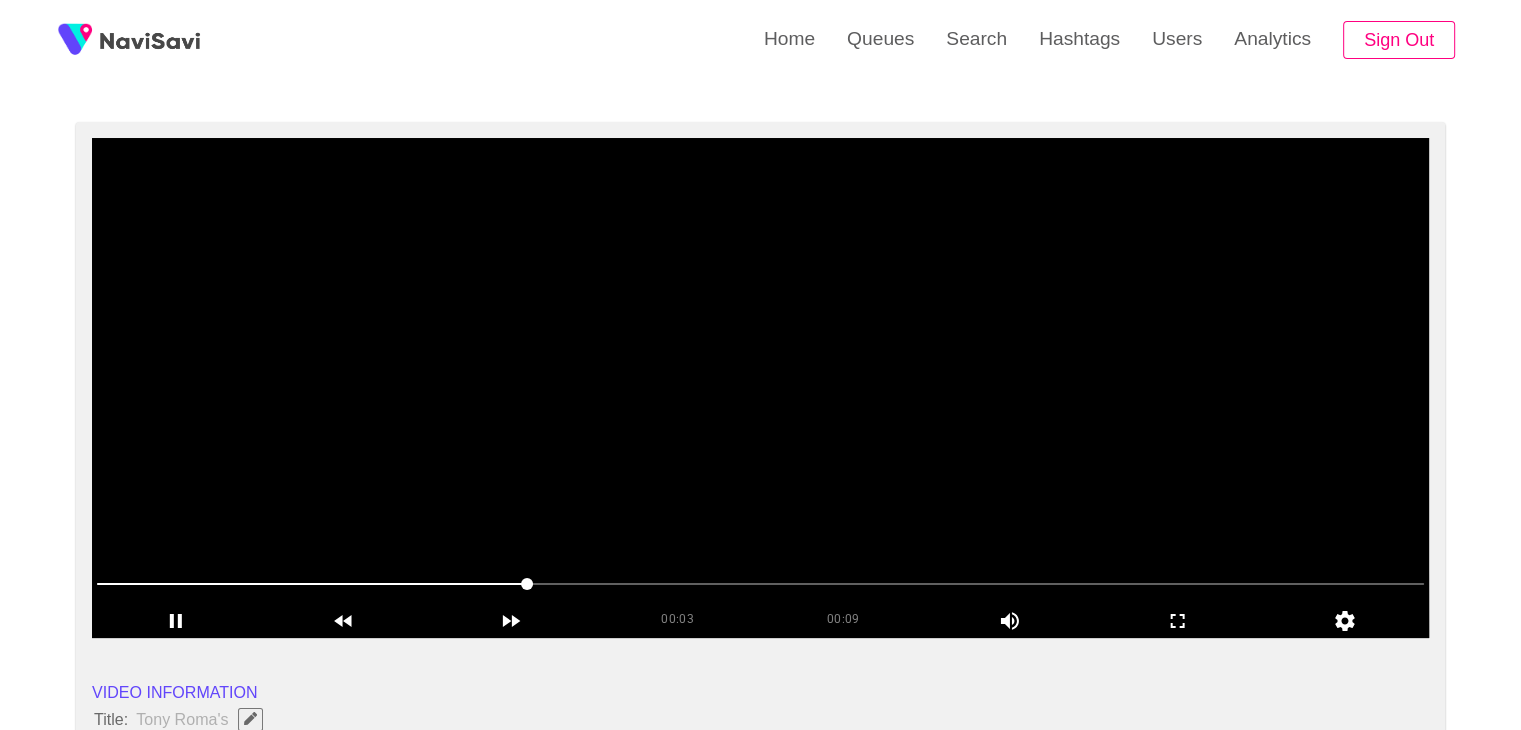 click at bounding box center (760, 388) 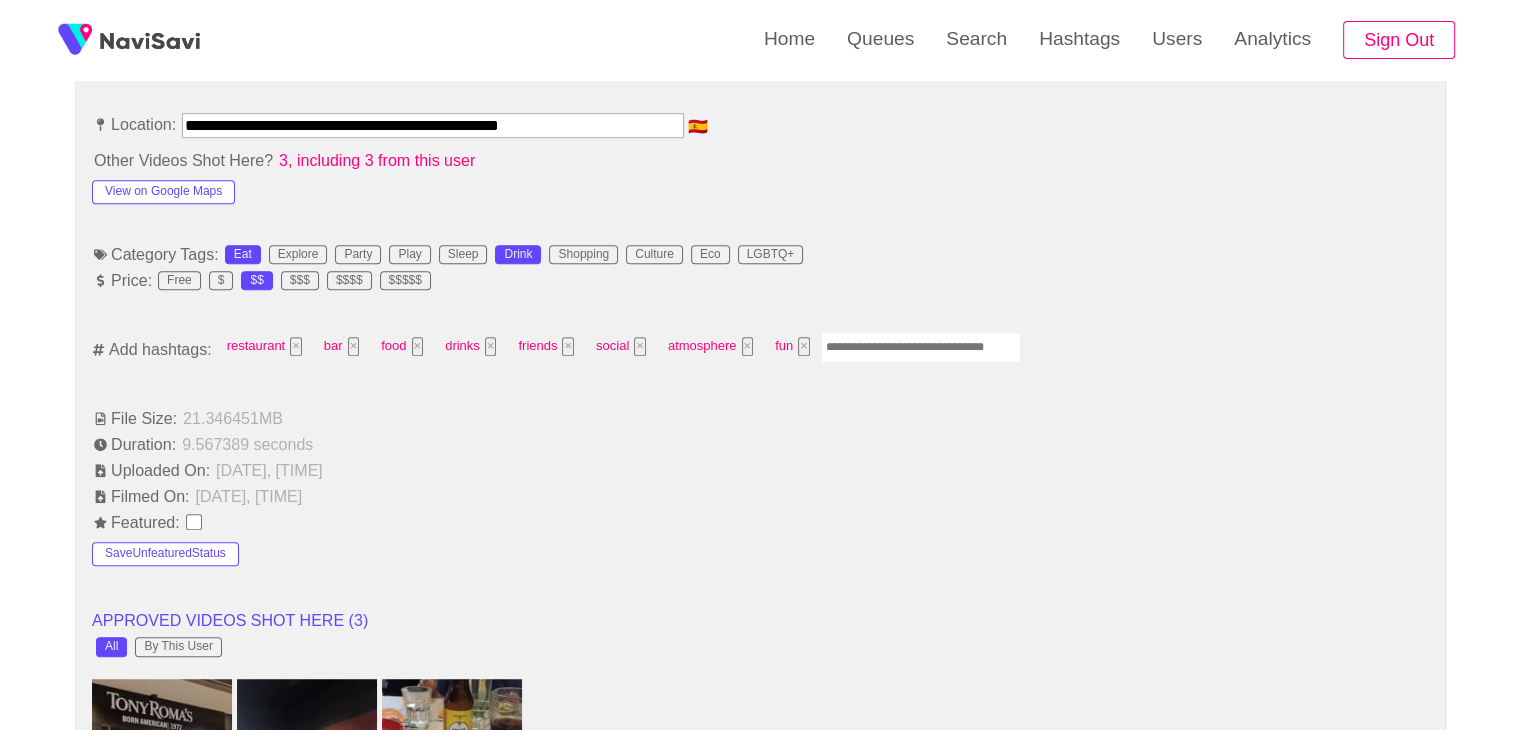 scroll, scrollTop: 1138, scrollLeft: 0, axis: vertical 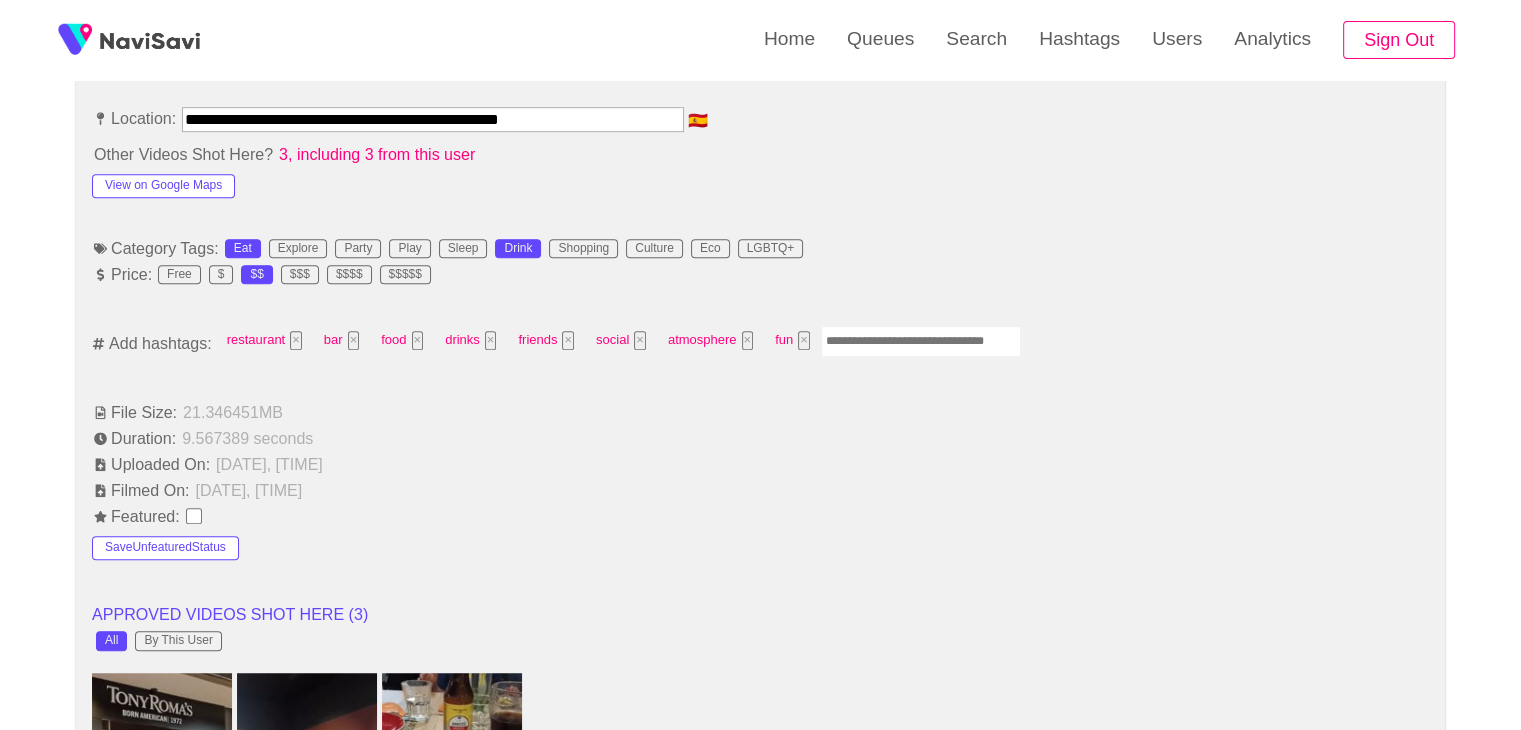 click at bounding box center (921, 341) 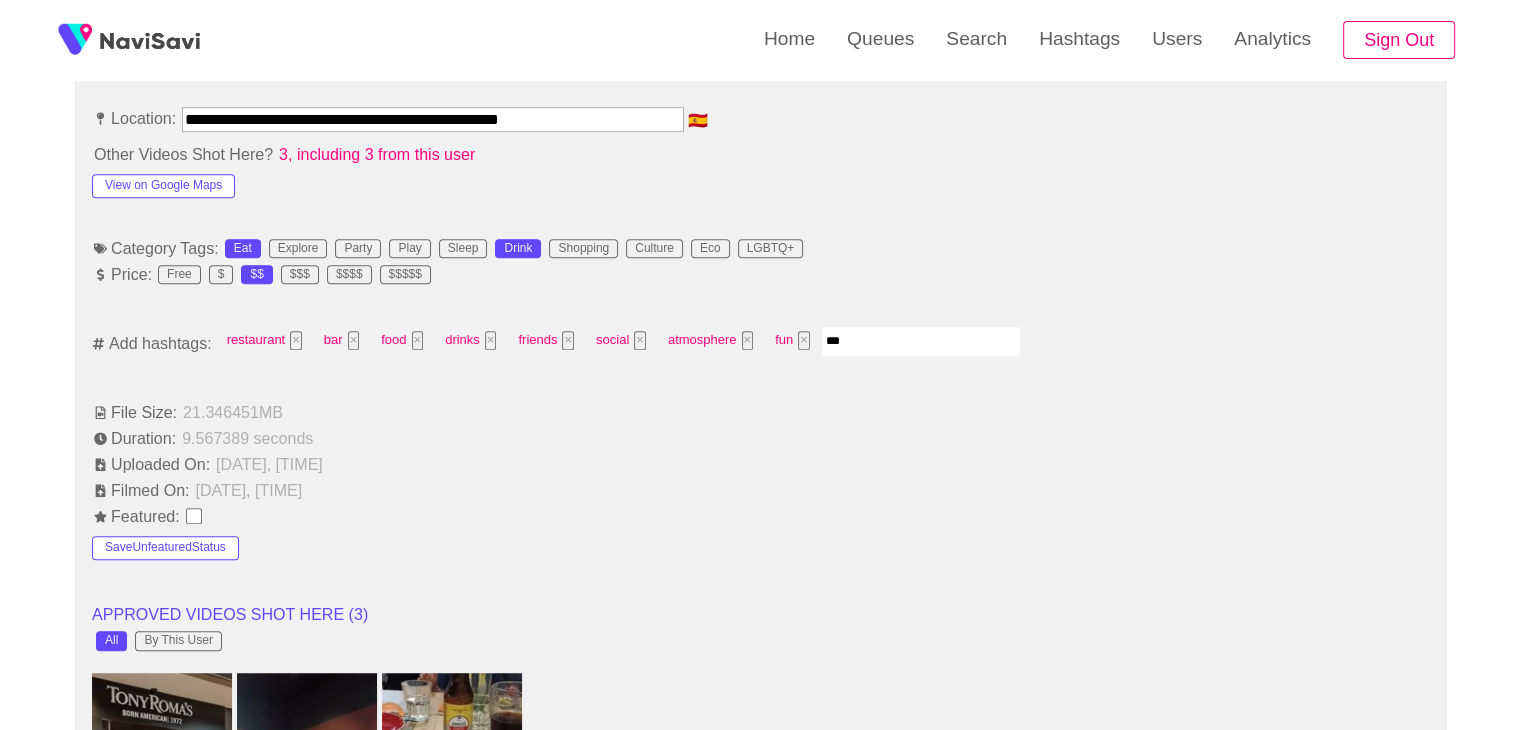 type on "****" 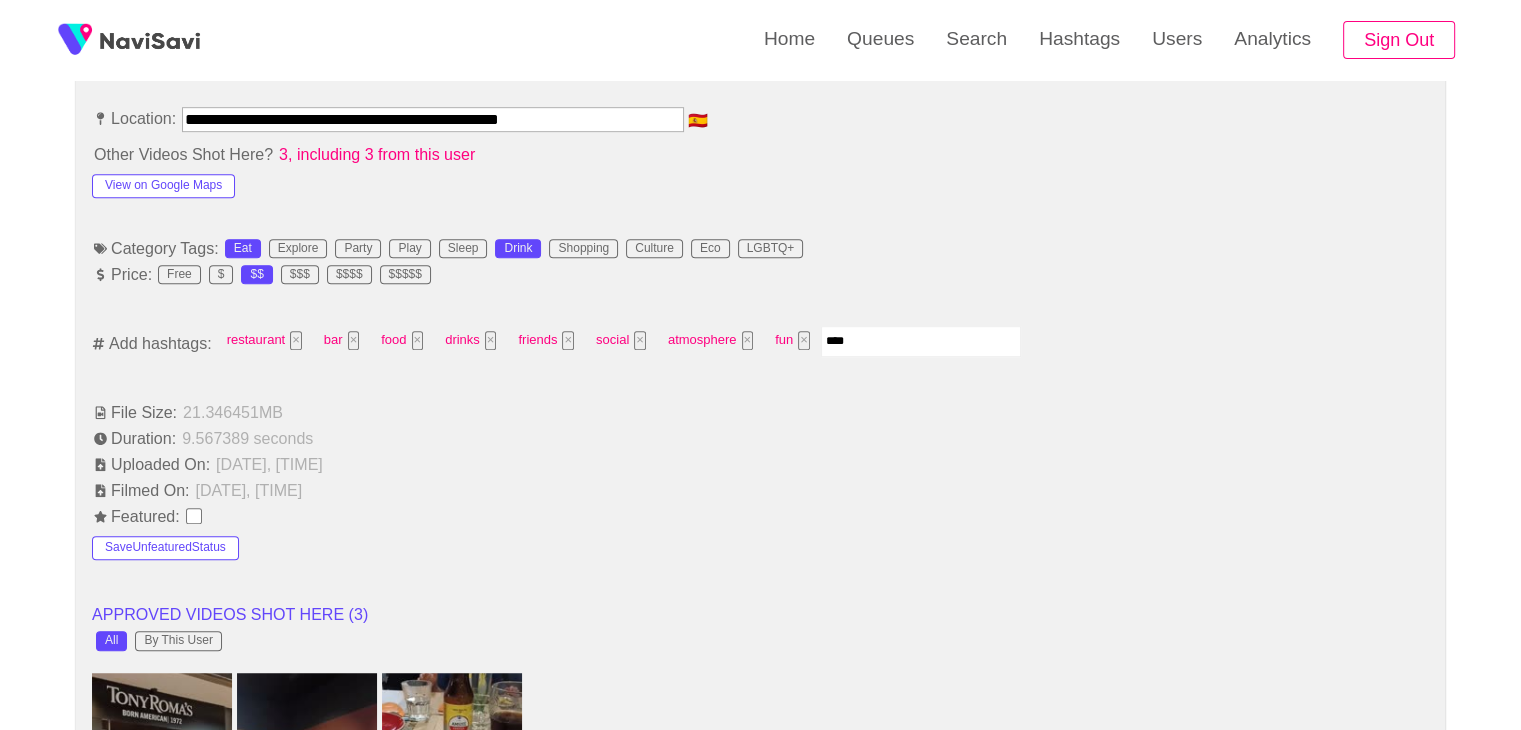 type 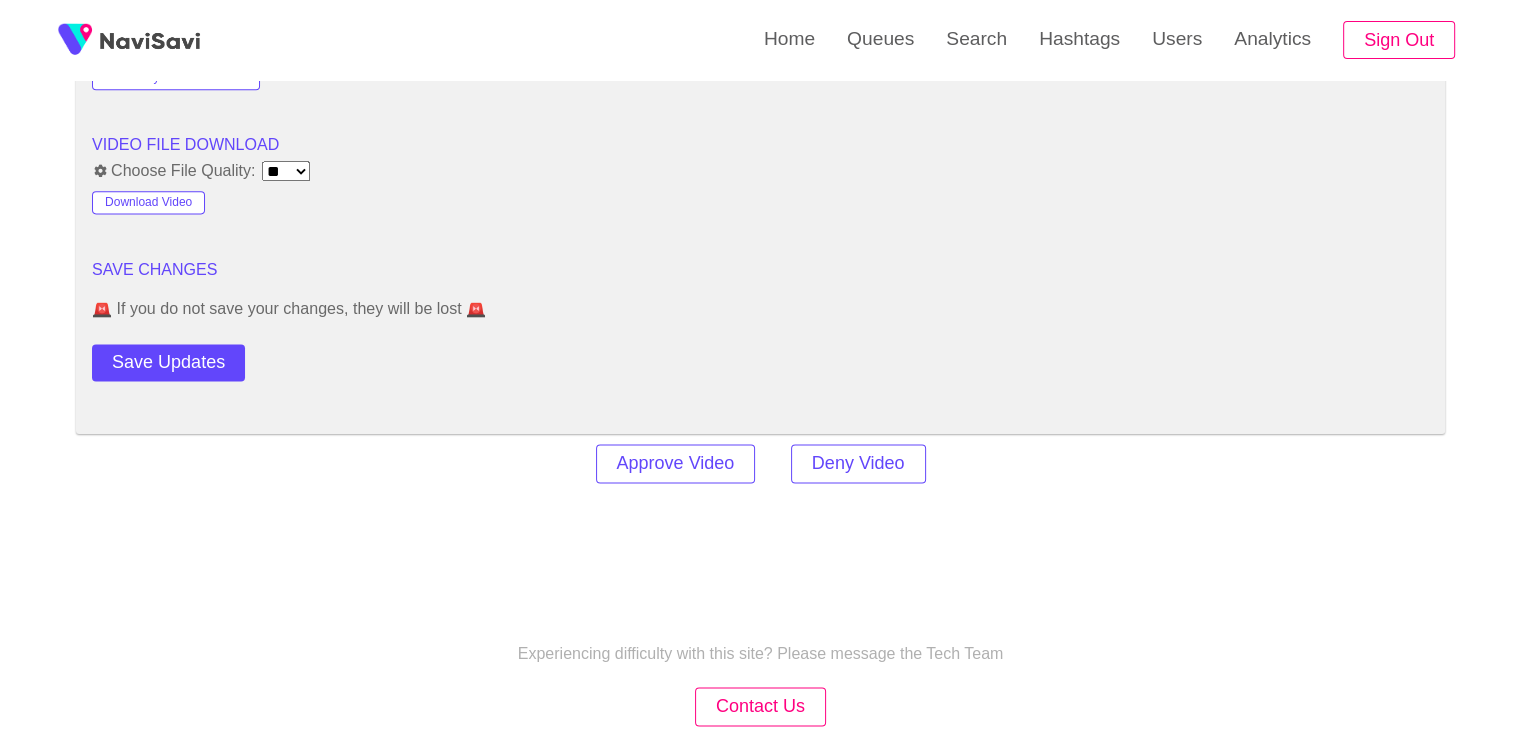 scroll, scrollTop: 2644, scrollLeft: 0, axis: vertical 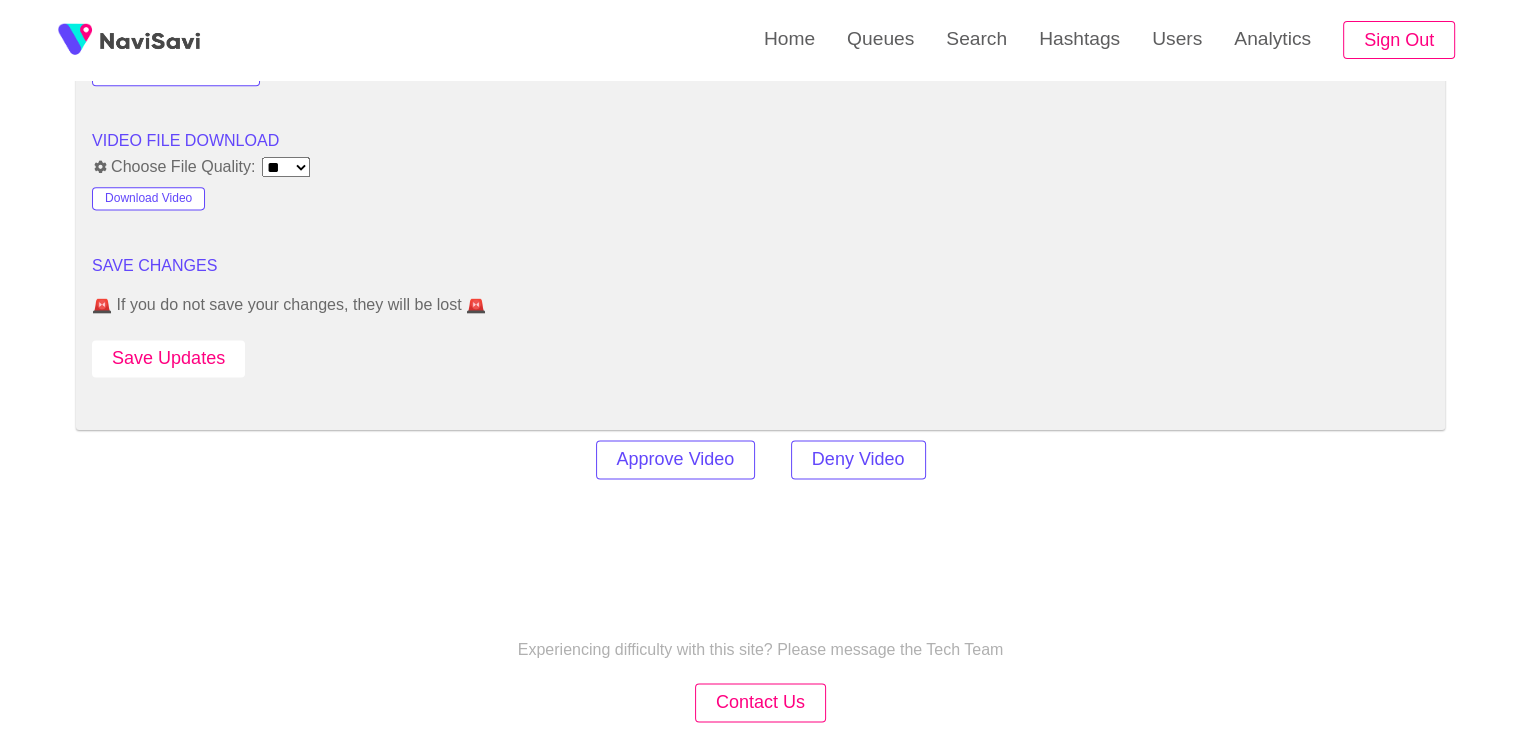 click on "Save Updates" at bounding box center [168, 358] 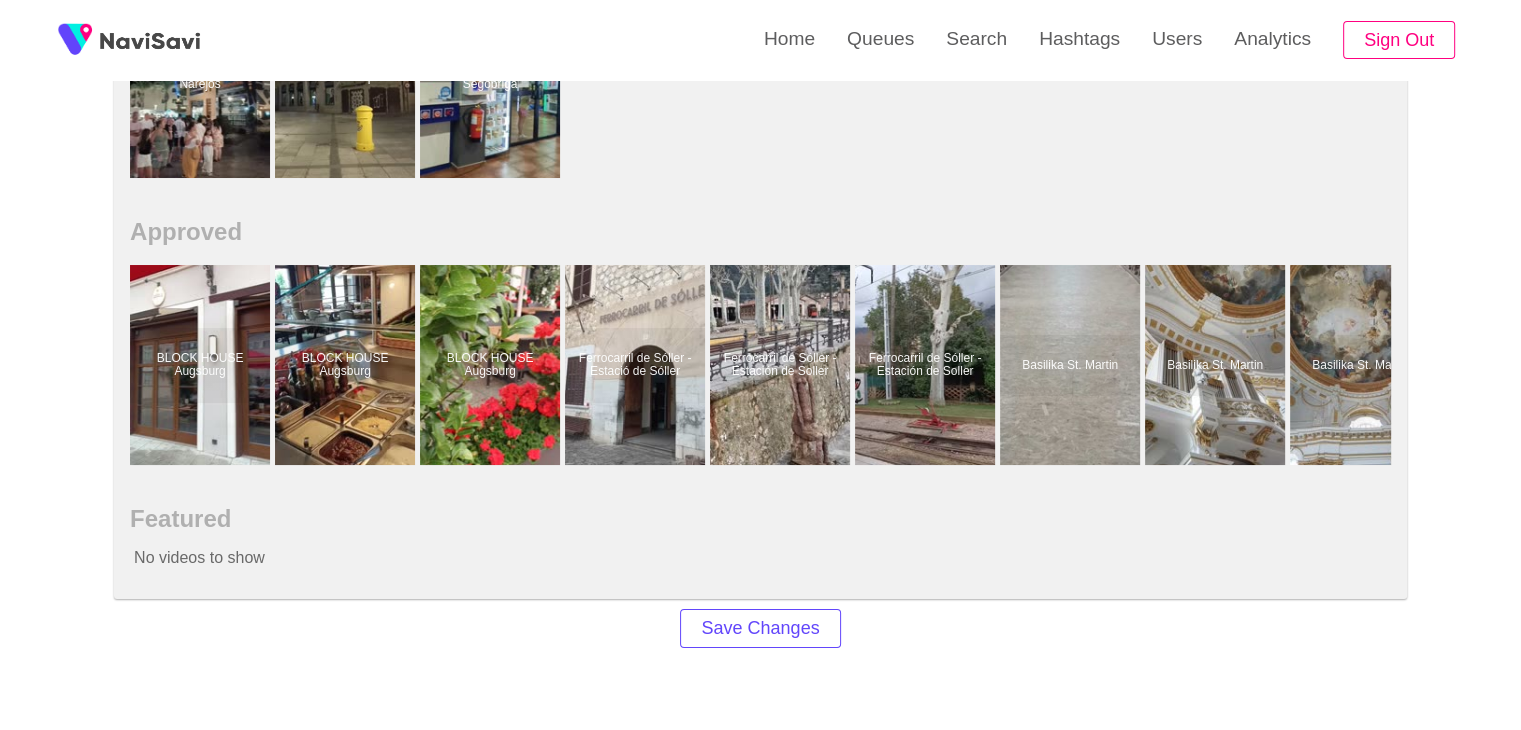scroll, scrollTop: 1206, scrollLeft: 0, axis: vertical 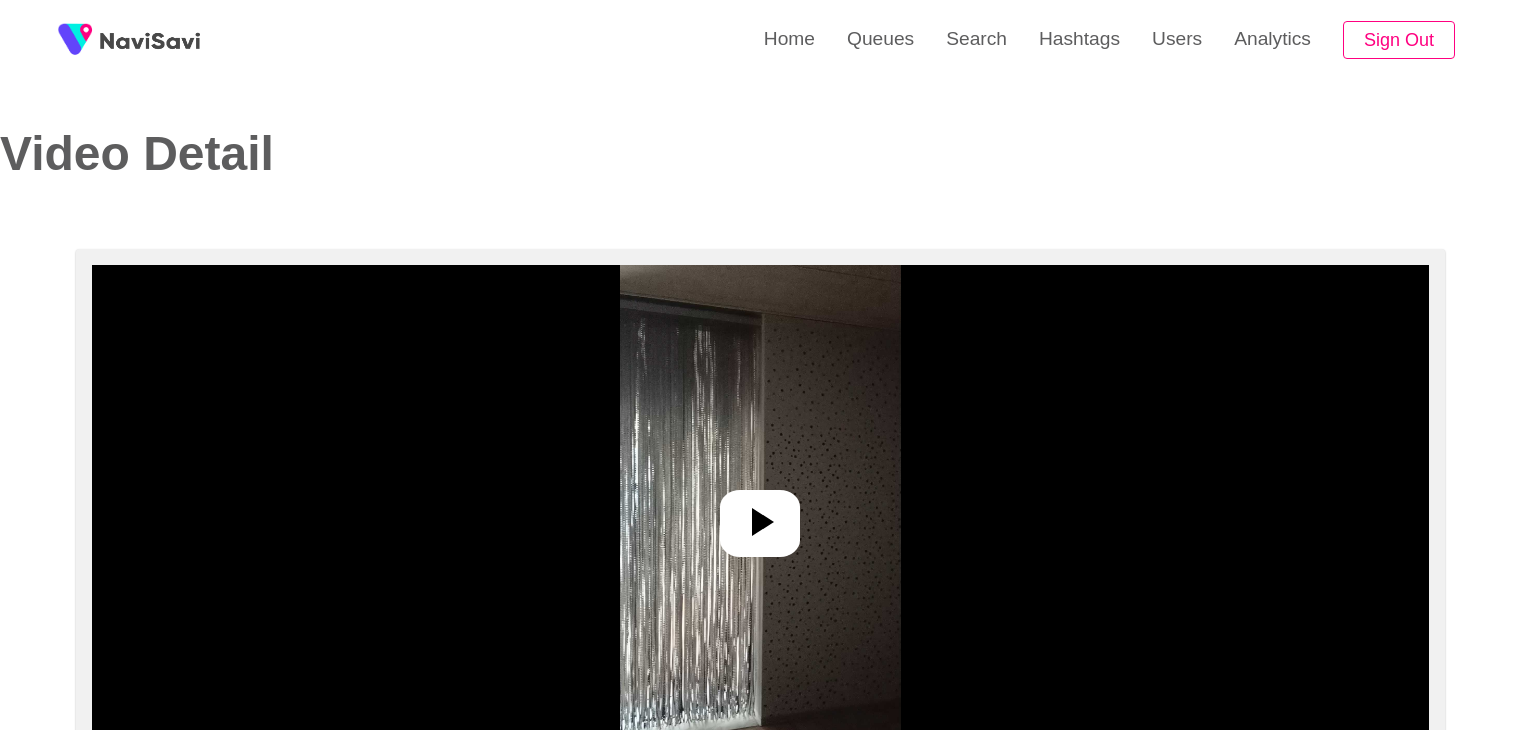 select on "**" 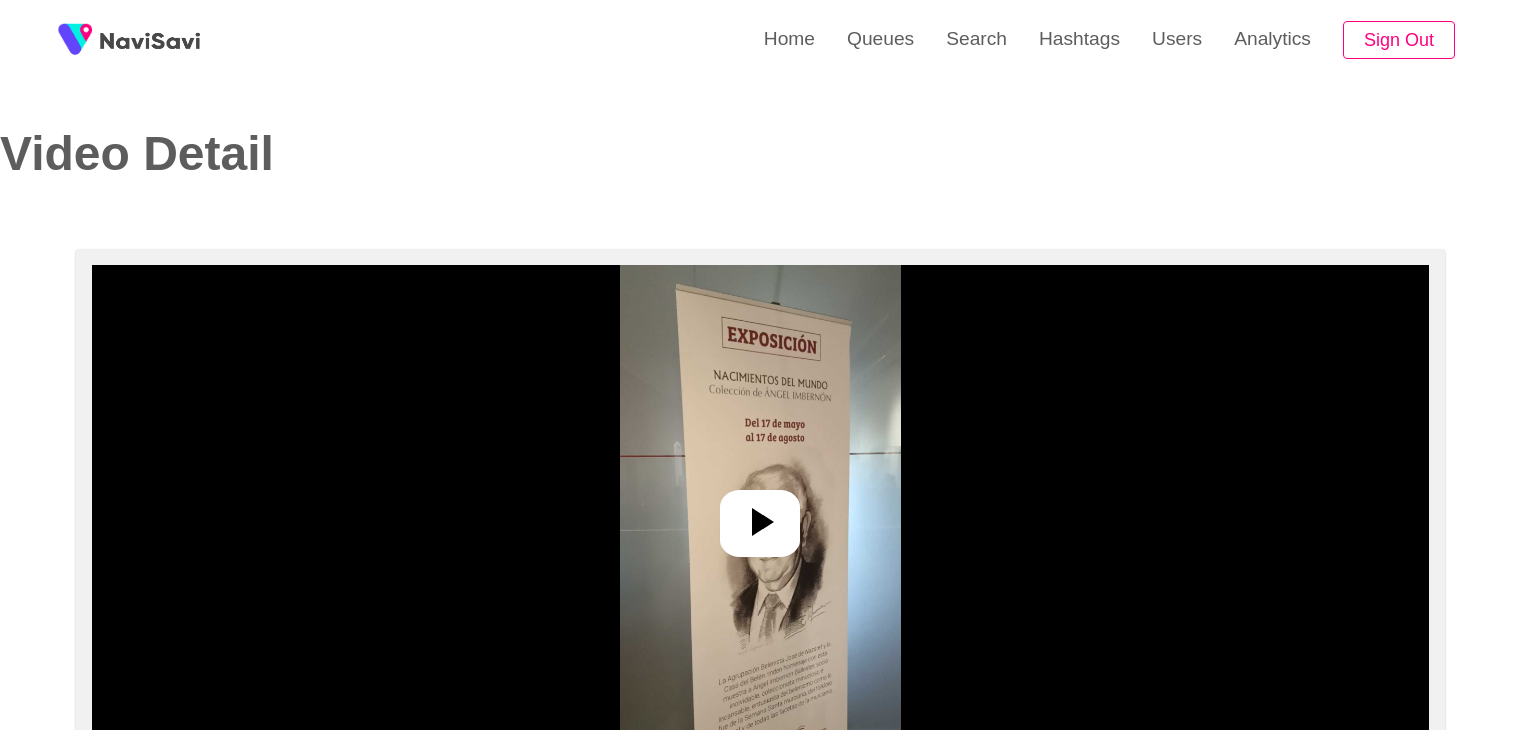 select on "**********" 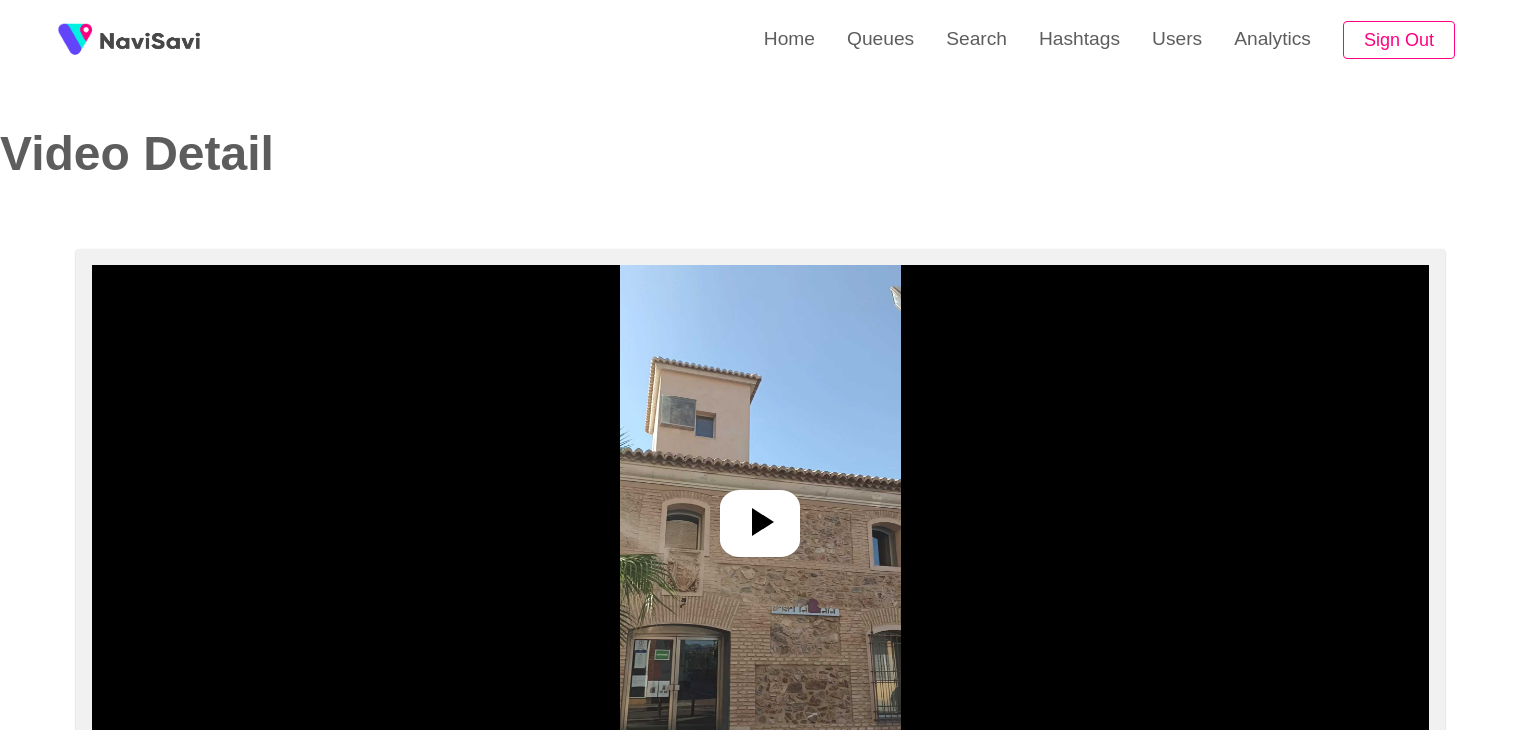 select on "**********" 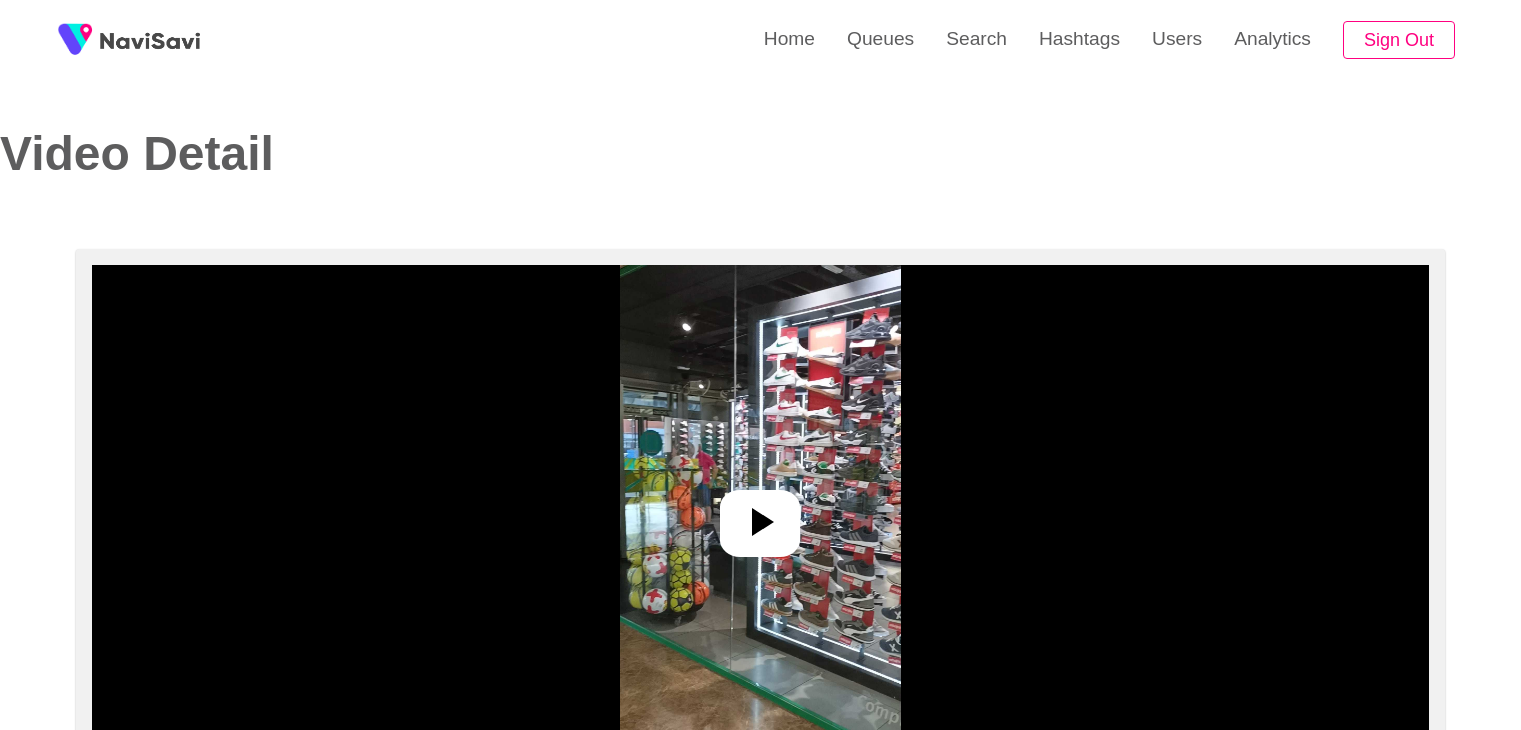select on "**********" 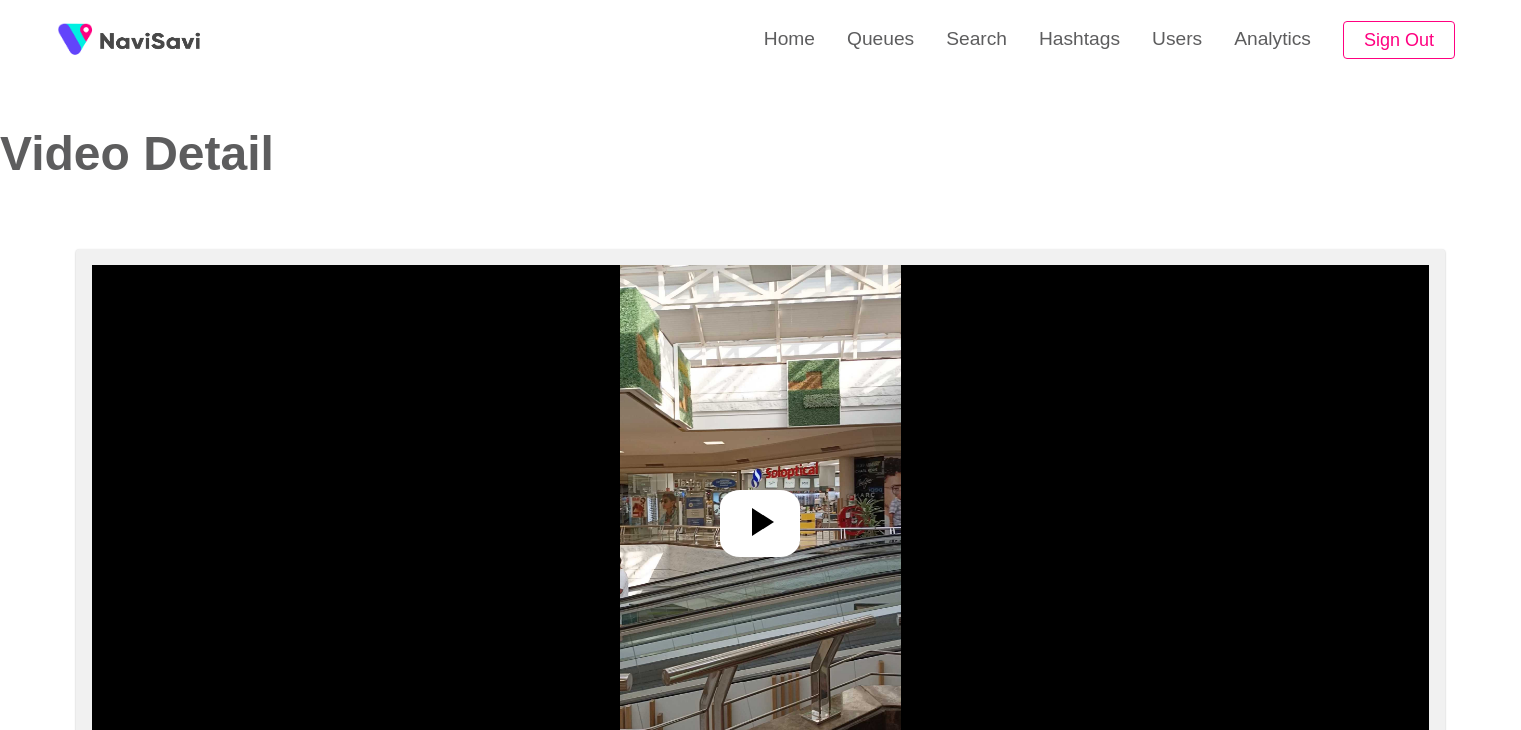 select on "**********" 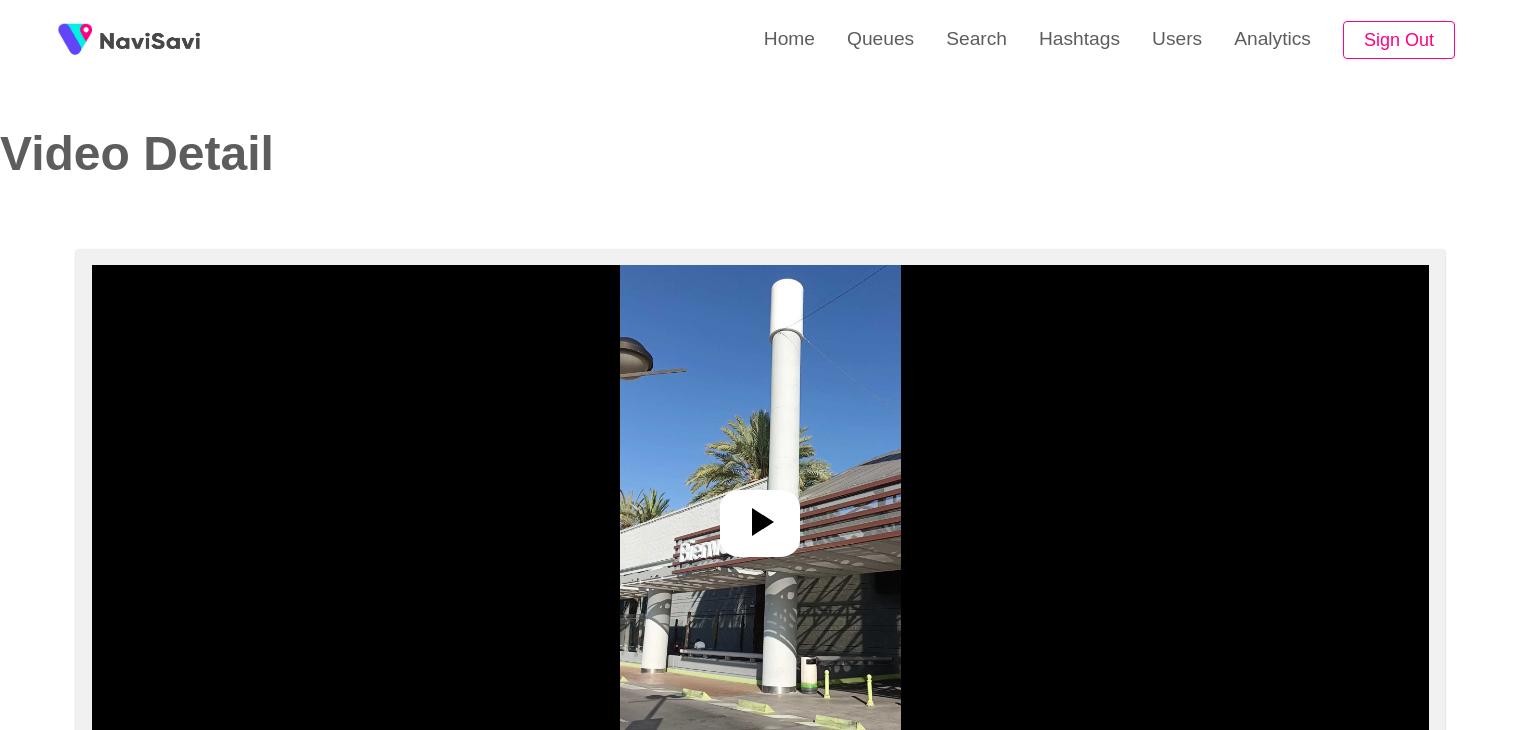 select on "**********" 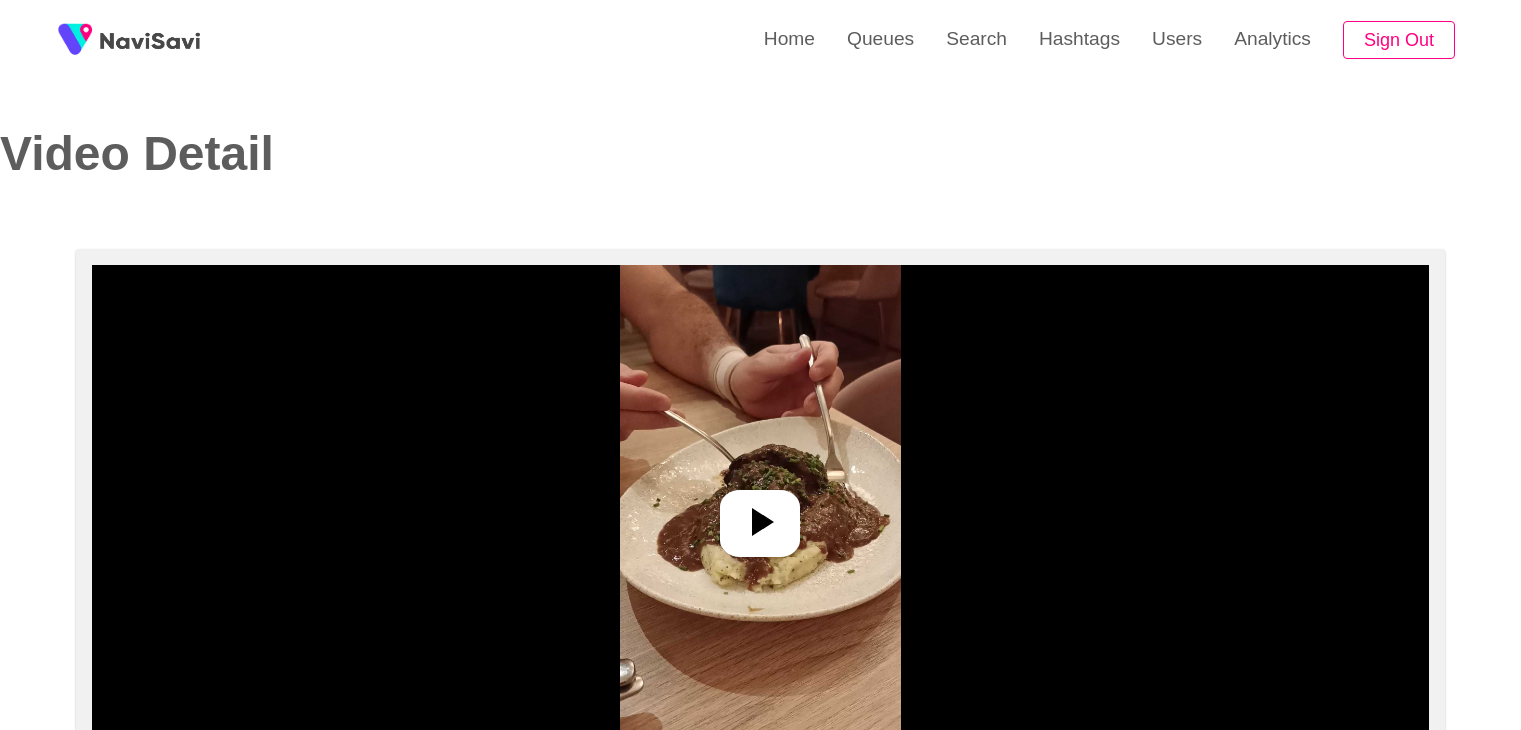 select on "**********" 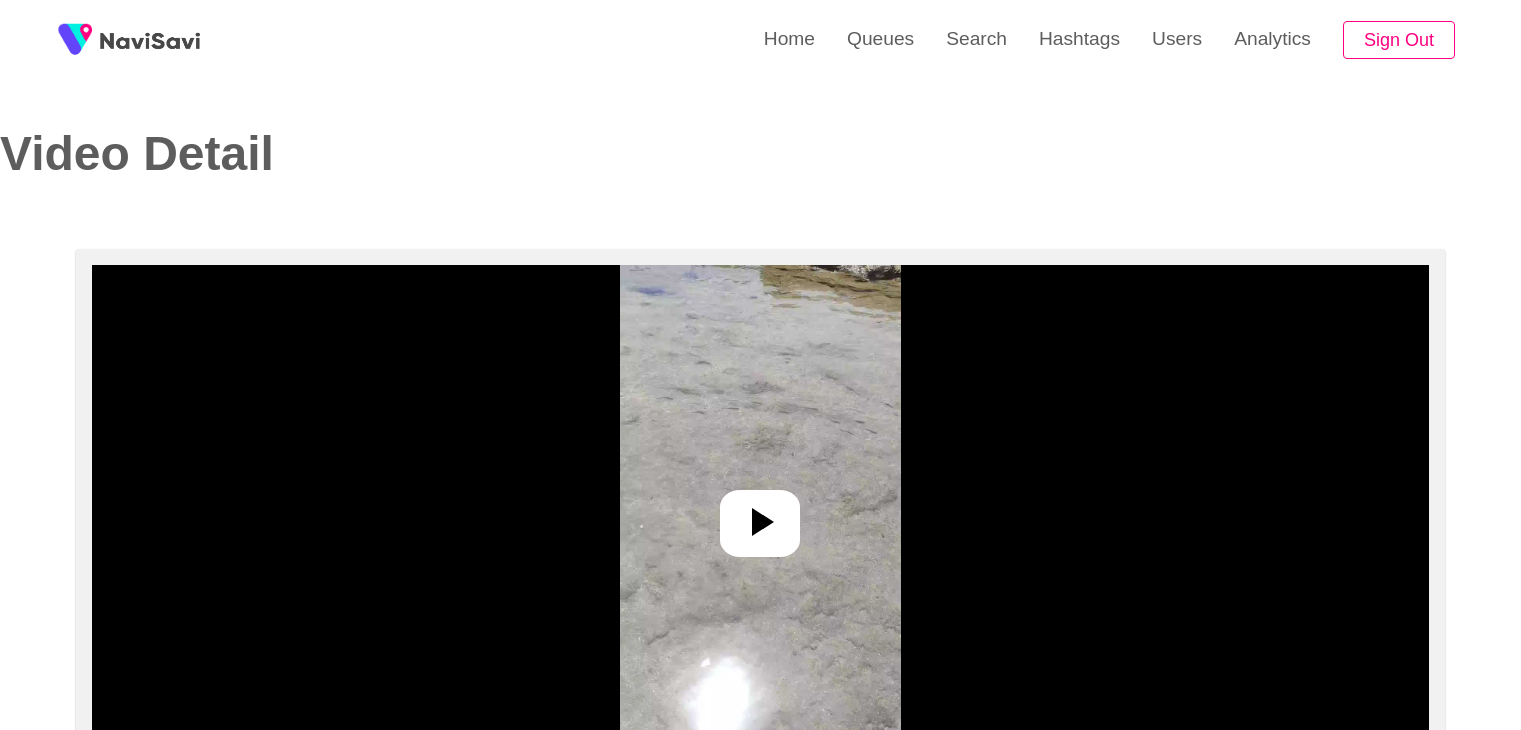 select on "**********" 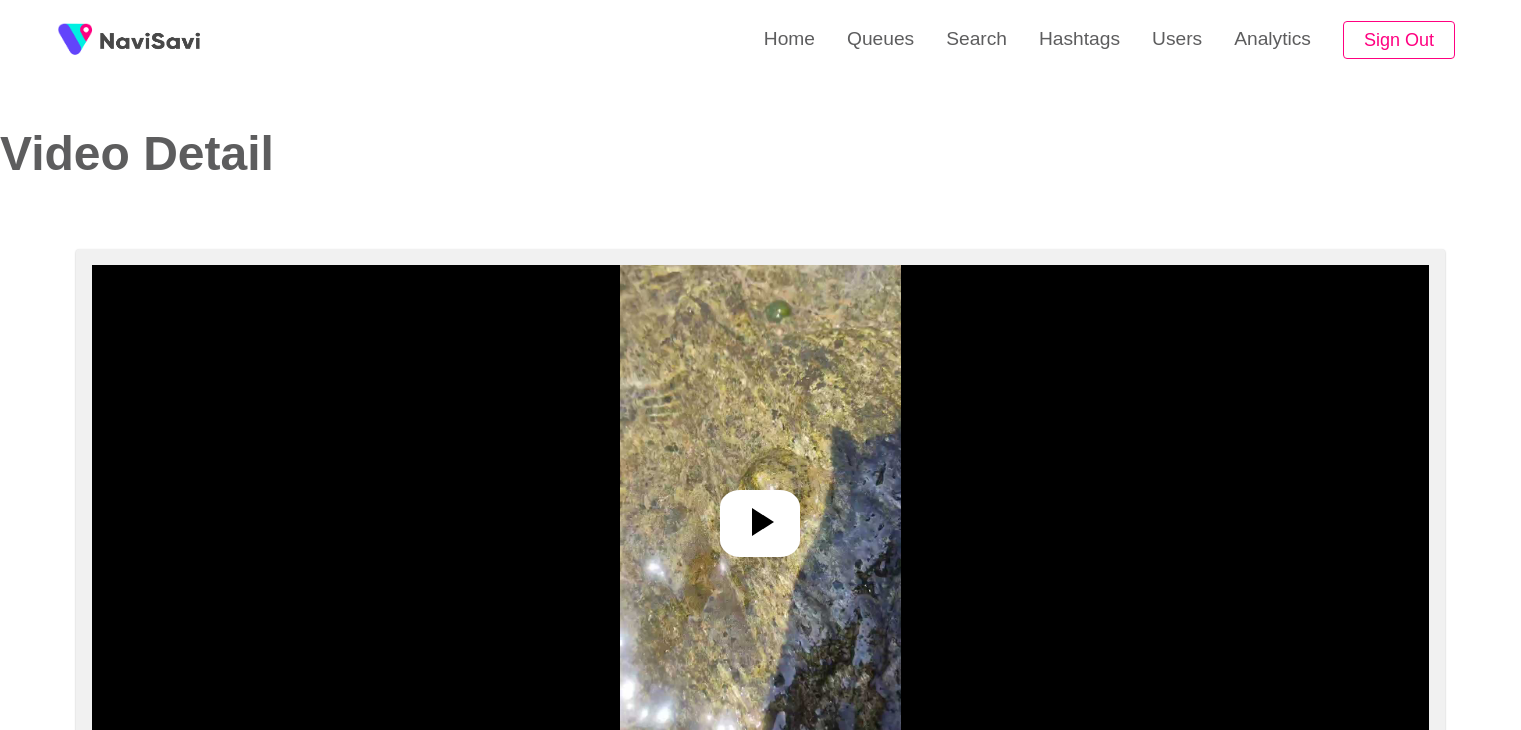 select on "**********" 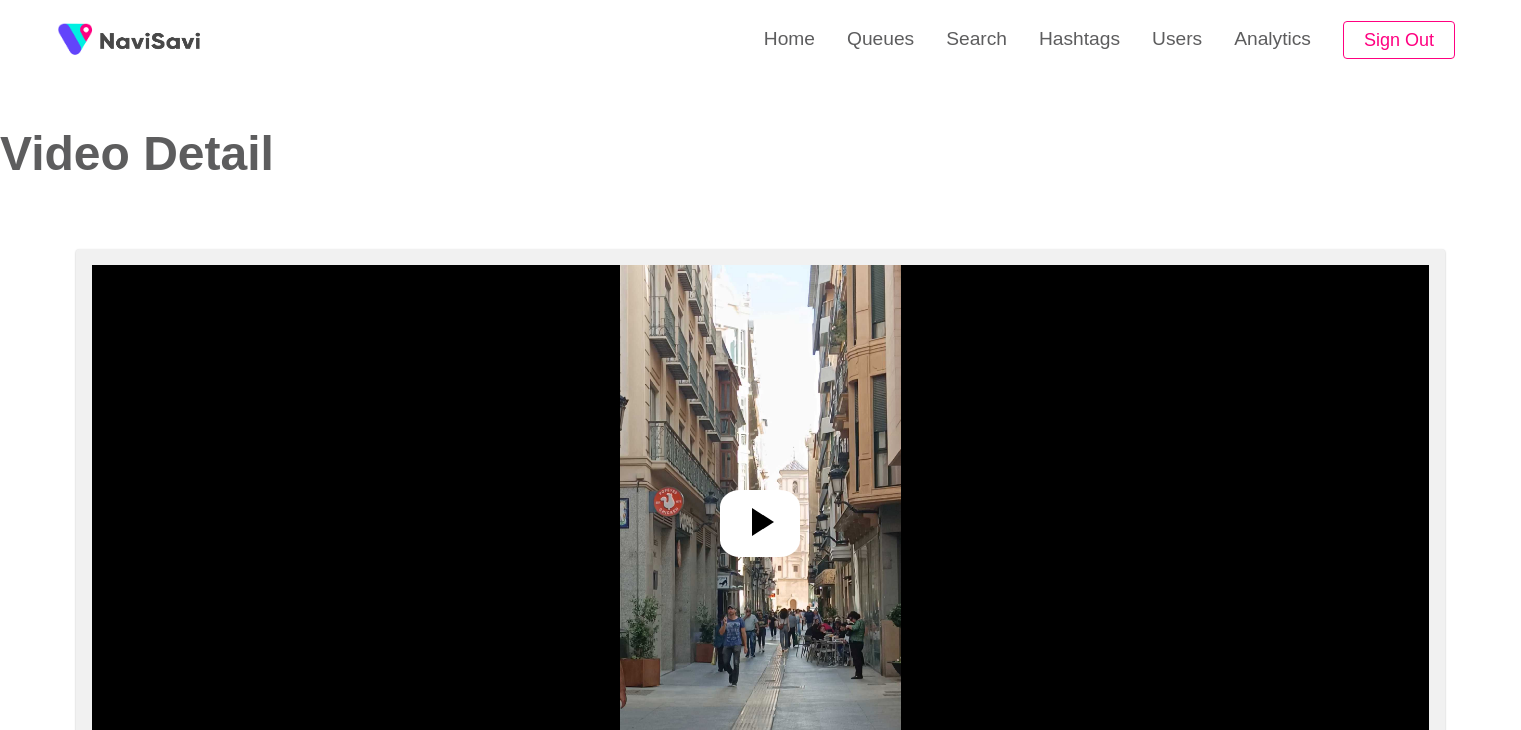 select on "**********" 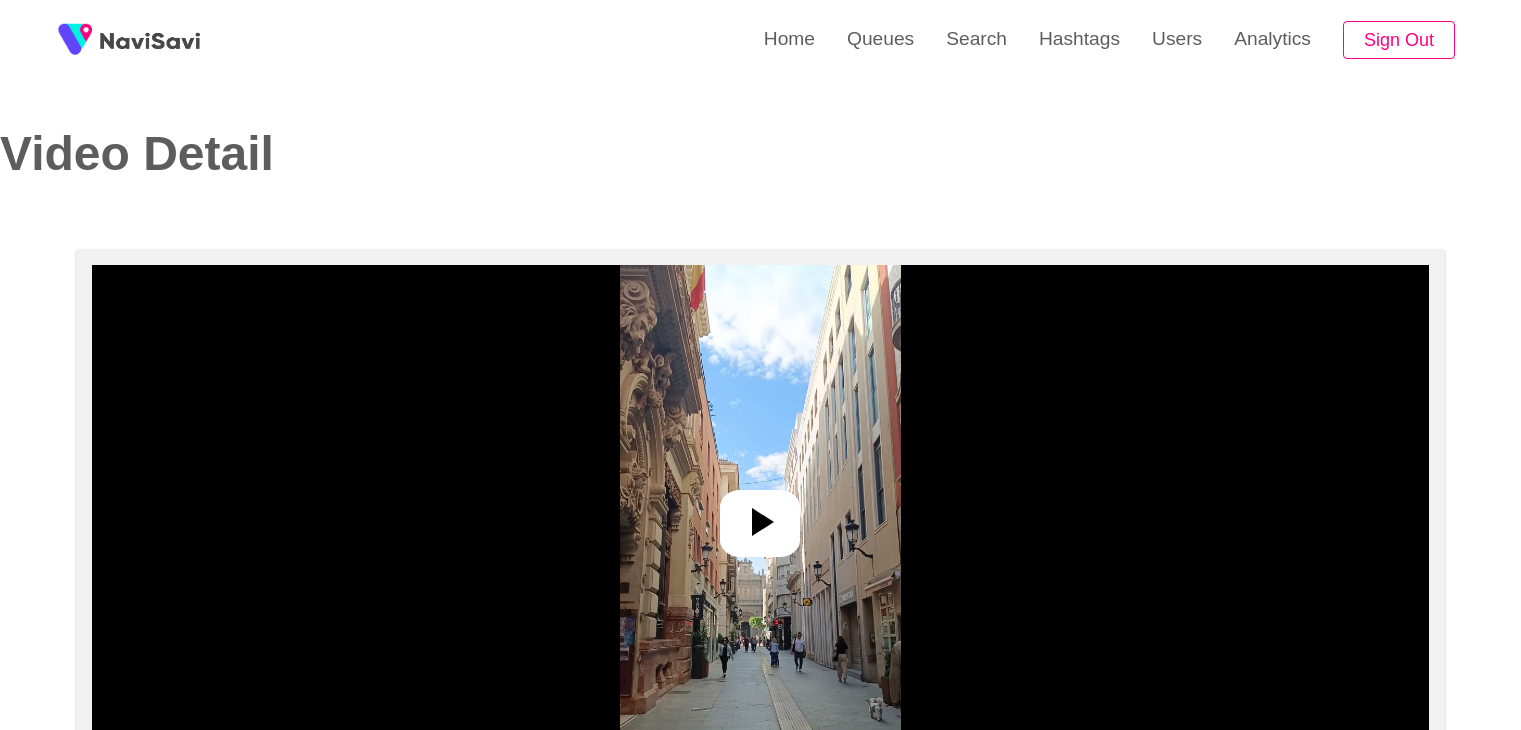 select on "**********" 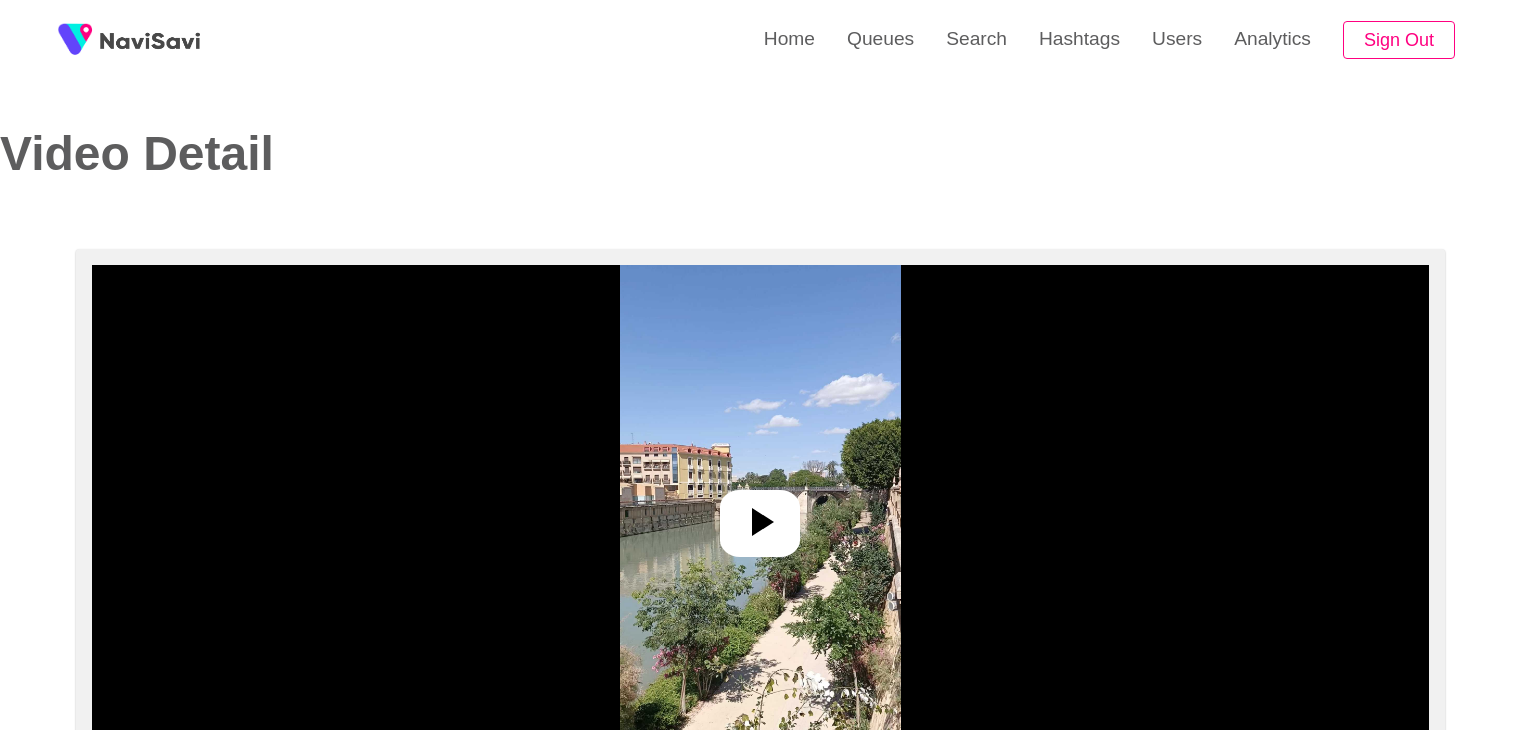select on "**********" 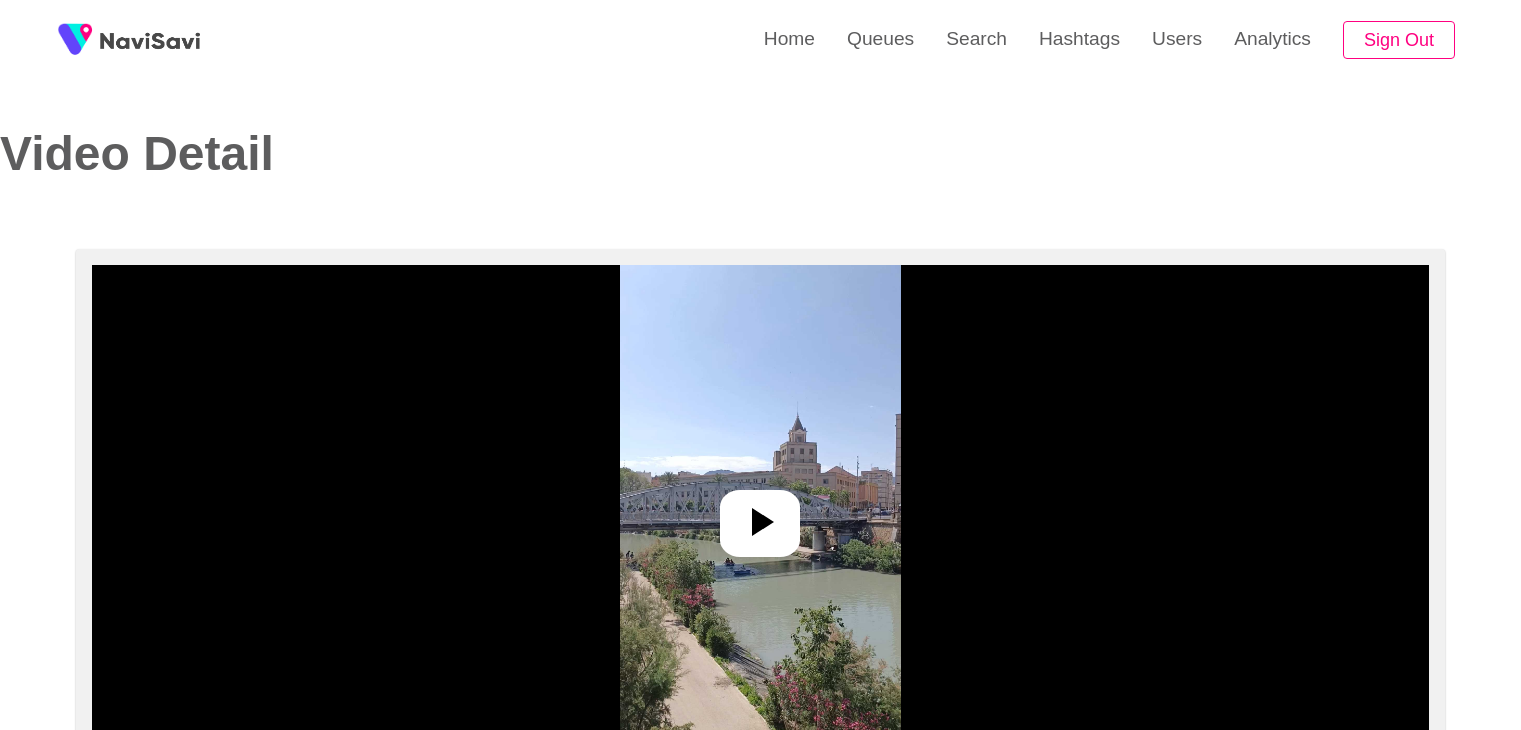 select on "**********" 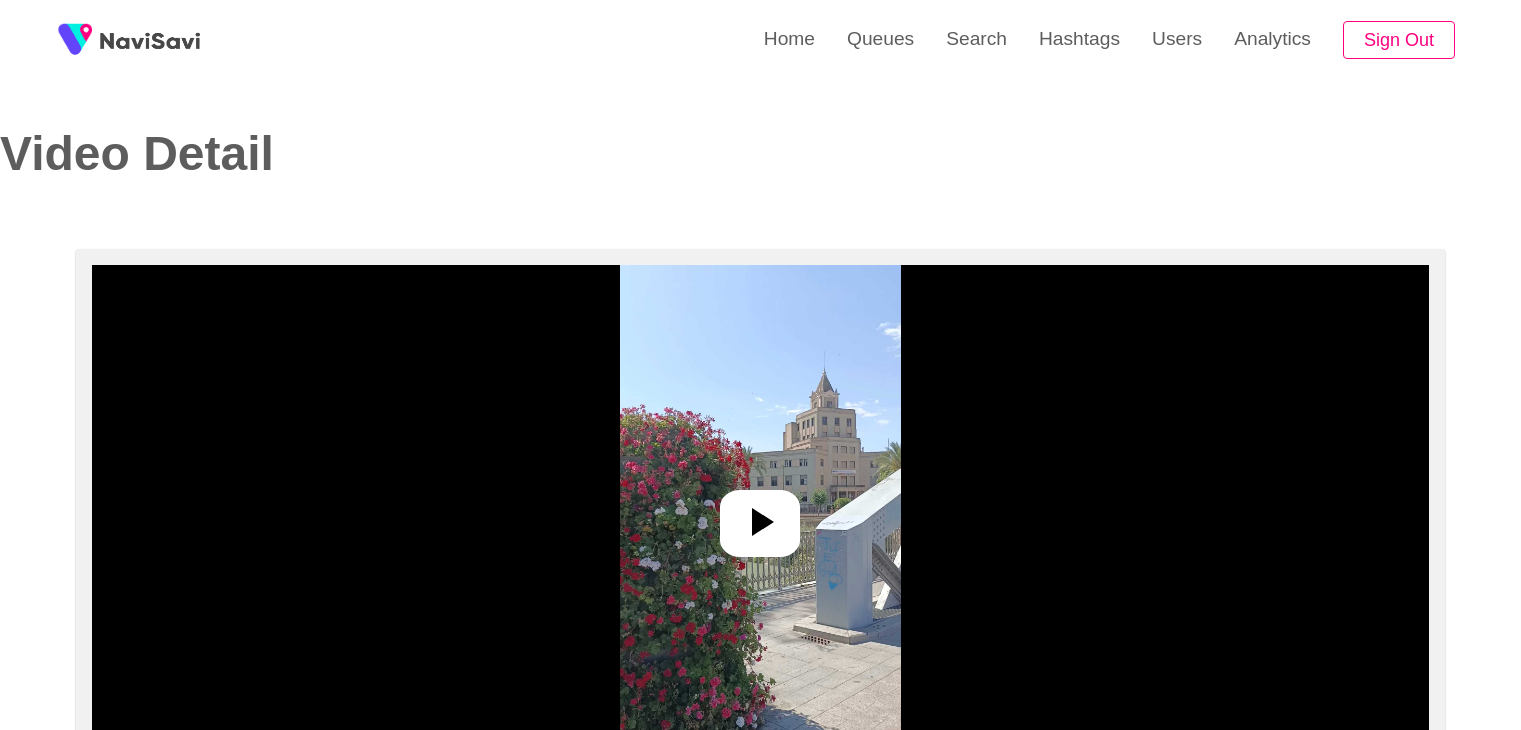 select on "**********" 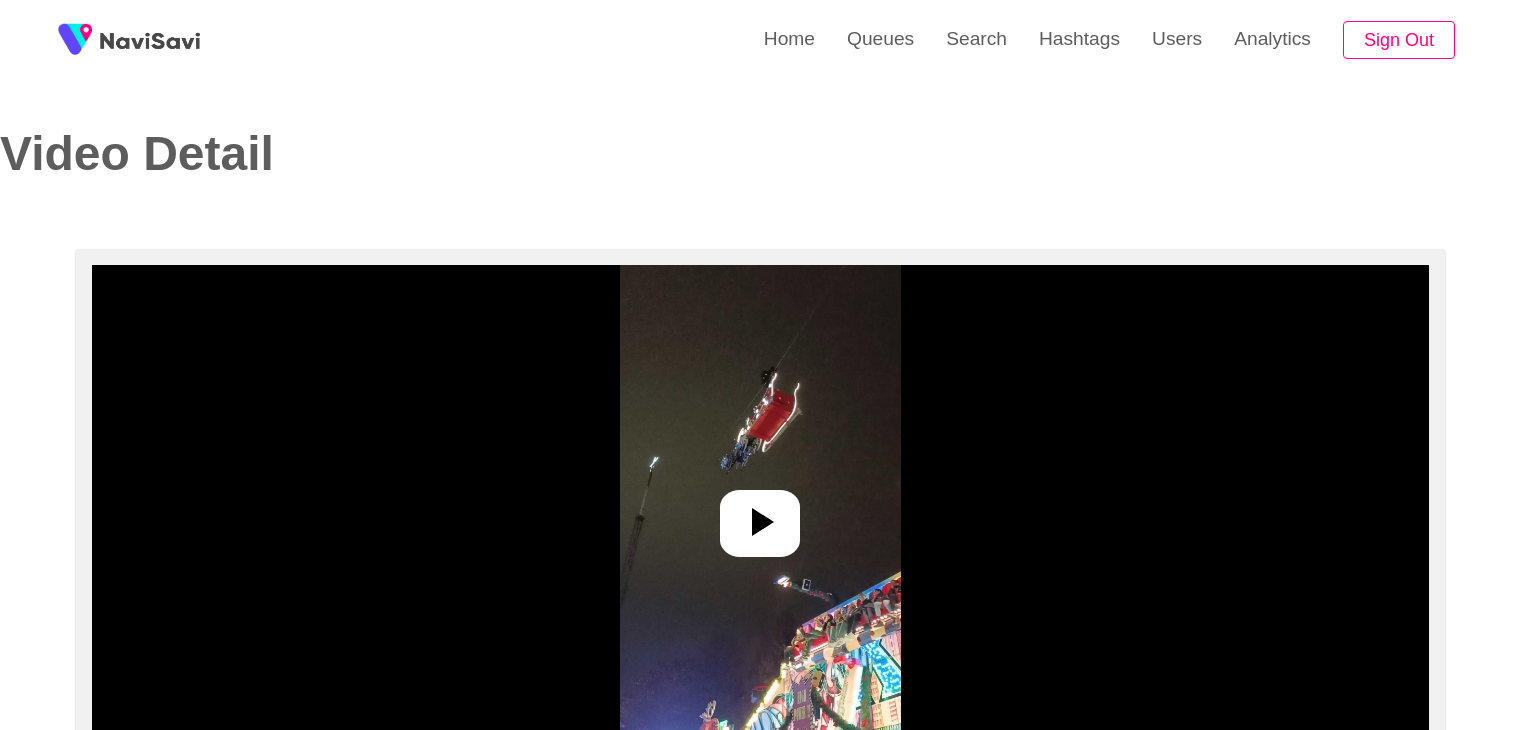 select on "**********" 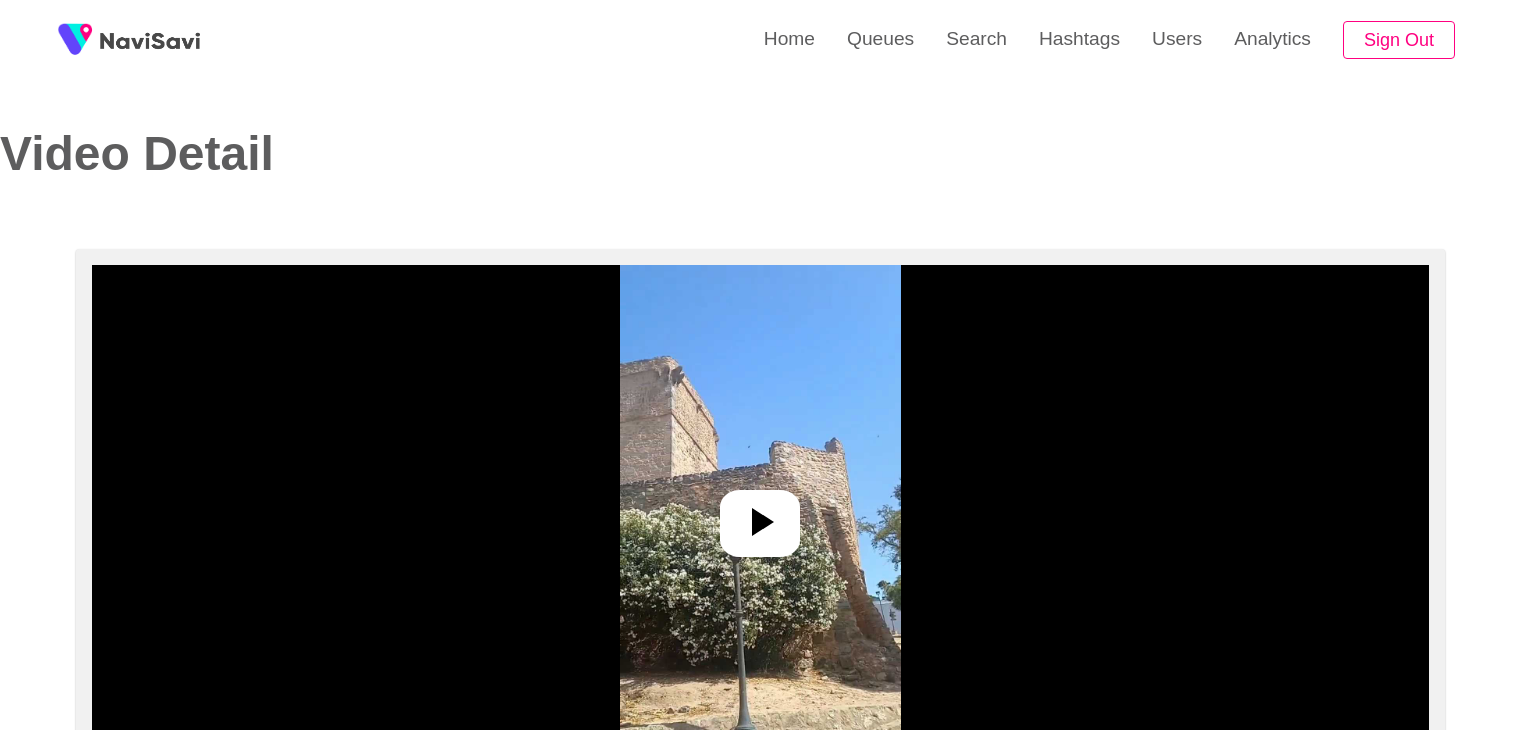 select on "**********" 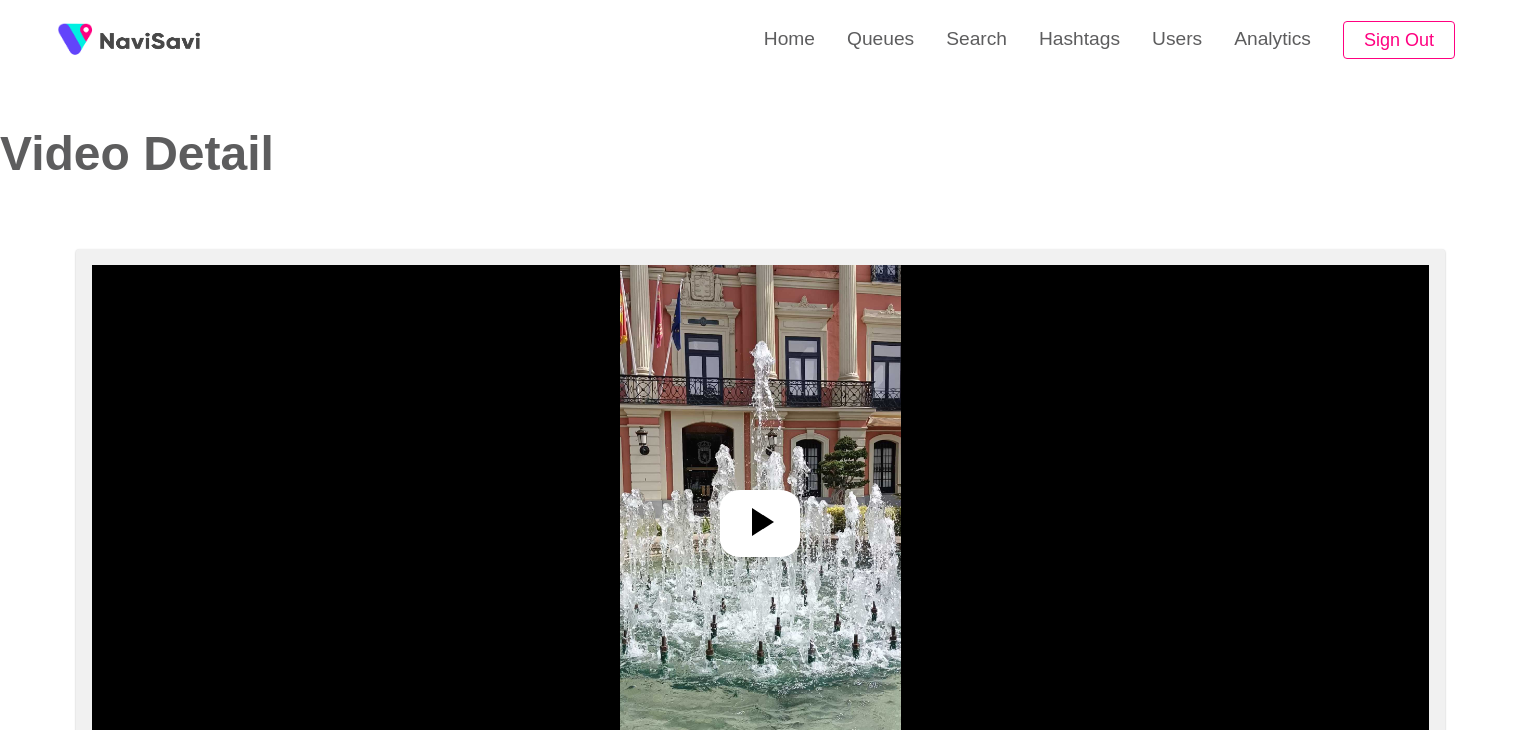 select on "**********" 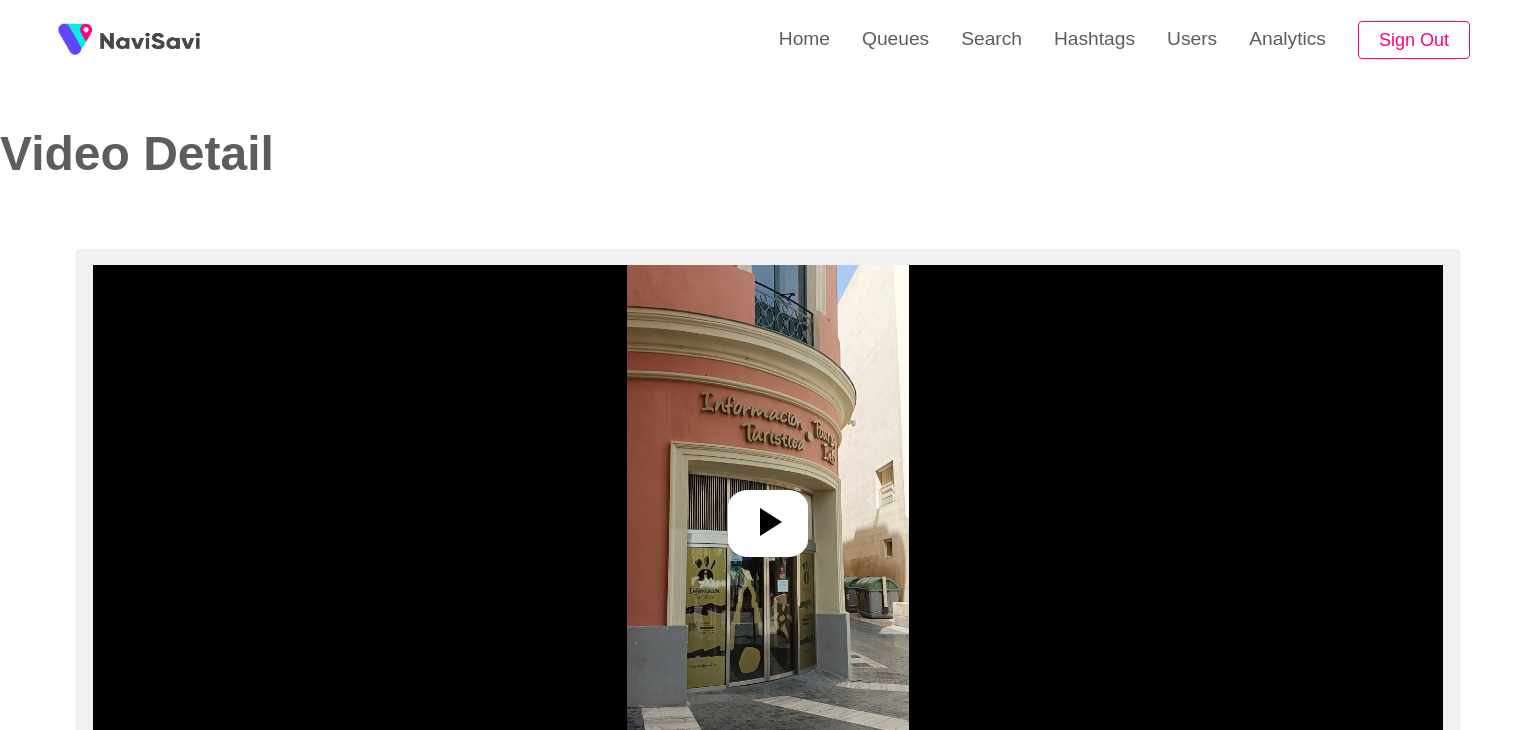 select on "**********" 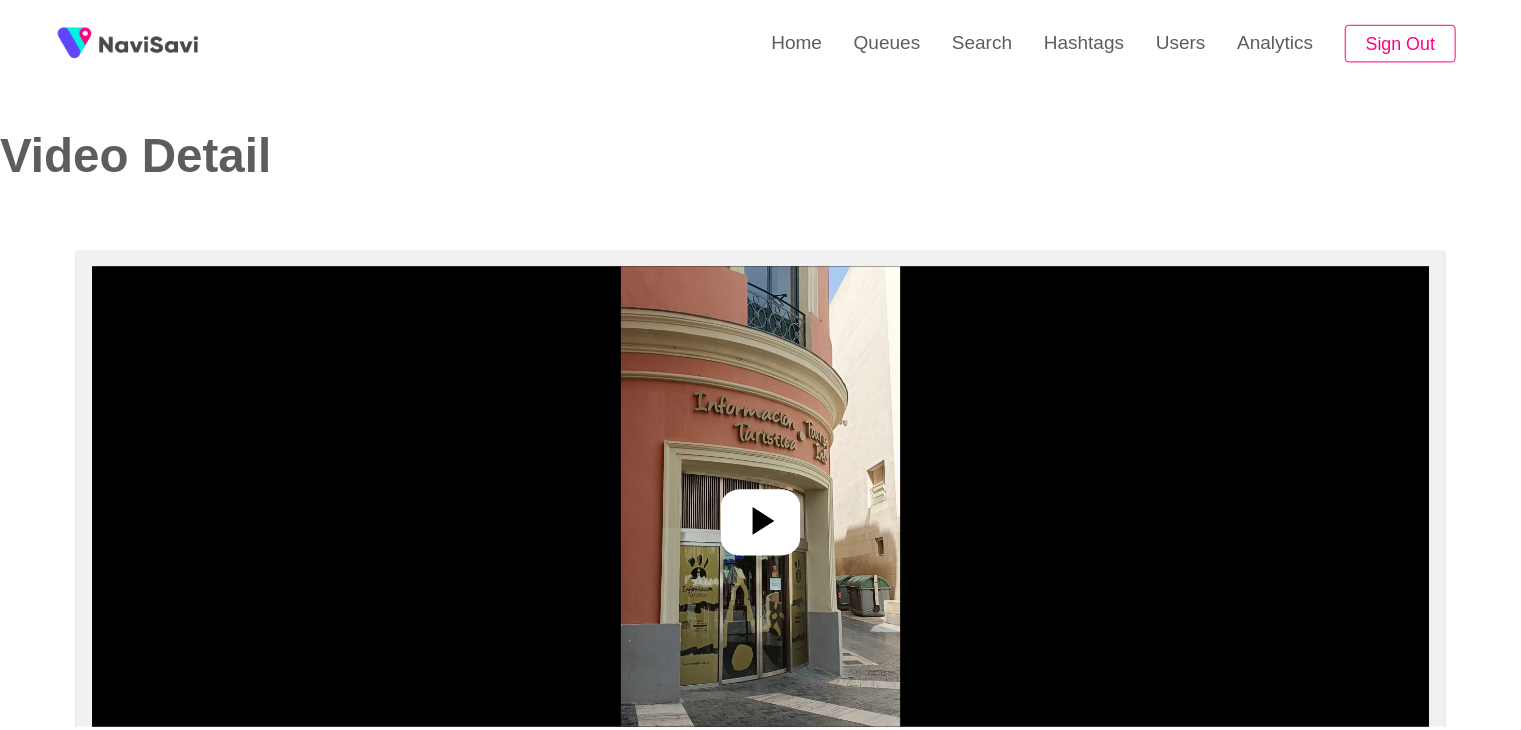 scroll, scrollTop: 0, scrollLeft: 0, axis: both 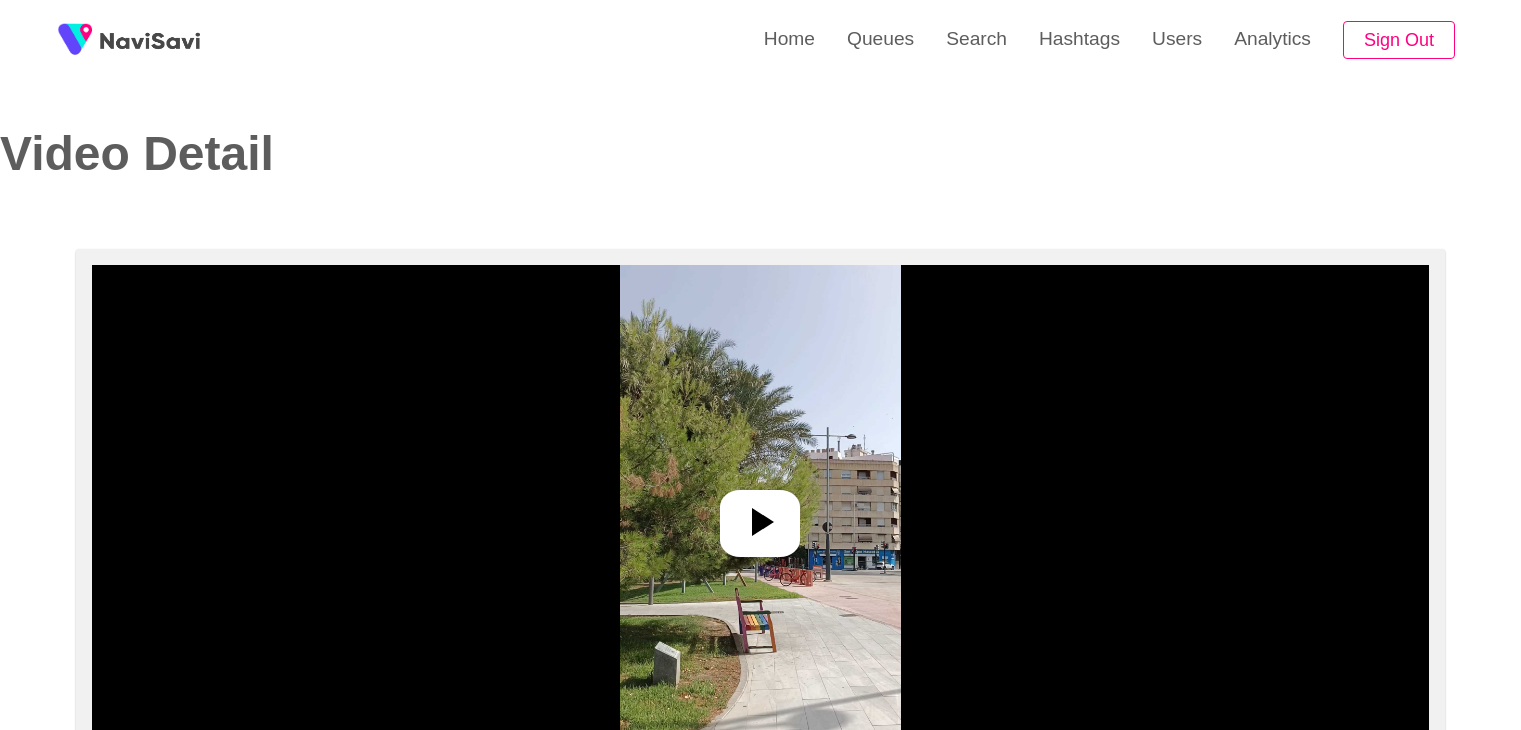 select on "**********" 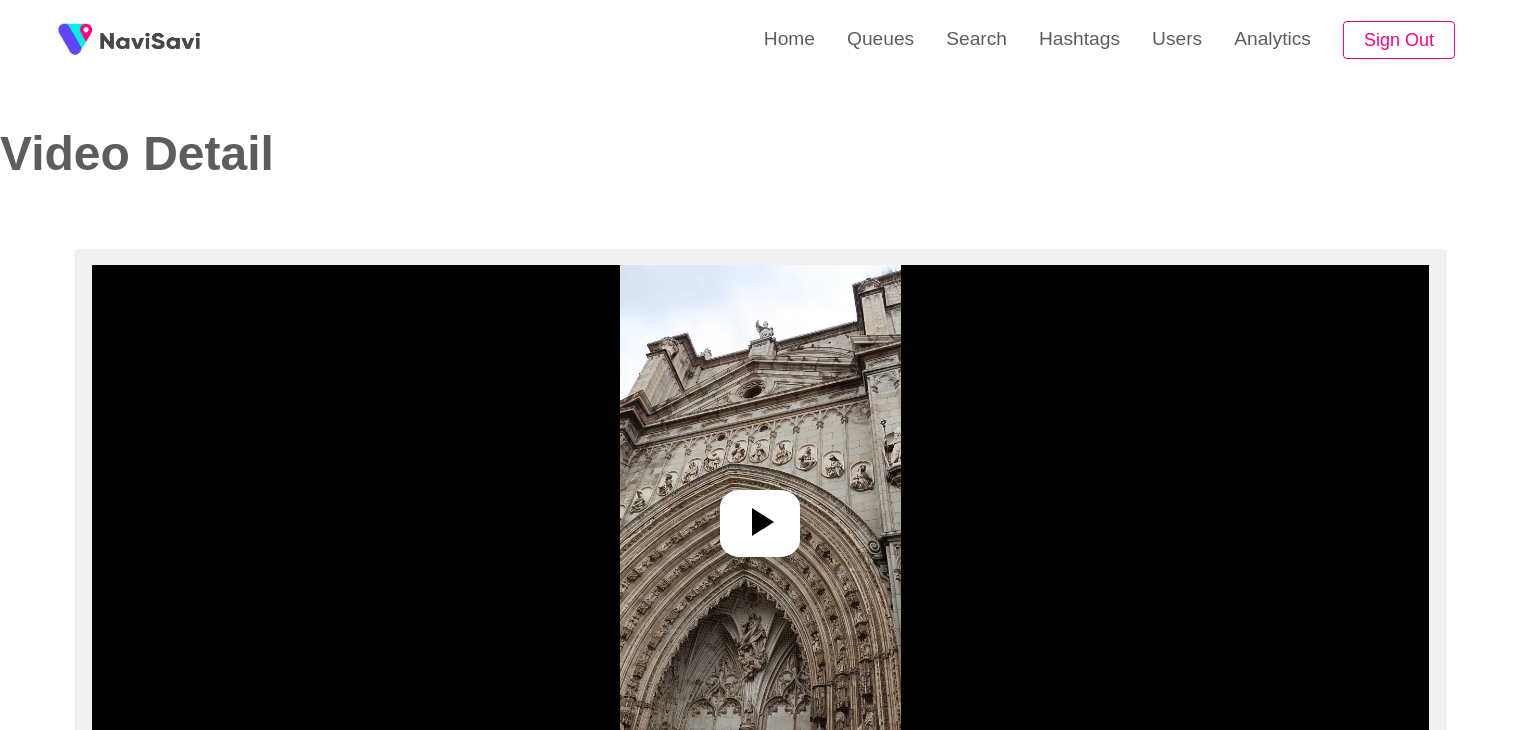 select on "**********" 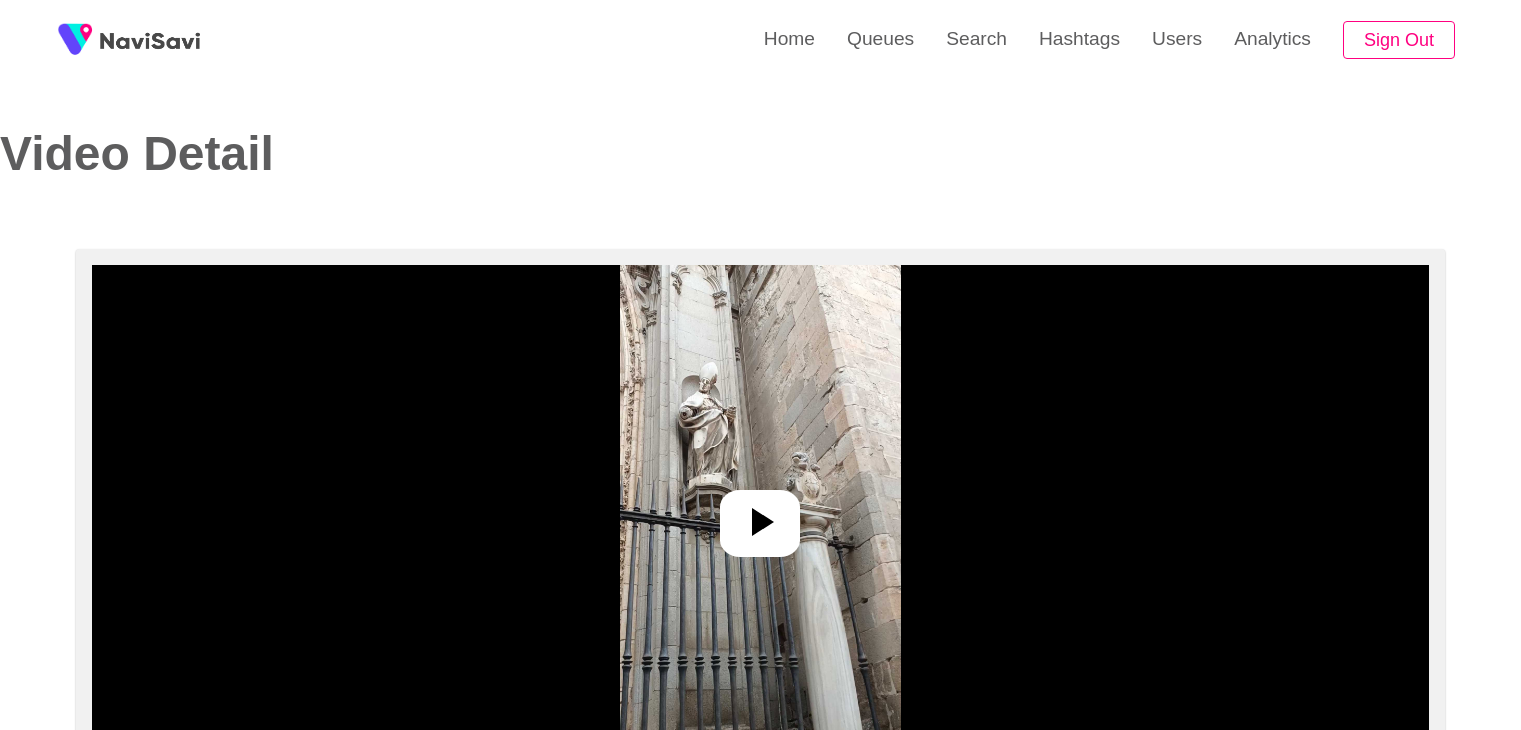 select on "**********" 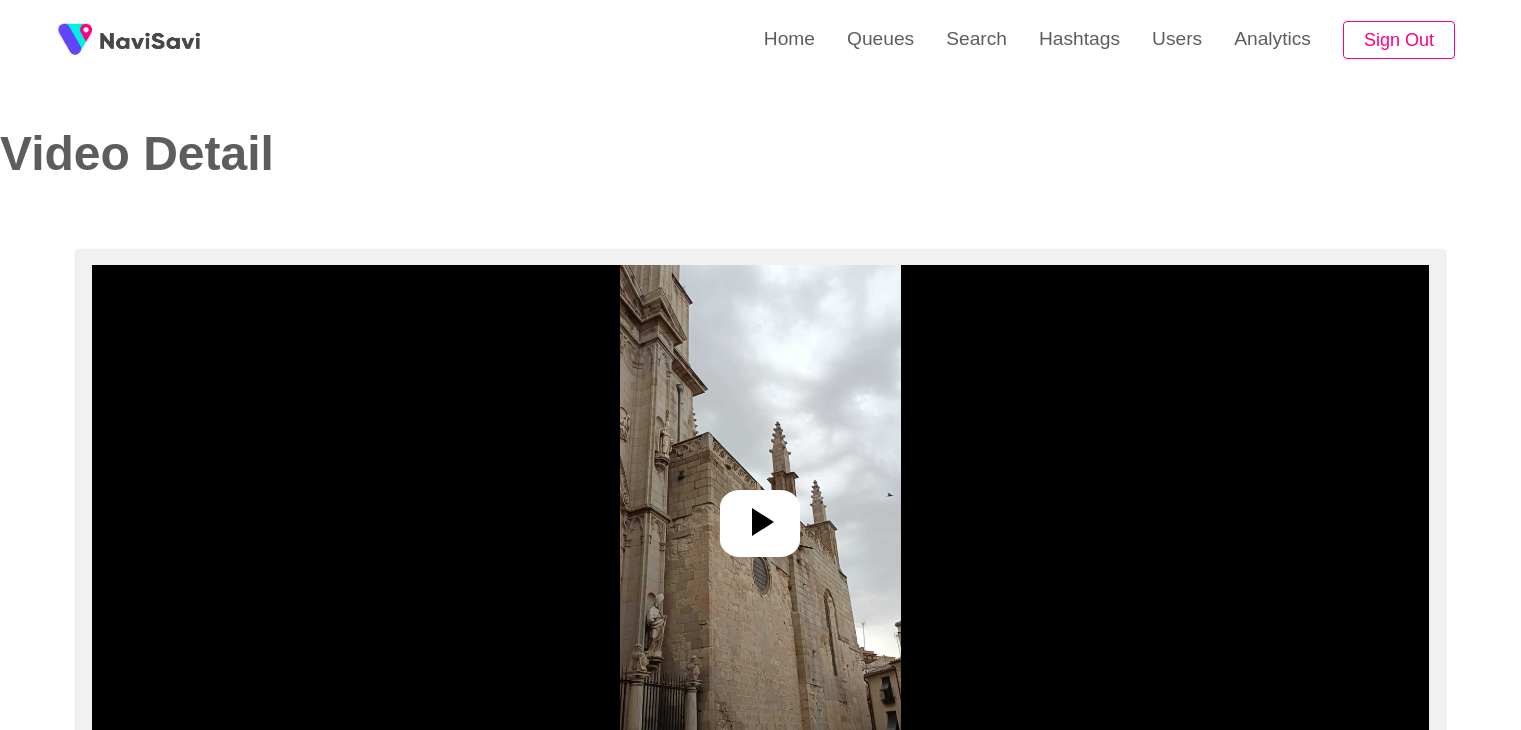select on "**********" 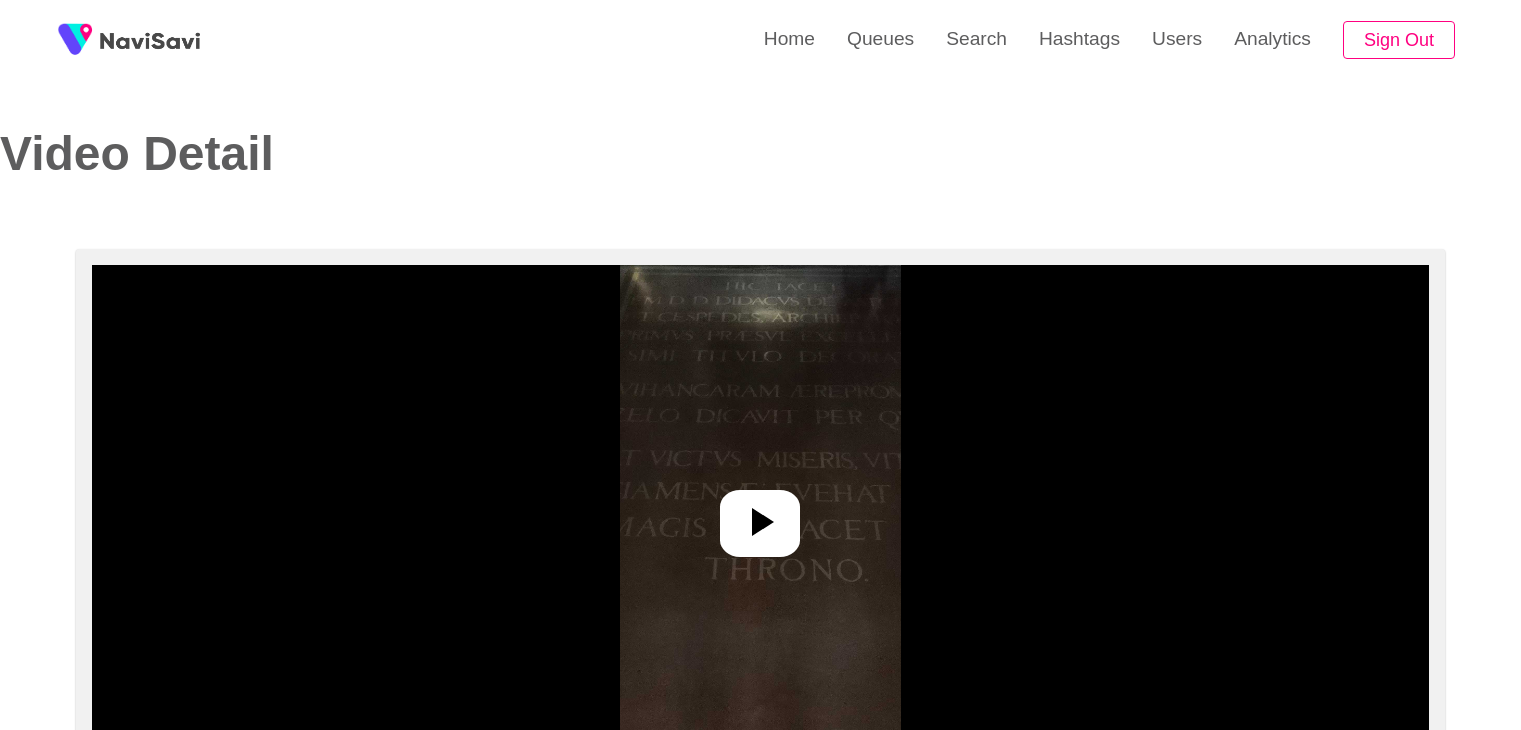 select on "**********" 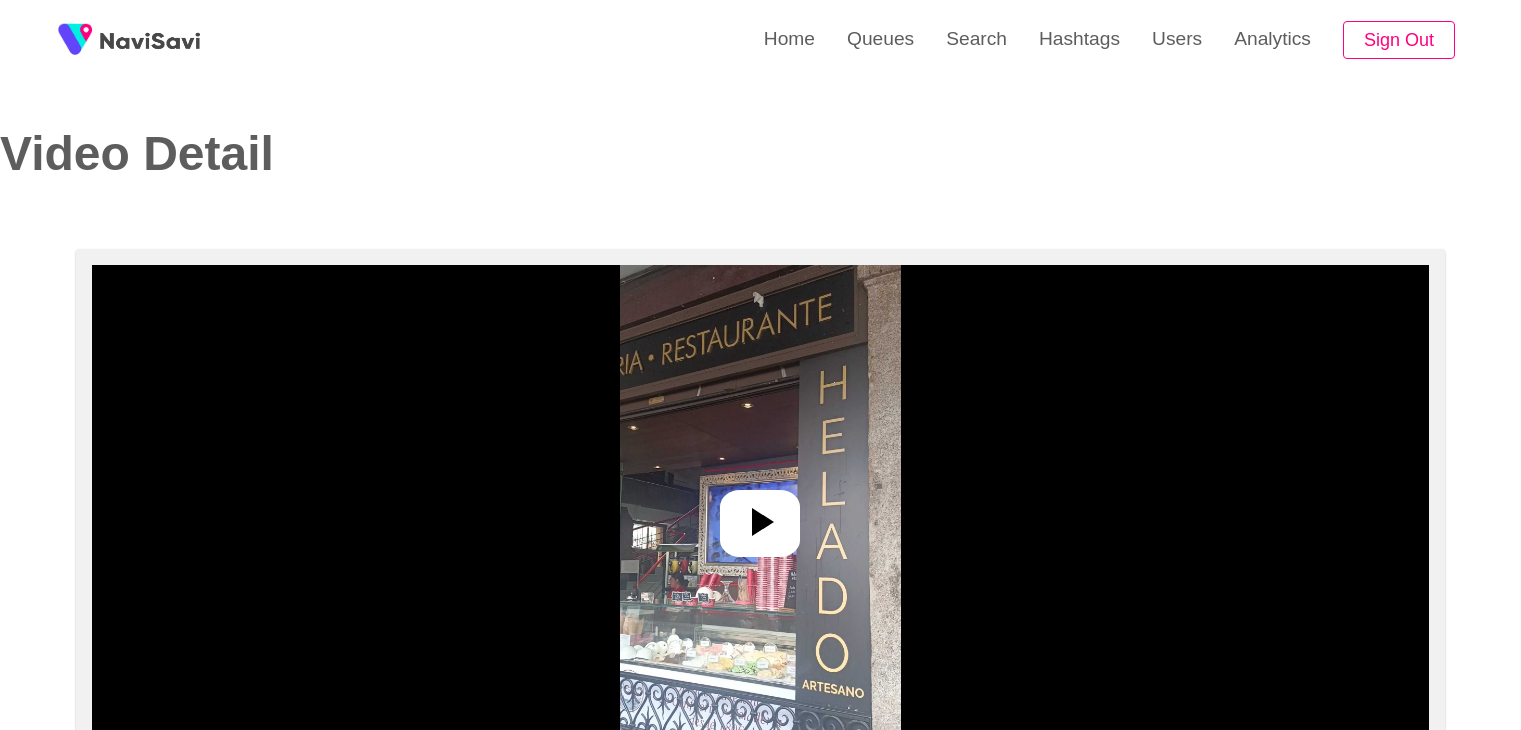 select on "**********" 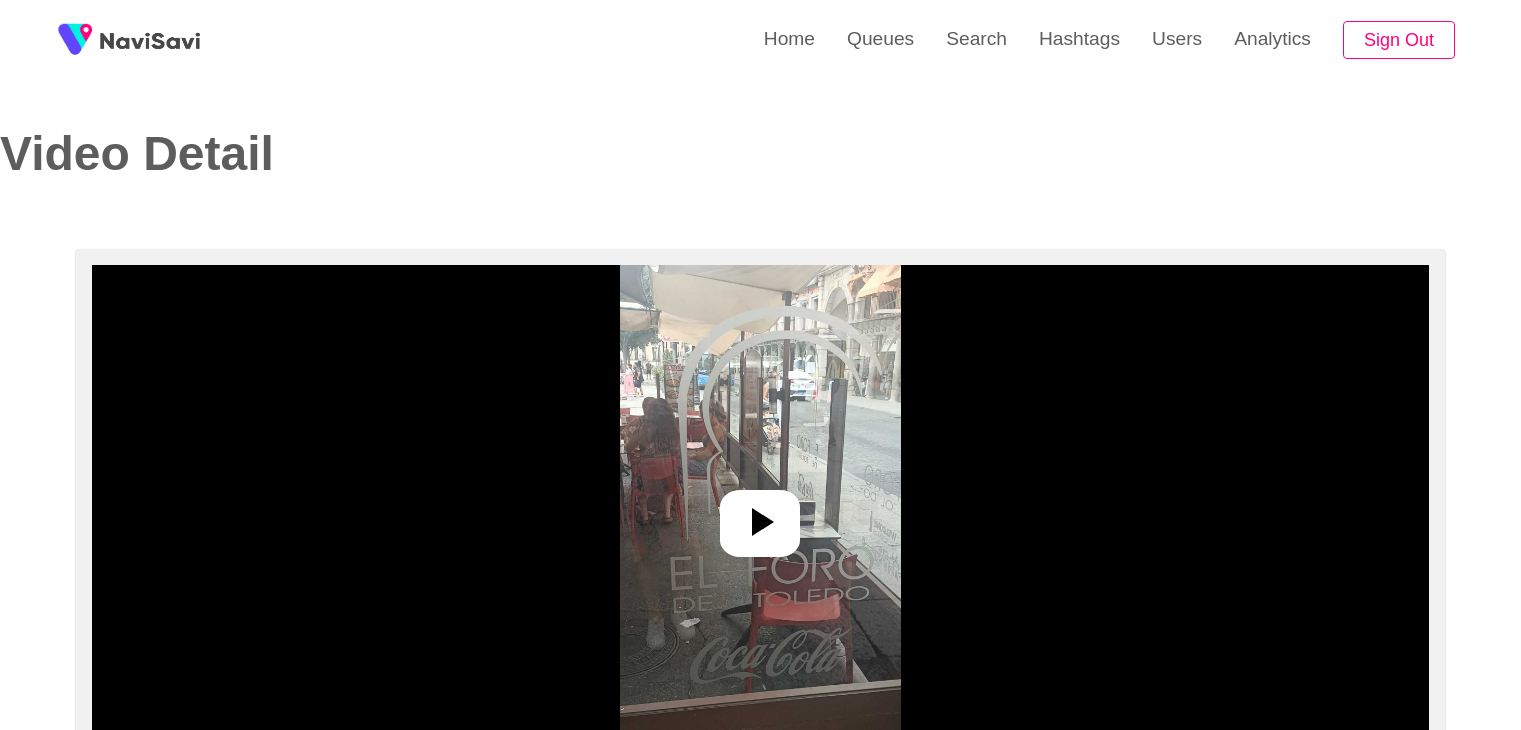 select on "**********" 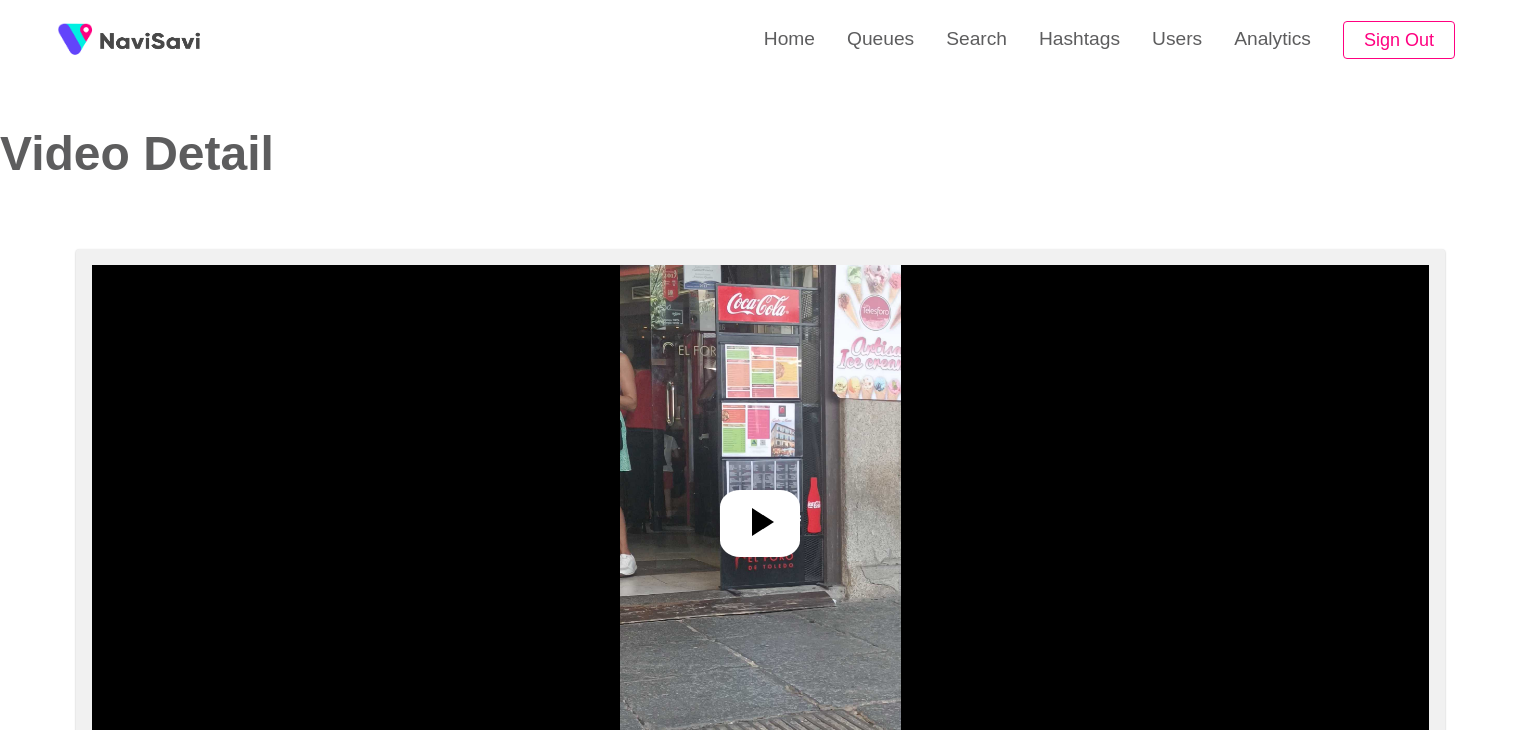 select on "**********" 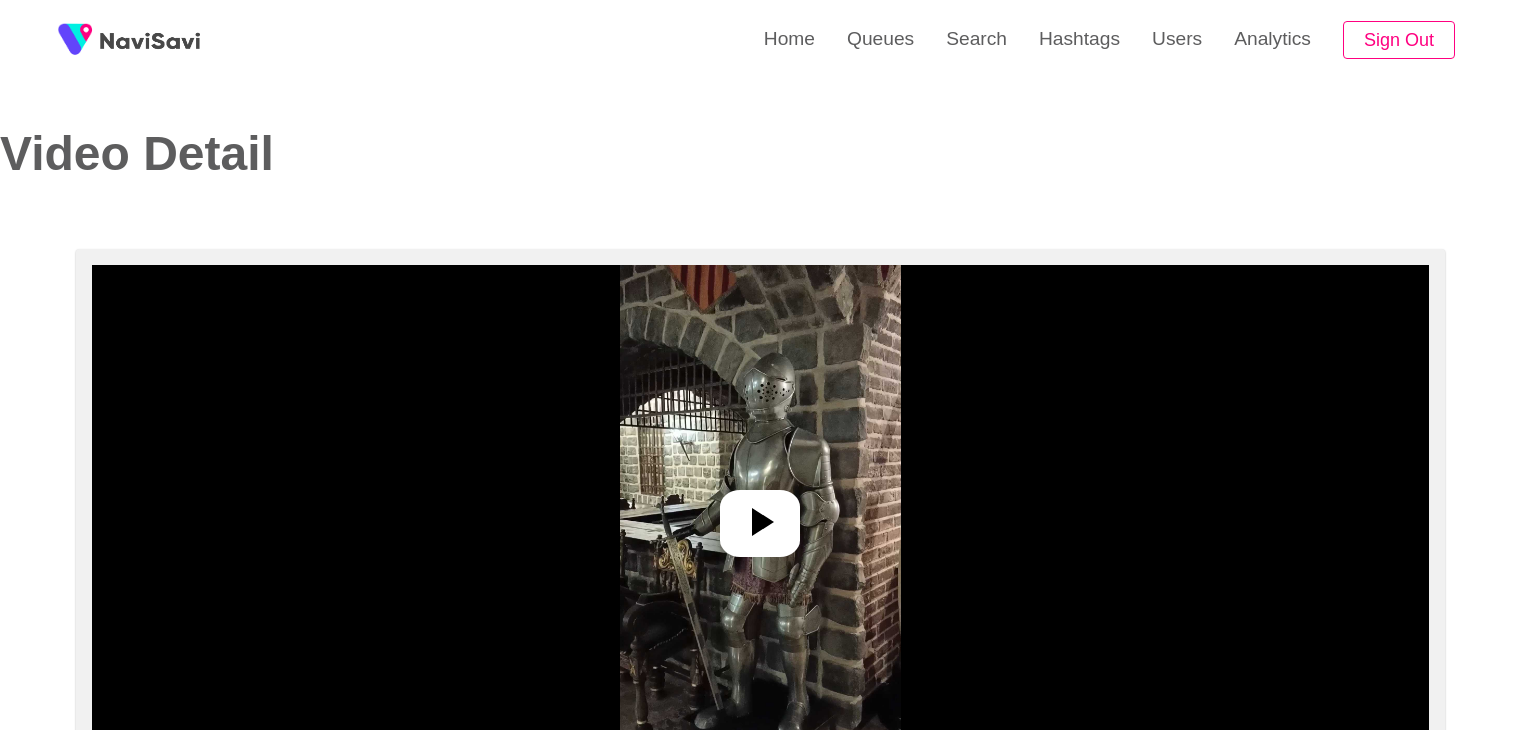 select on "**********" 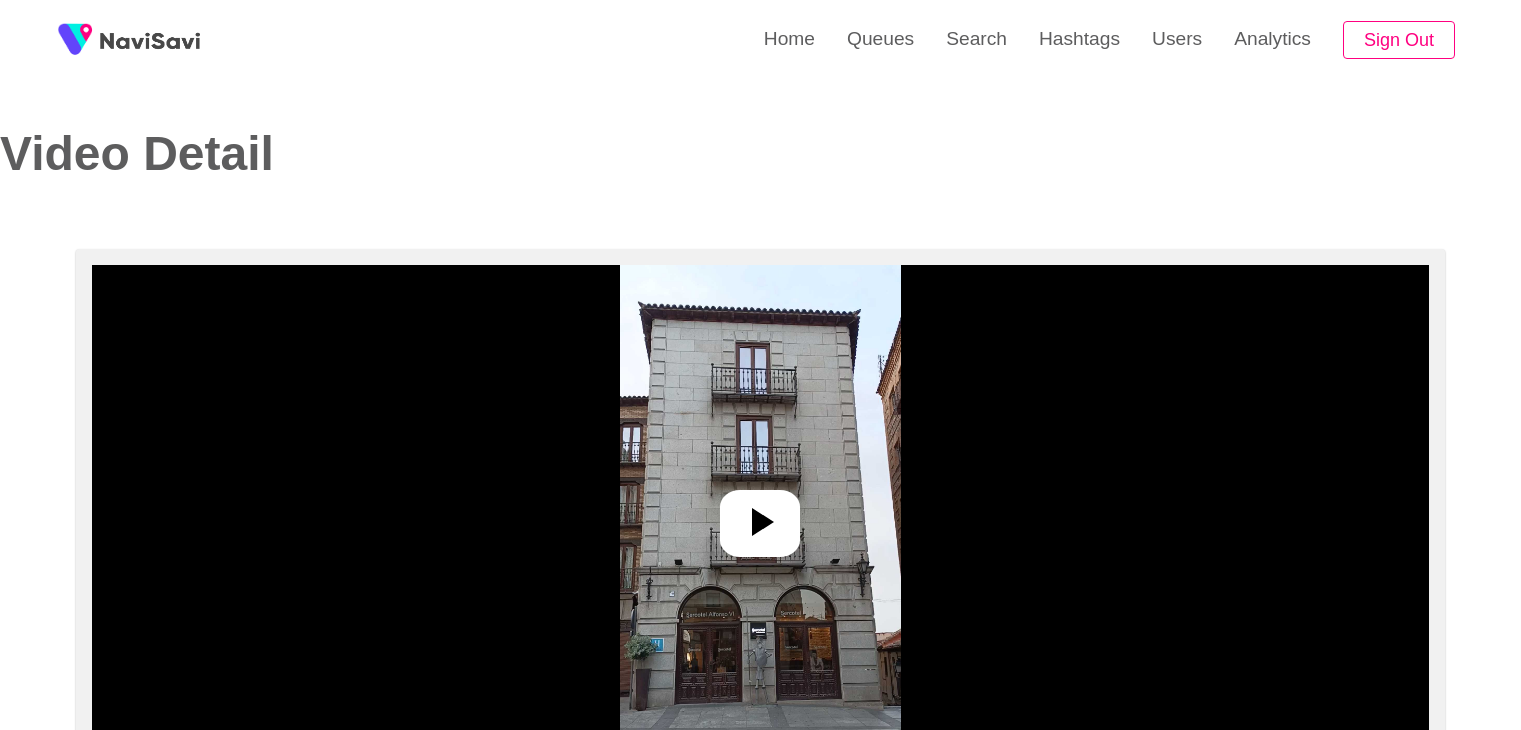 select on "**********" 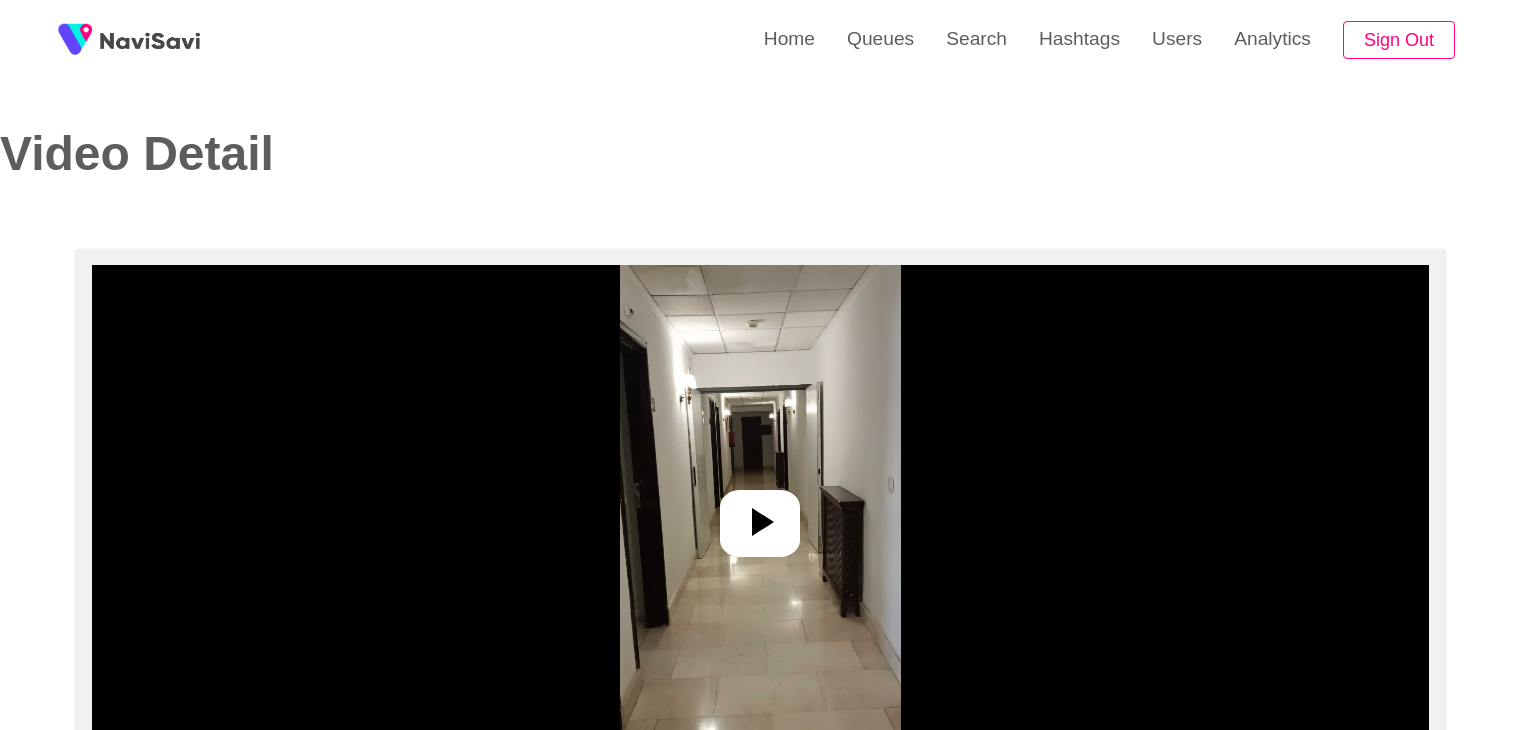 select on "**********" 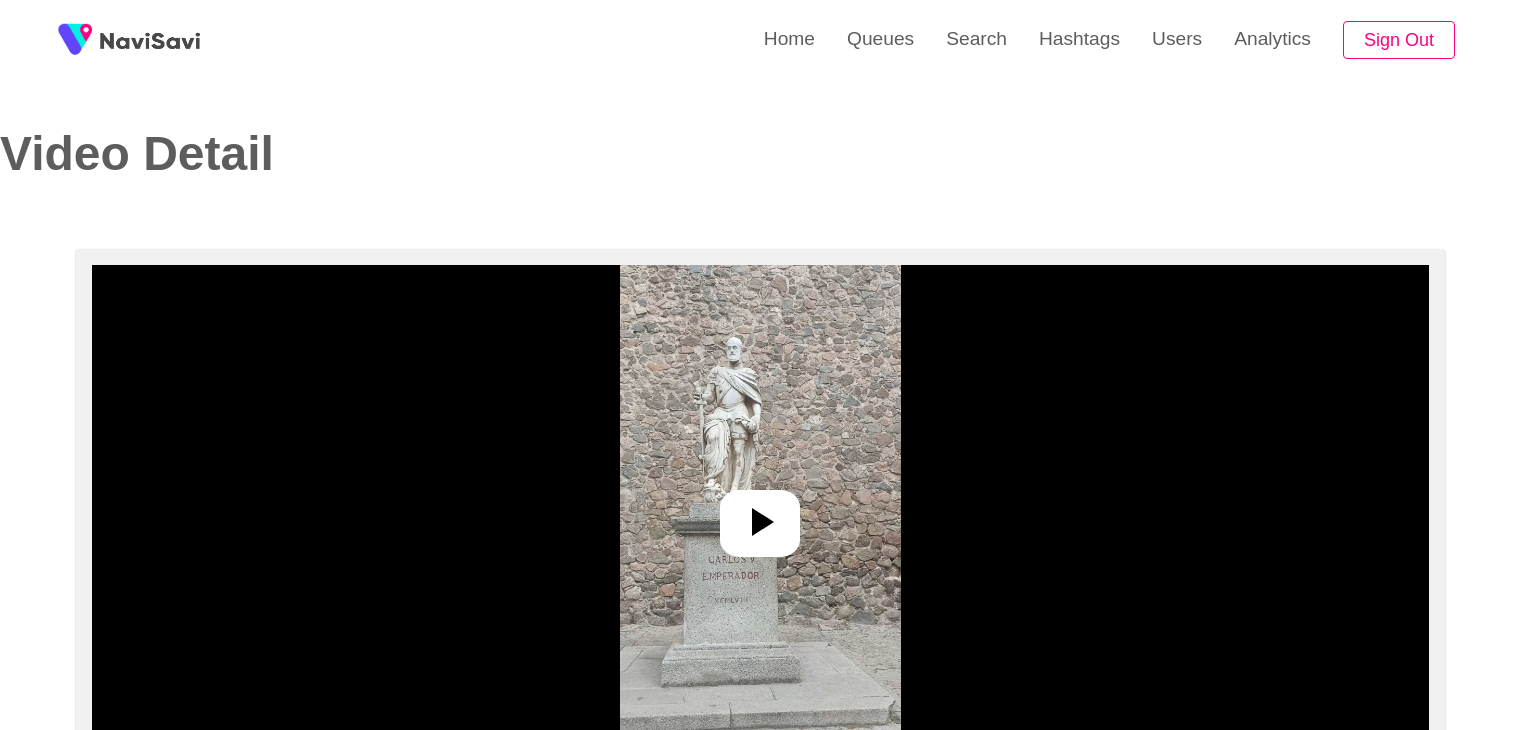 select on "**********" 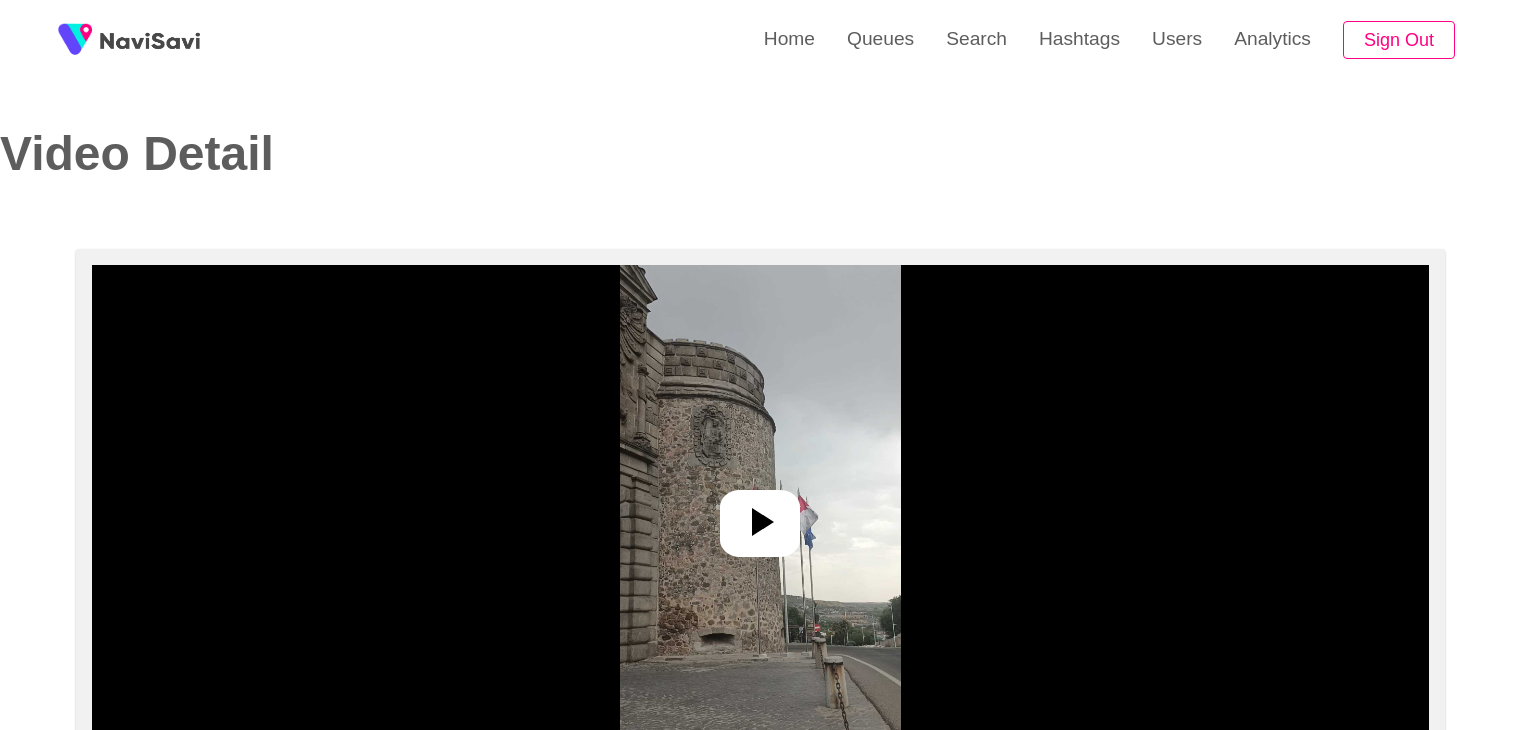 select on "**********" 